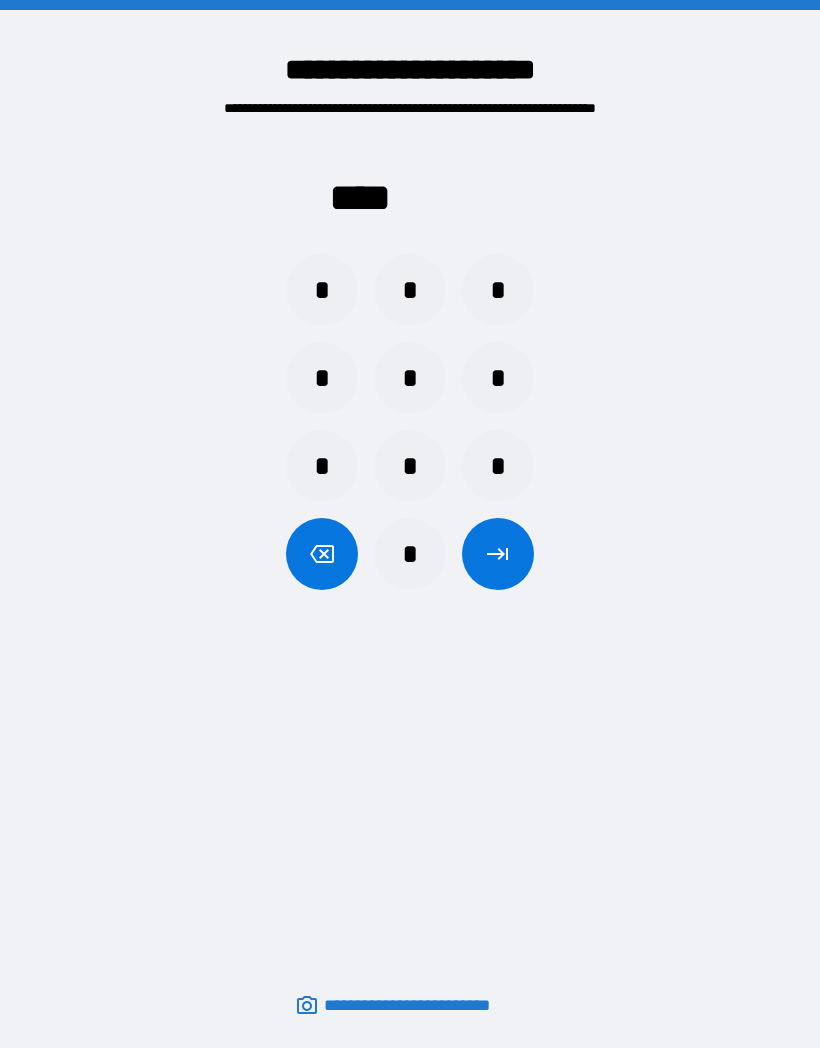 scroll, scrollTop: 0, scrollLeft: 0, axis: both 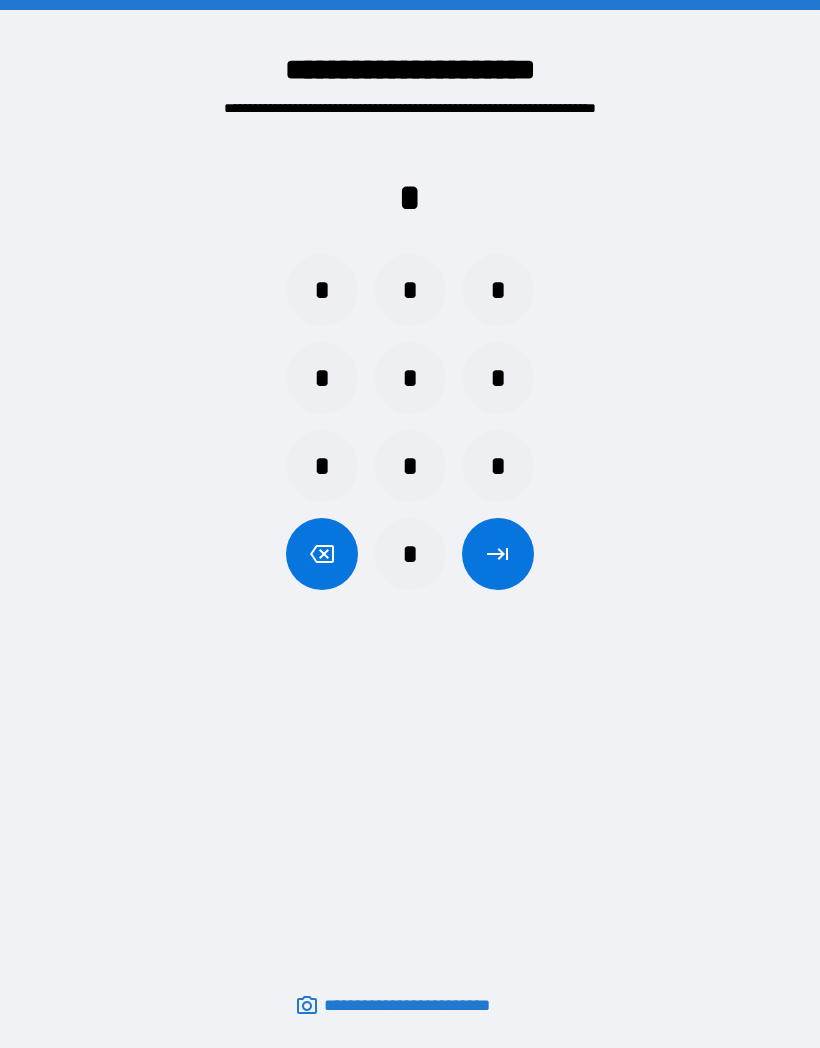 click on "*" at bounding box center [410, 554] 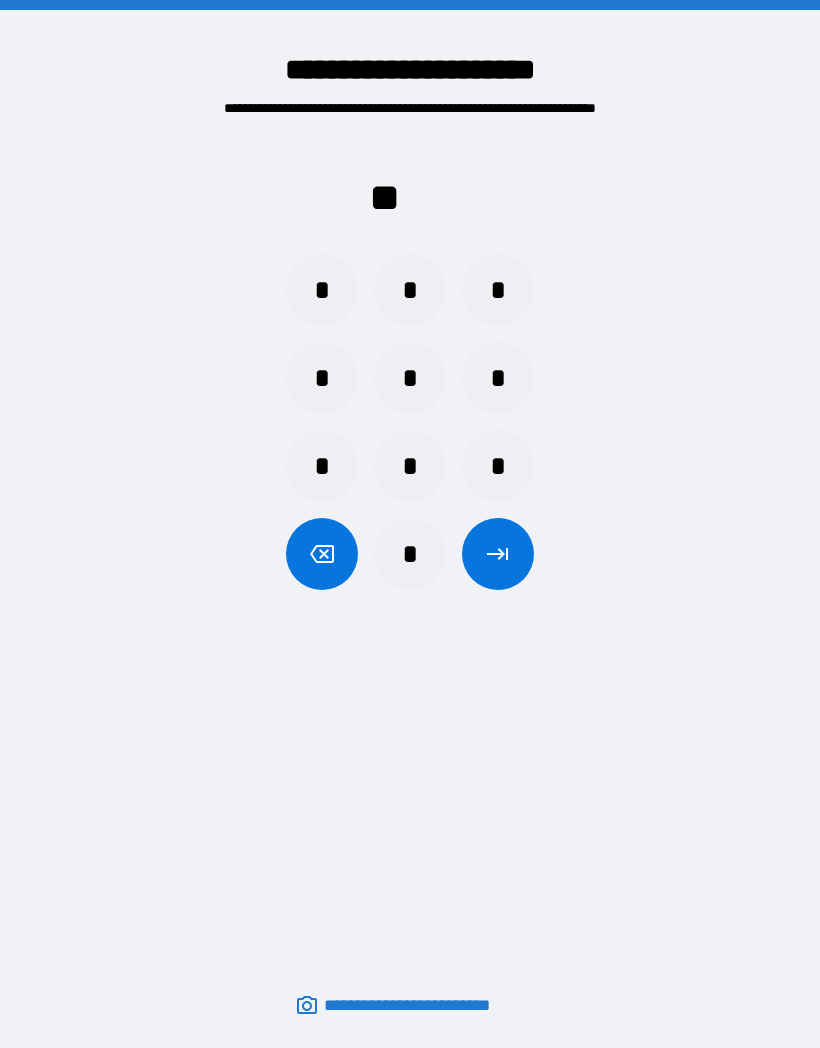 click on "*" at bounding box center (498, 290) 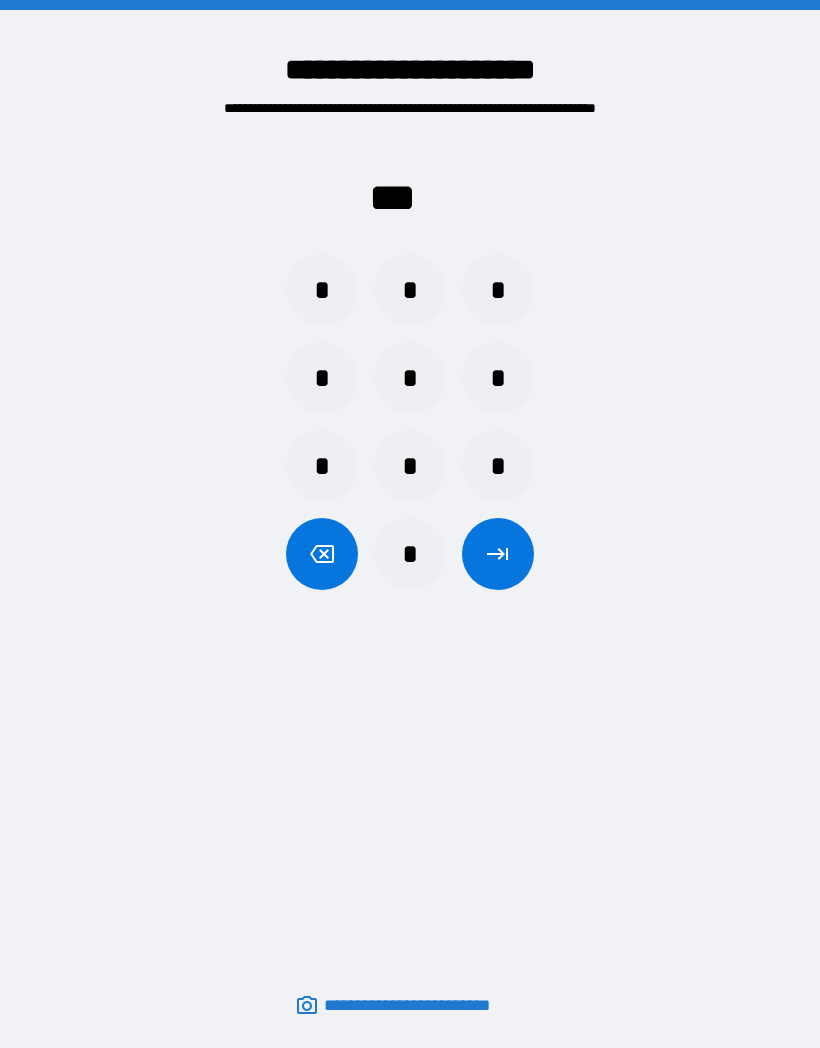 click on "*" at bounding box center (322, 290) 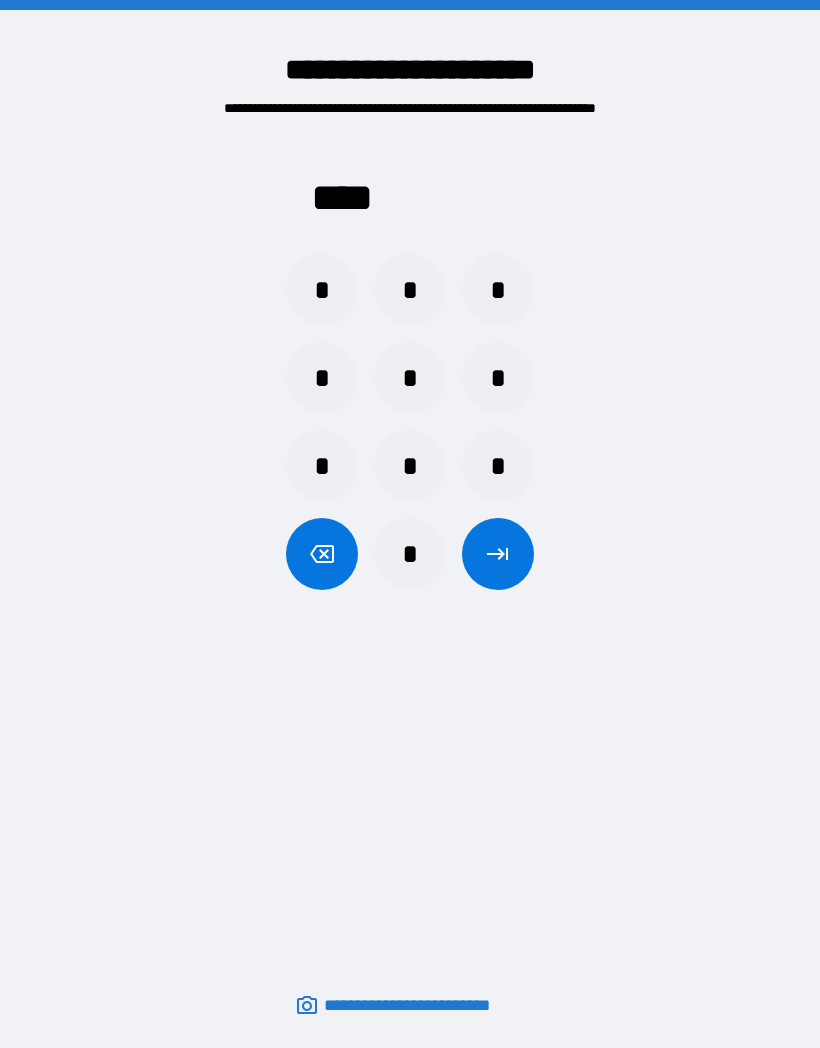 click 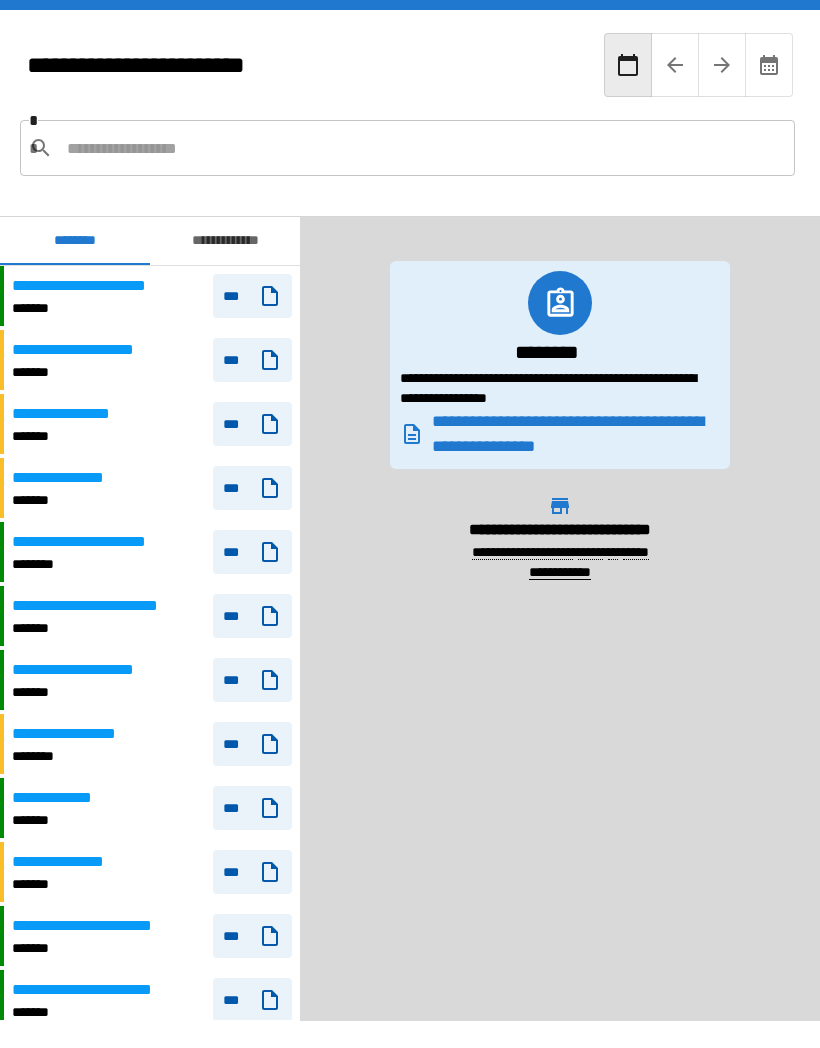 scroll, scrollTop: 0, scrollLeft: 0, axis: both 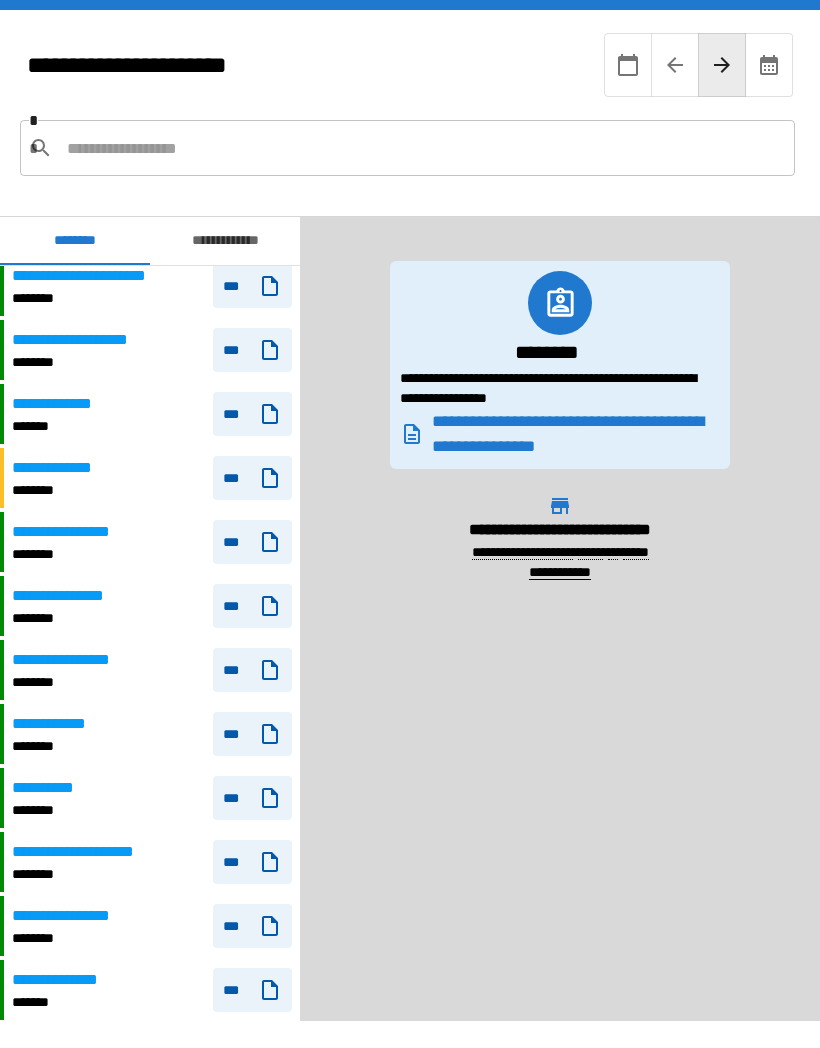 click on "***" at bounding box center (252, 798) 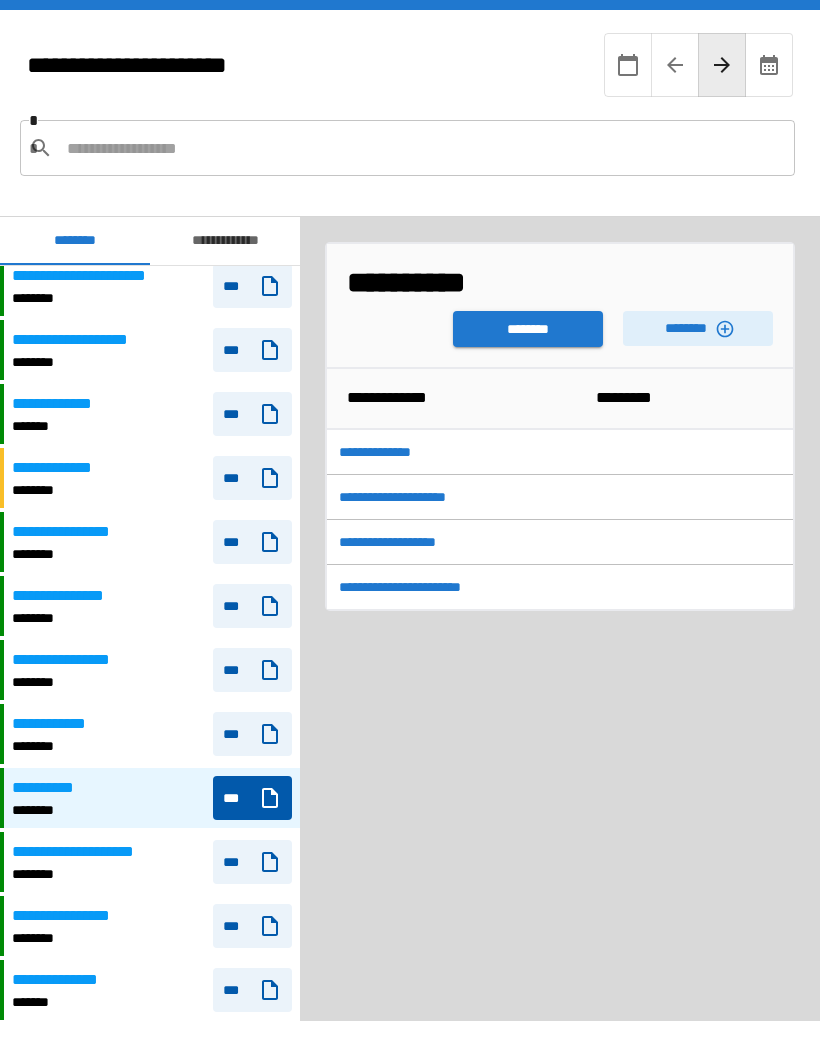 click on "********" at bounding box center (528, 329) 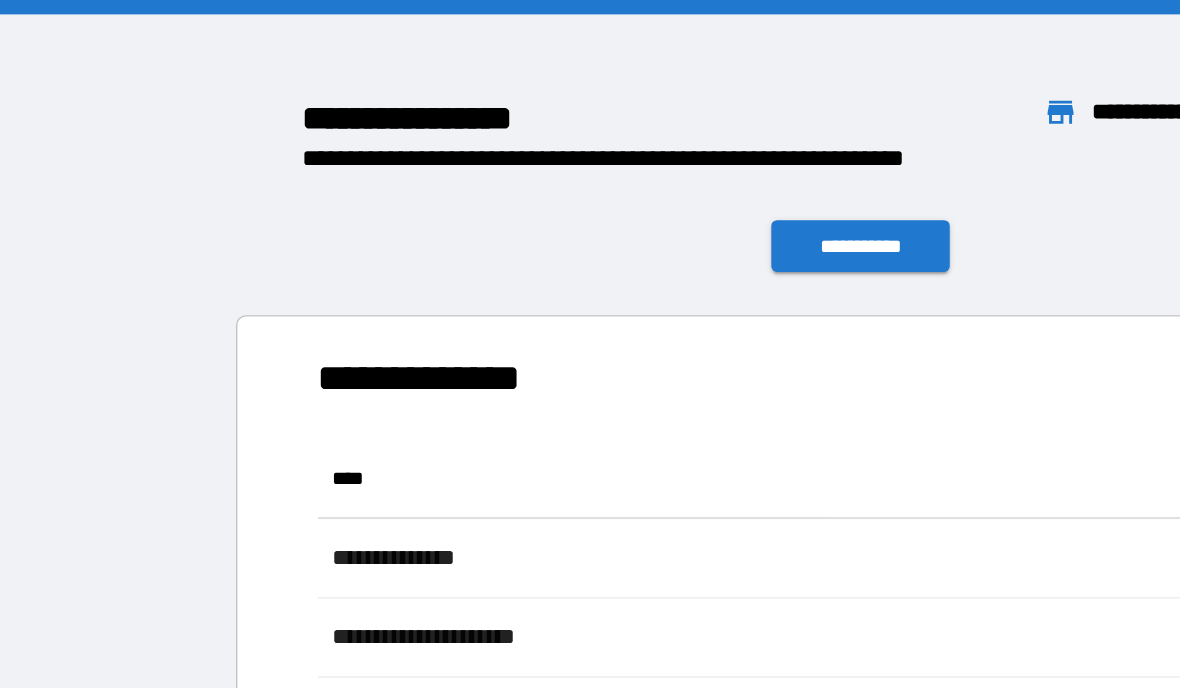 scroll, scrollTop: 1, scrollLeft: 1, axis: both 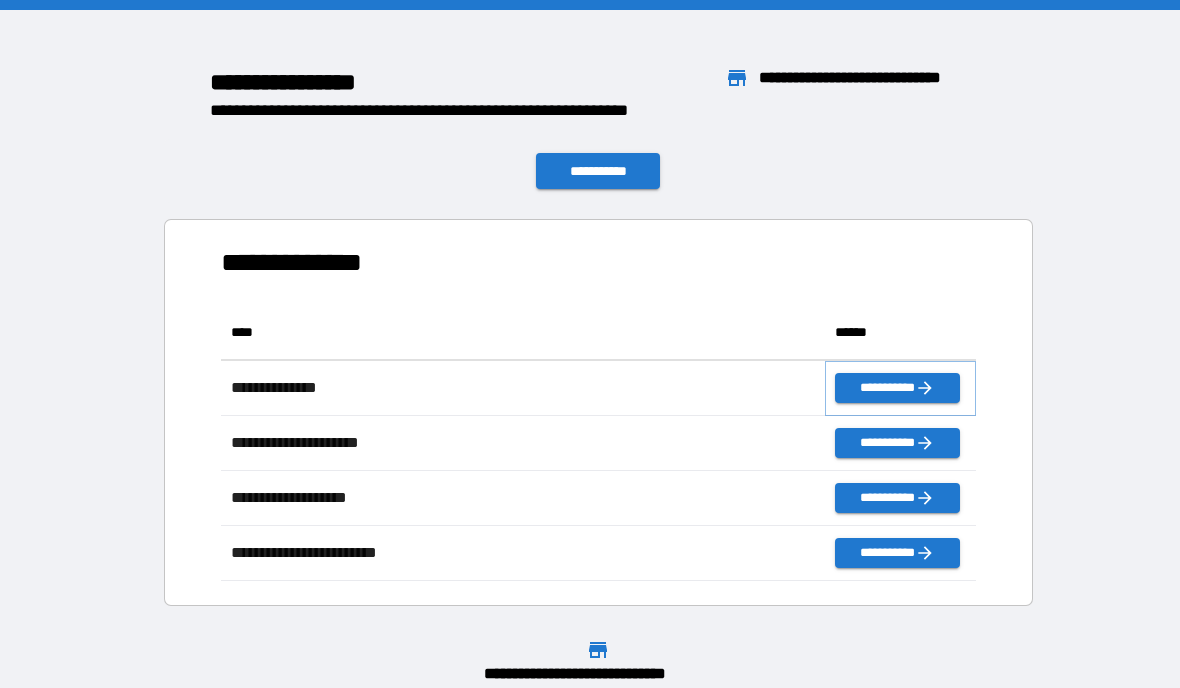click on "**********" at bounding box center [897, 388] 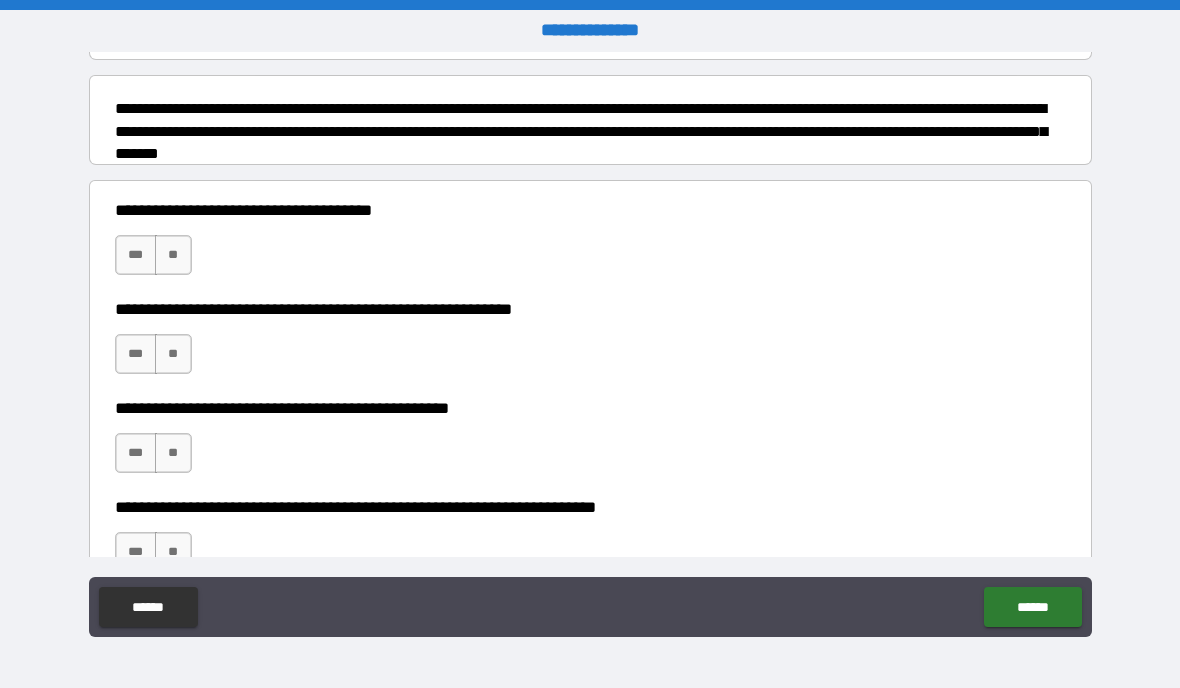 scroll, scrollTop: 237, scrollLeft: 0, axis: vertical 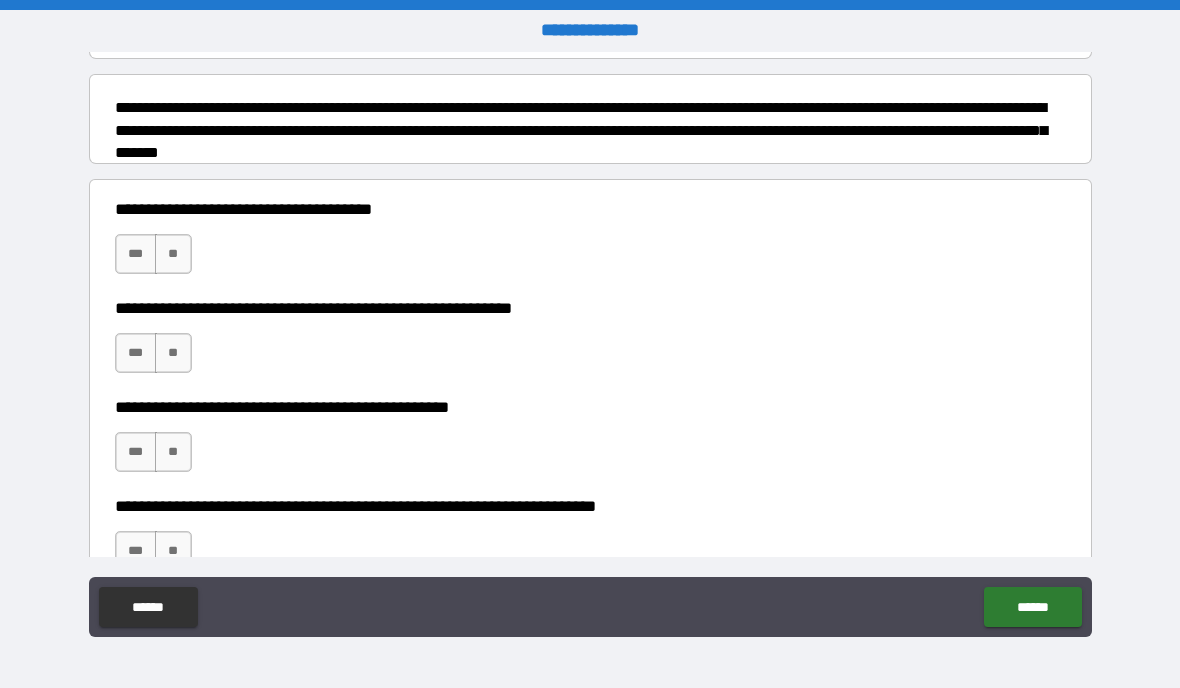 click on "**" at bounding box center (173, 254) 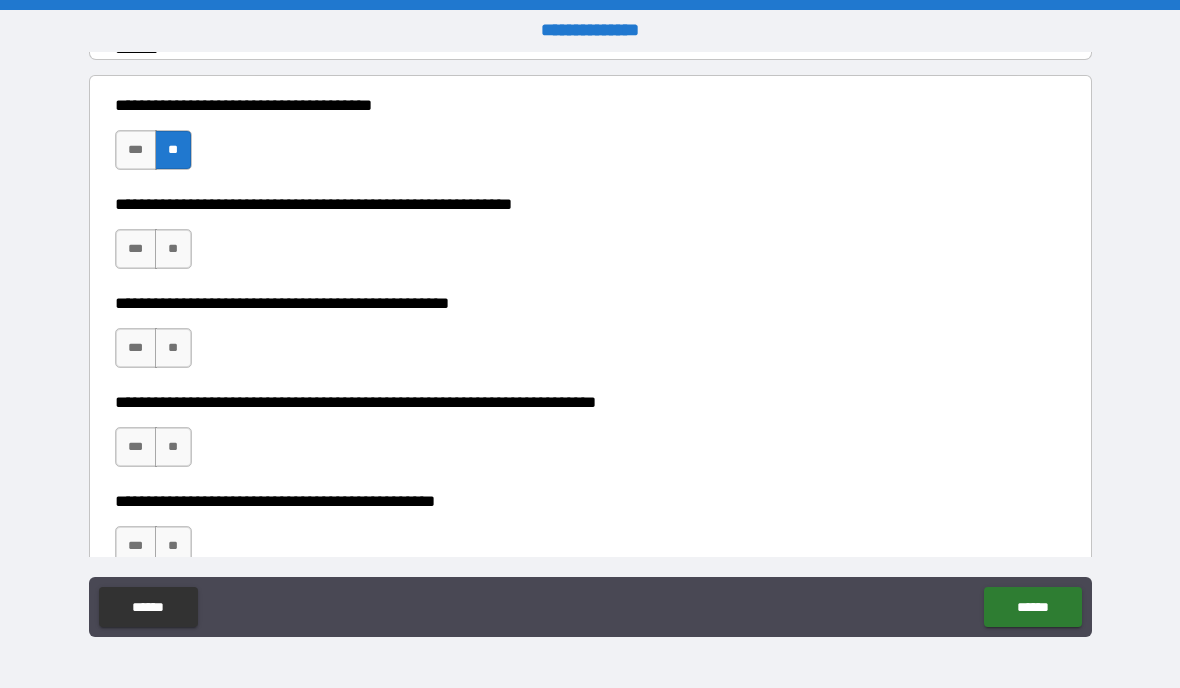 scroll, scrollTop: 343, scrollLeft: 0, axis: vertical 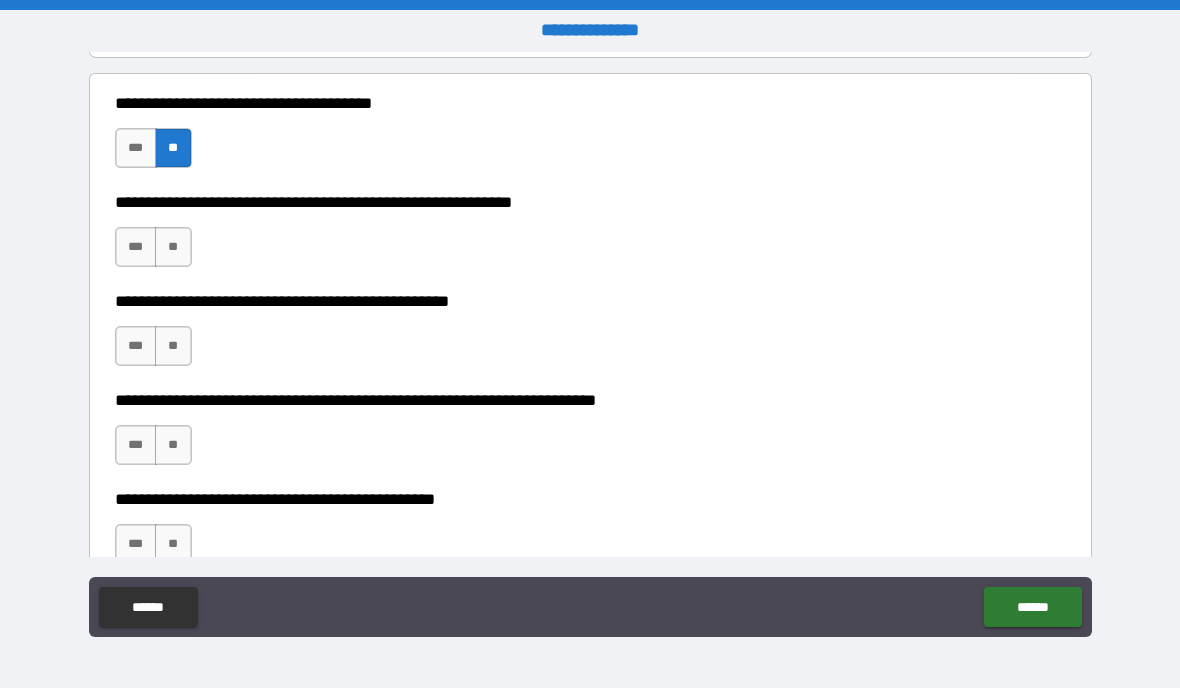 click on "**" at bounding box center [173, 247] 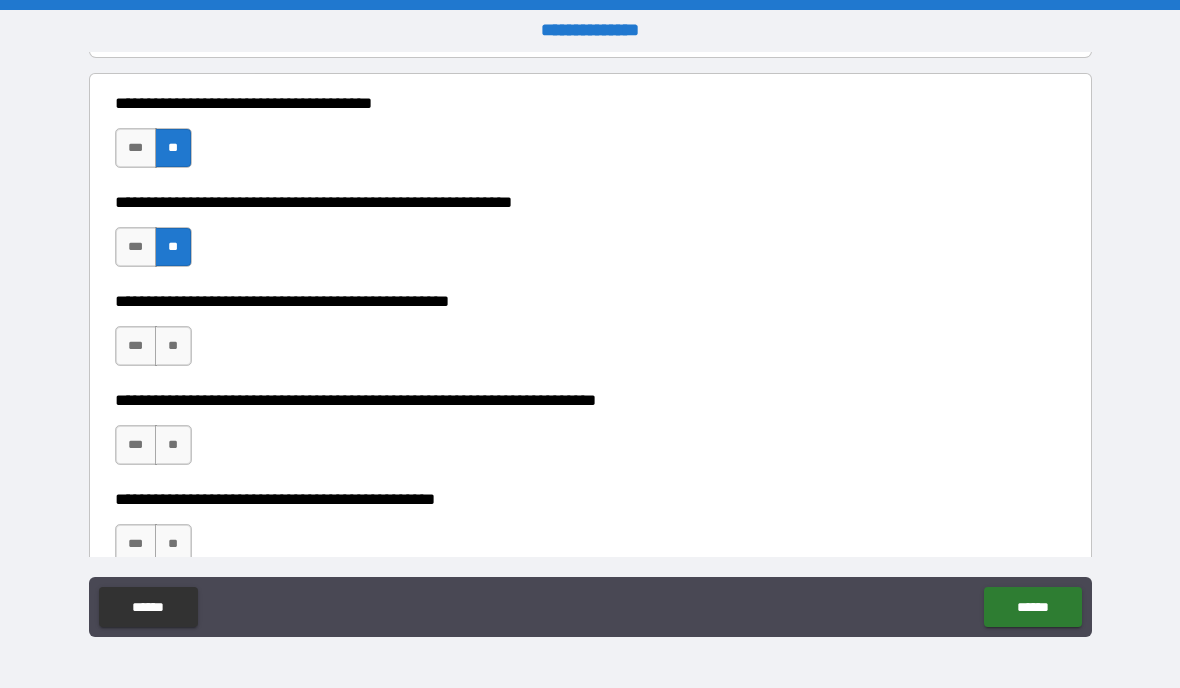 click on "**" at bounding box center (173, 346) 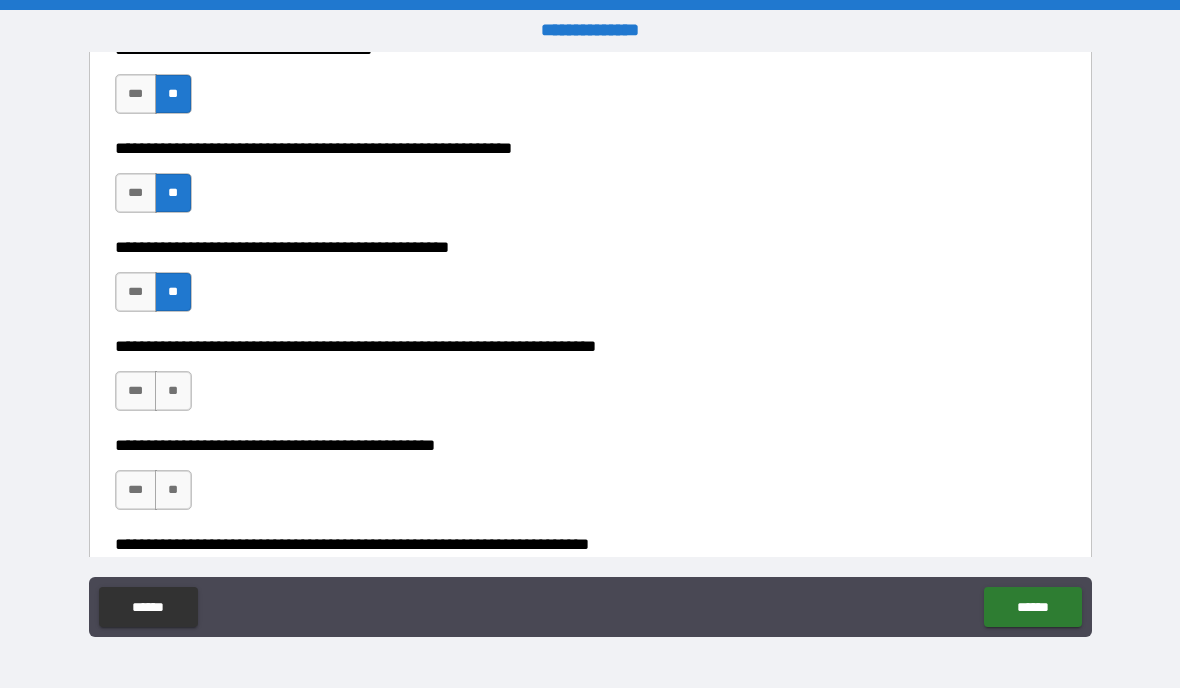 scroll, scrollTop: 405, scrollLeft: 0, axis: vertical 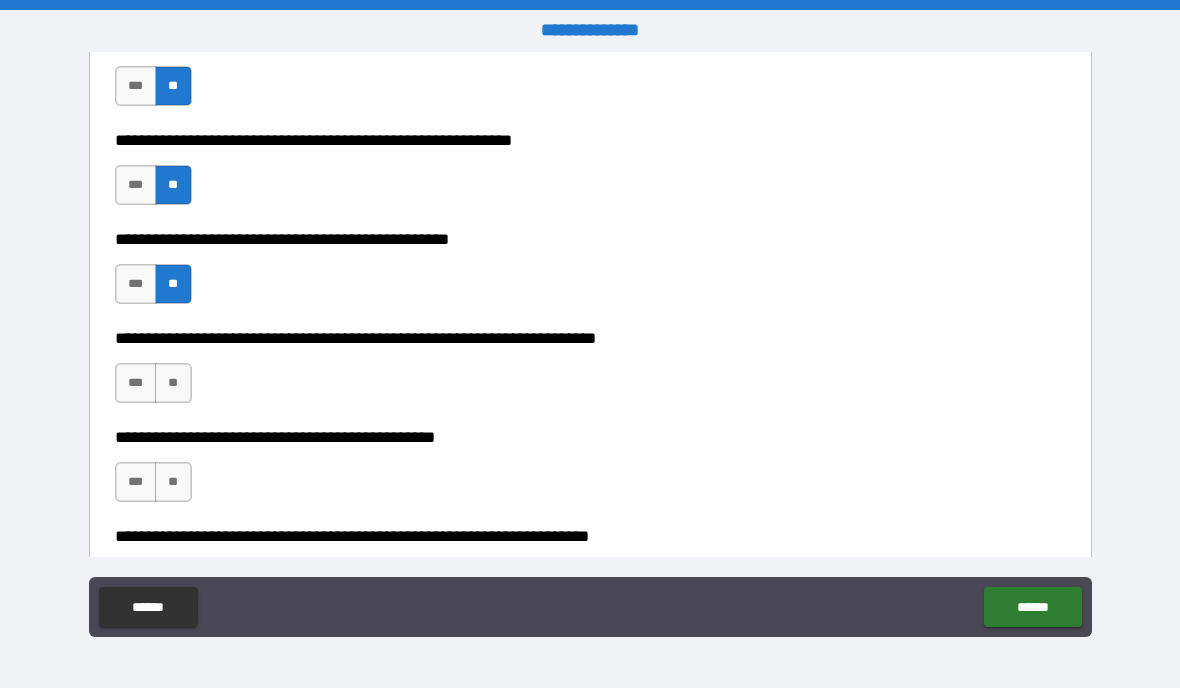 click on "**" at bounding box center [173, 383] 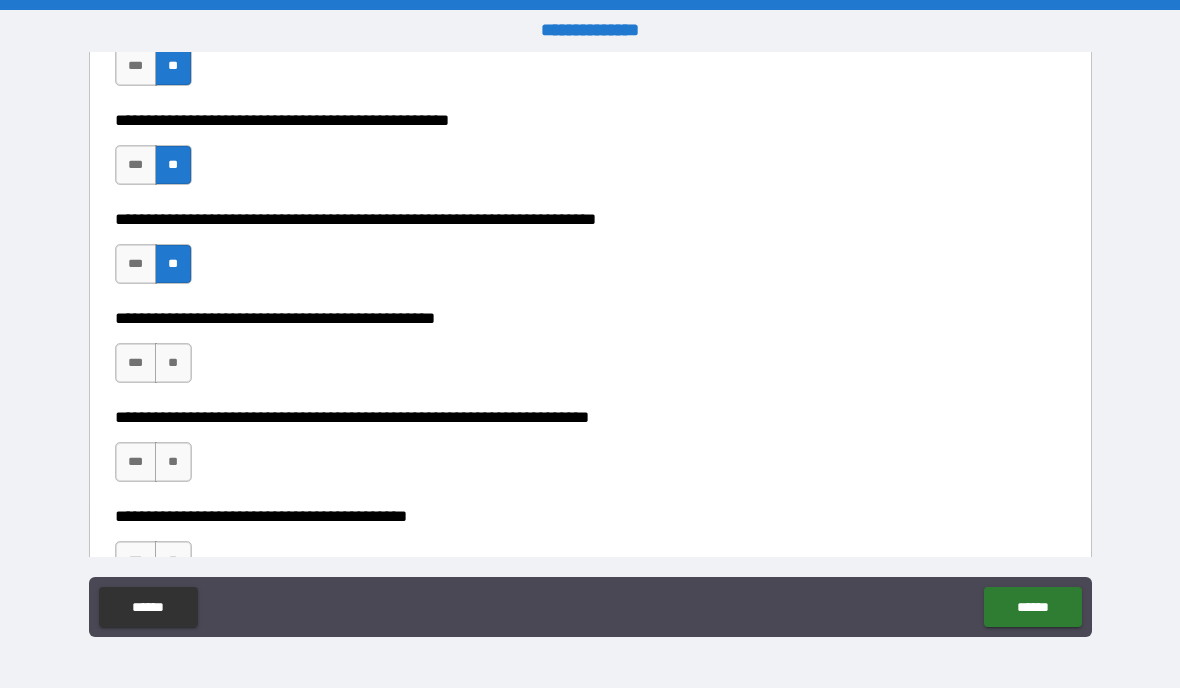 scroll, scrollTop: 532, scrollLeft: 0, axis: vertical 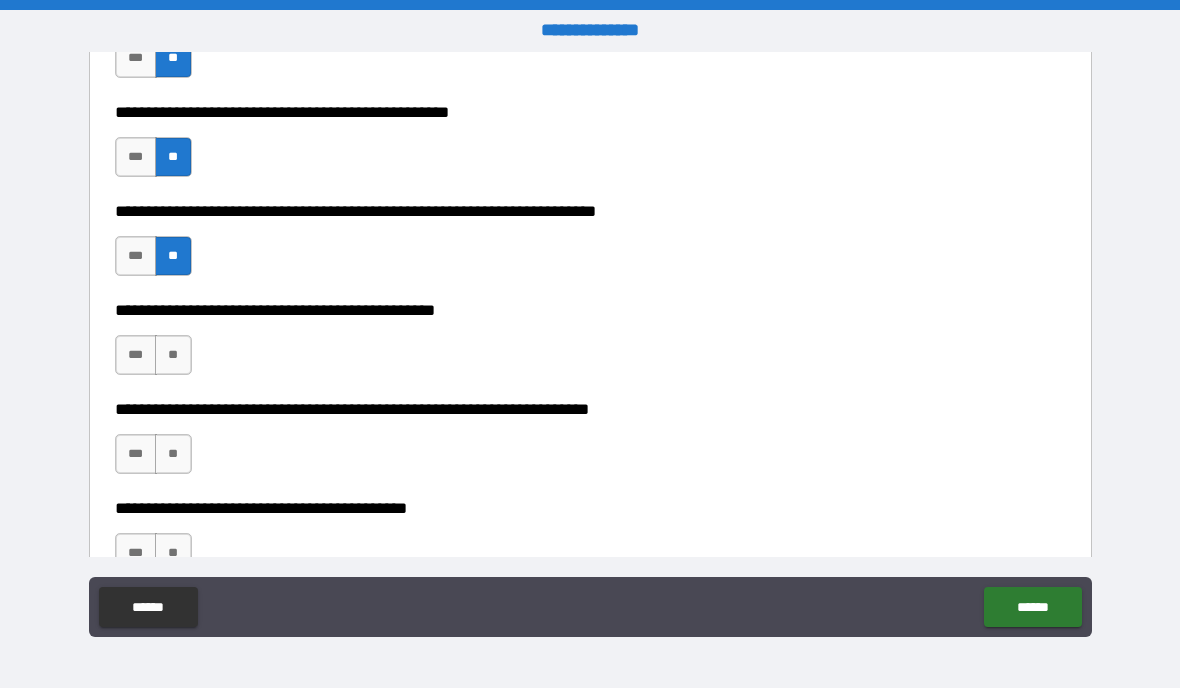 click on "**" at bounding box center [173, 355] 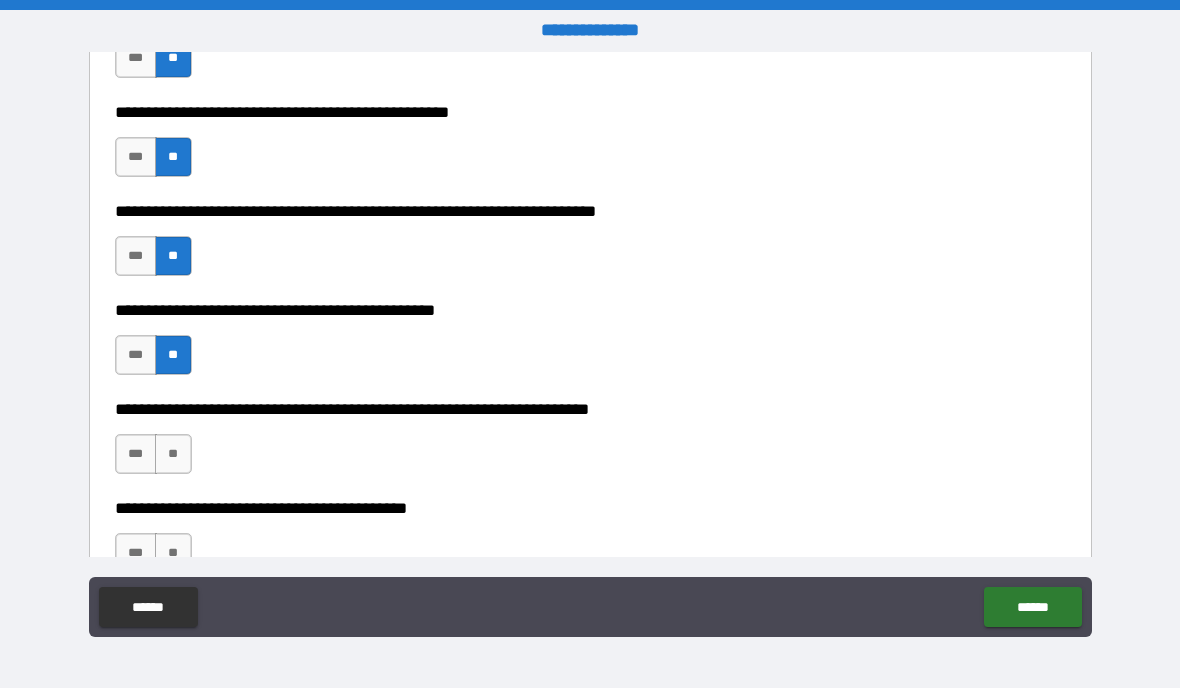 click on "**" at bounding box center (173, 454) 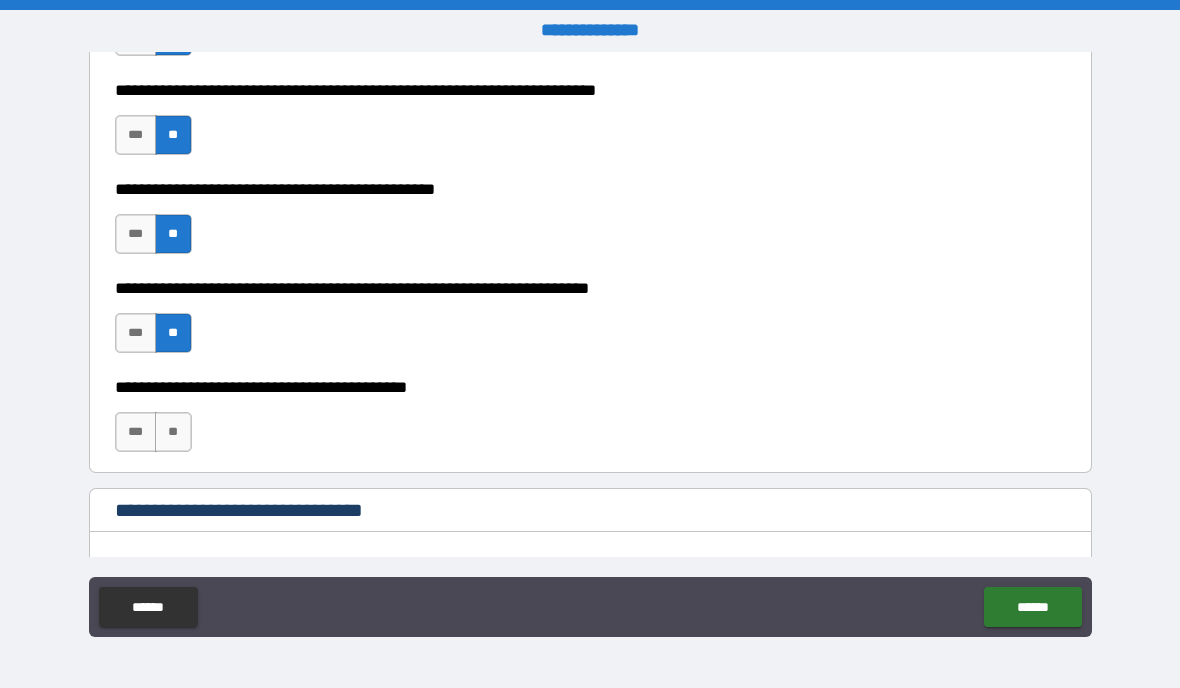 scroll, scrollTop: 654, scrollLeft: 0, axis: vertical 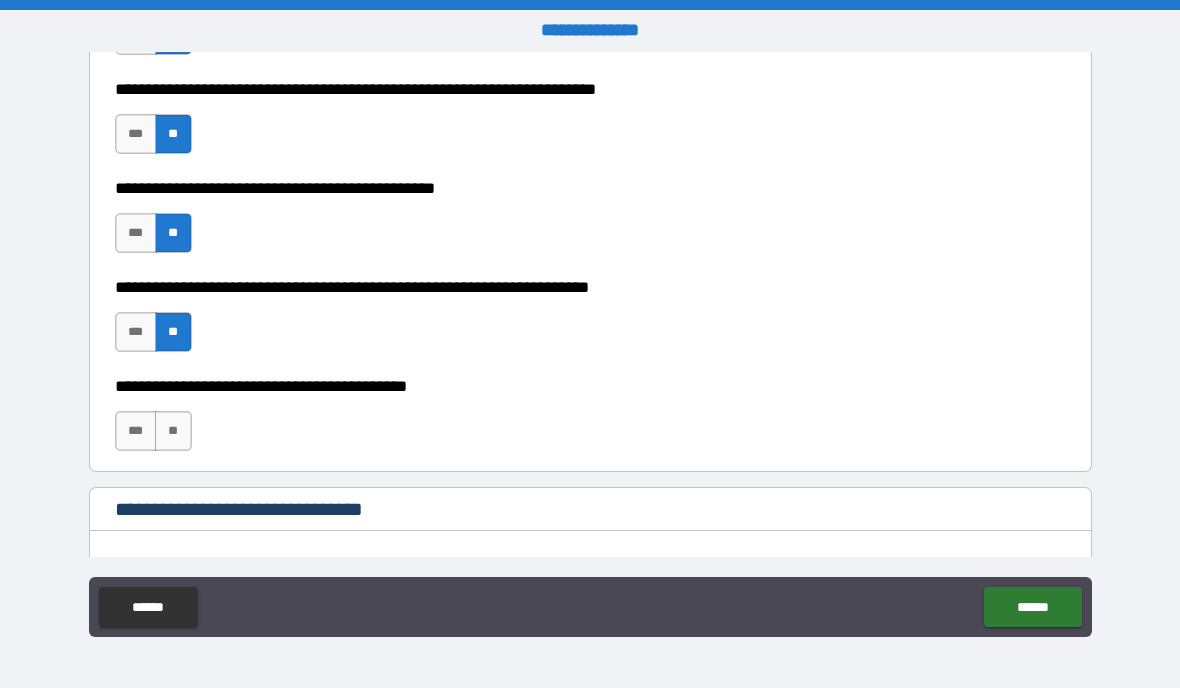 click on "**" at bounding box center [173, 431] 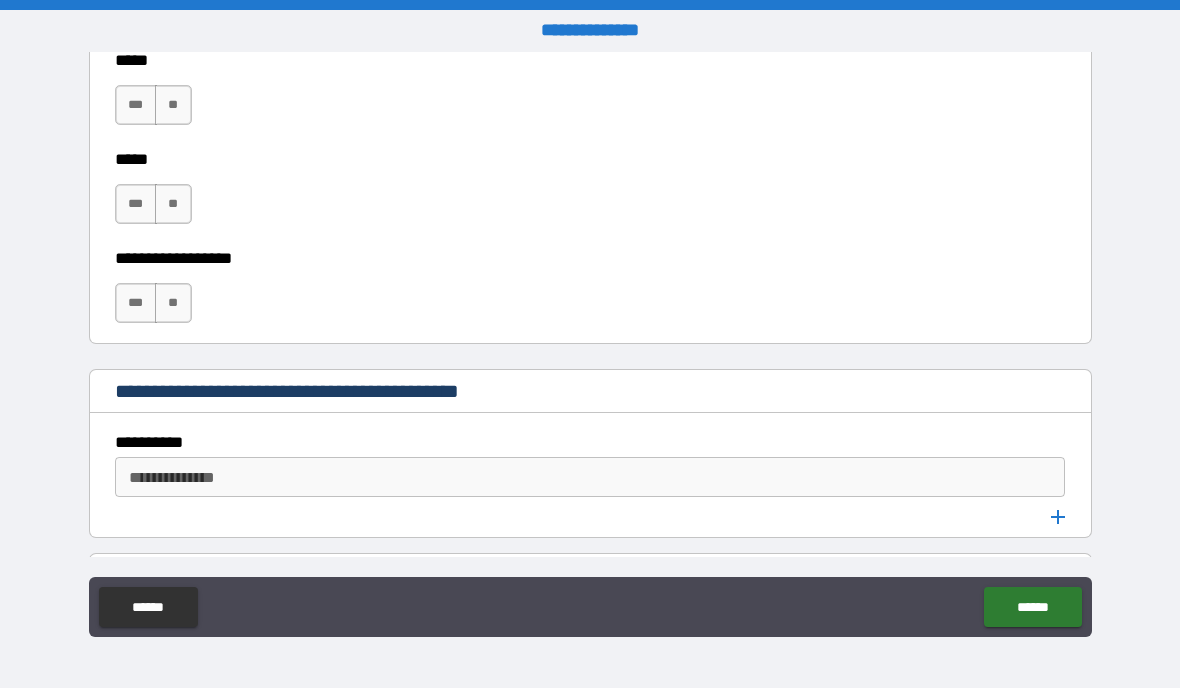 scroll, scrollTop: 1817, scrollLeft: 0, axis: vertical 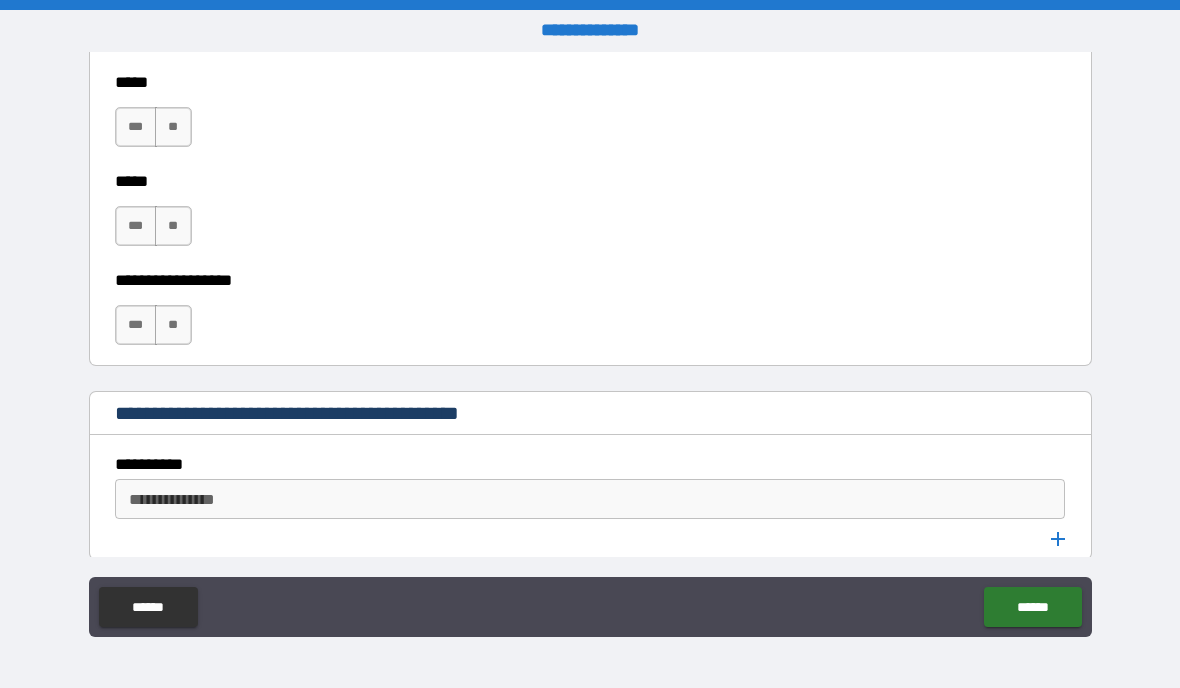 click on "**" at bounding box center (173, 325) 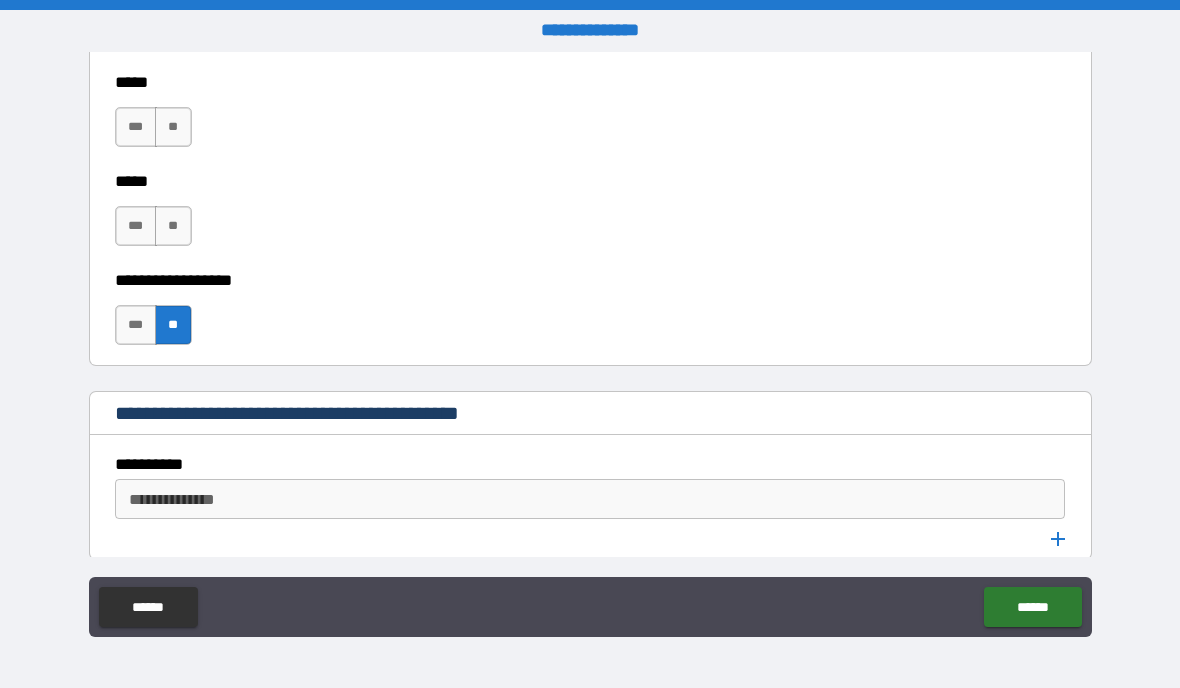 click on "**" at bounding box center [173, 226] 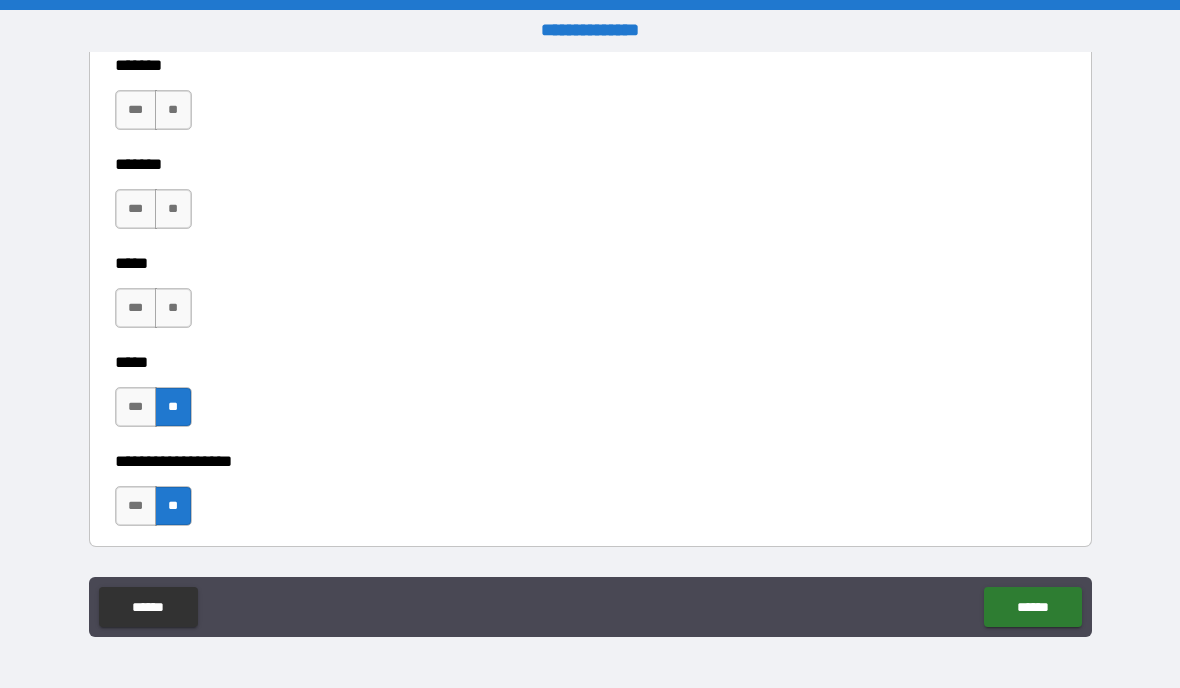 scroll, scrollTop: 1620, scrollLeft: 0, axis: vertical 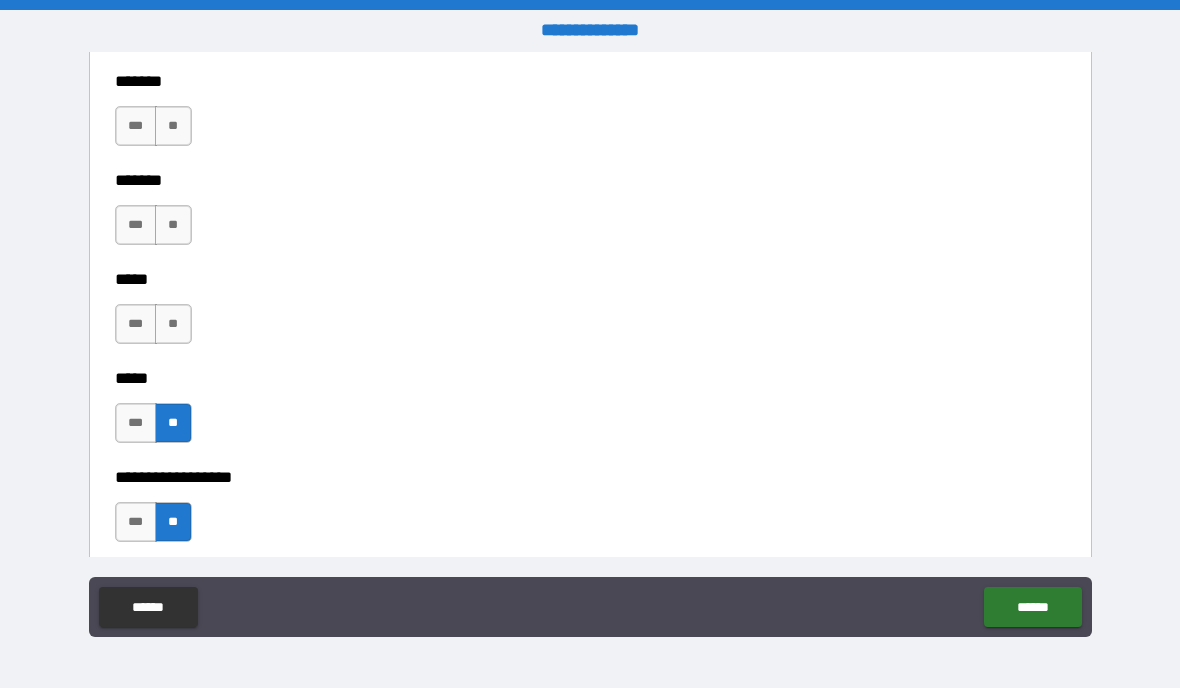 click on "**" at bounding box center (173, 324) 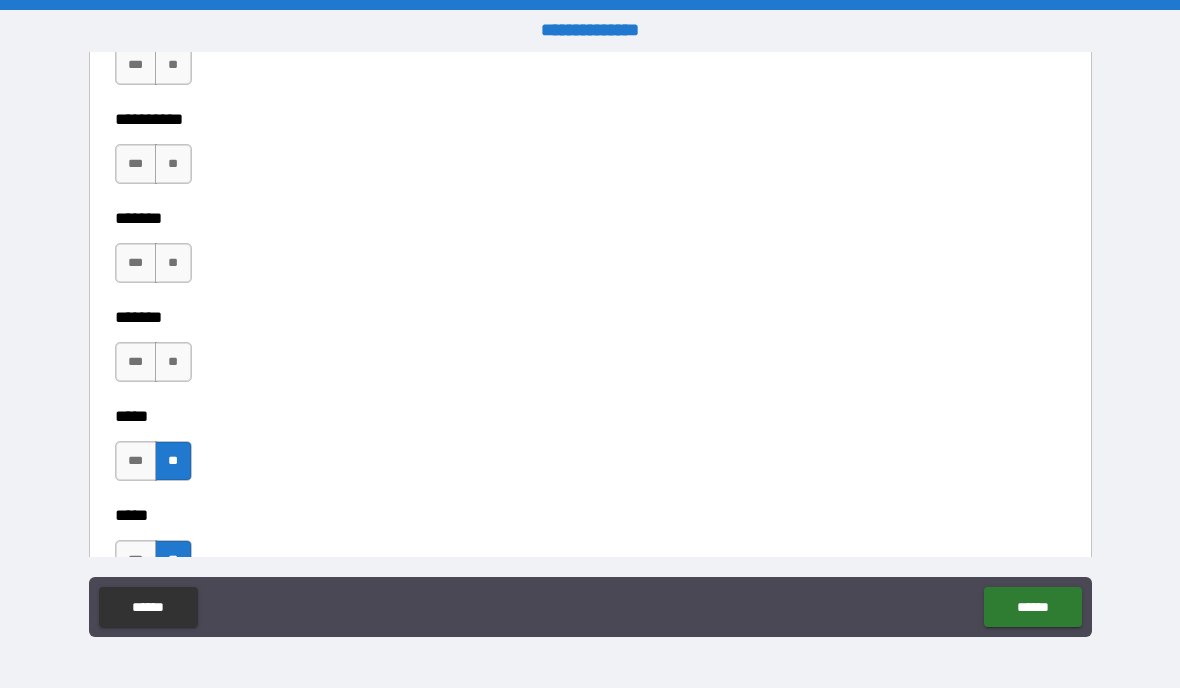 scroll, scrollTop: 1459, scrollLeft: 0, axis: vertical 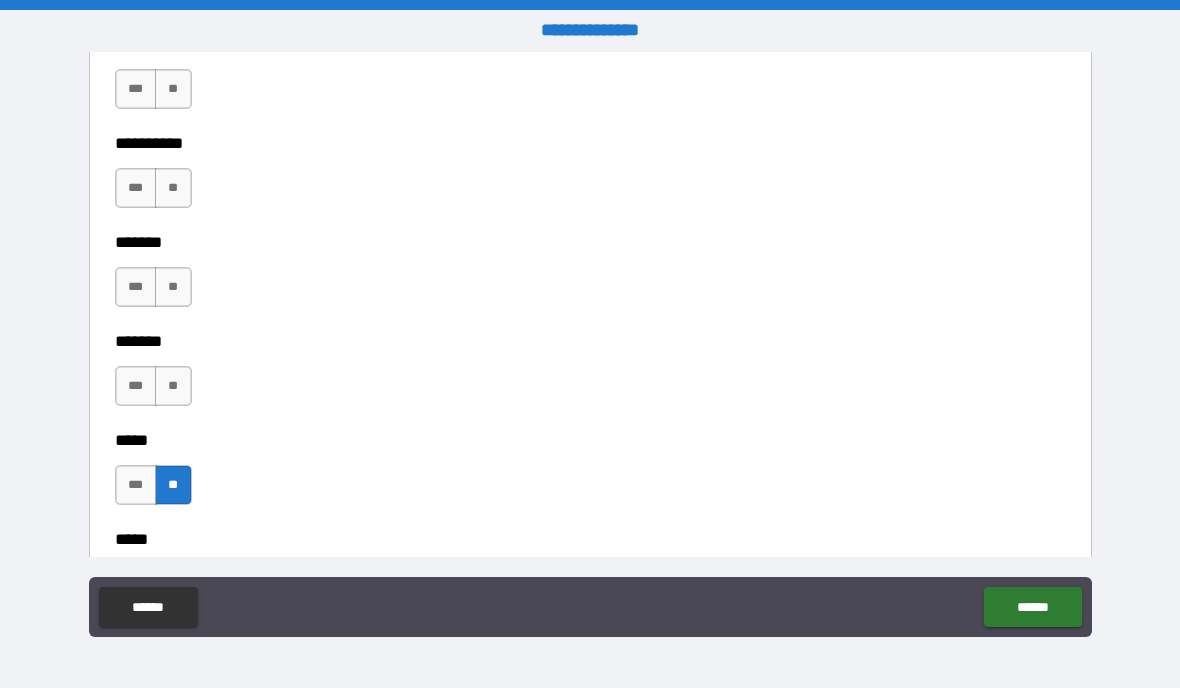 click on "**" at bounding box center [173, 386] 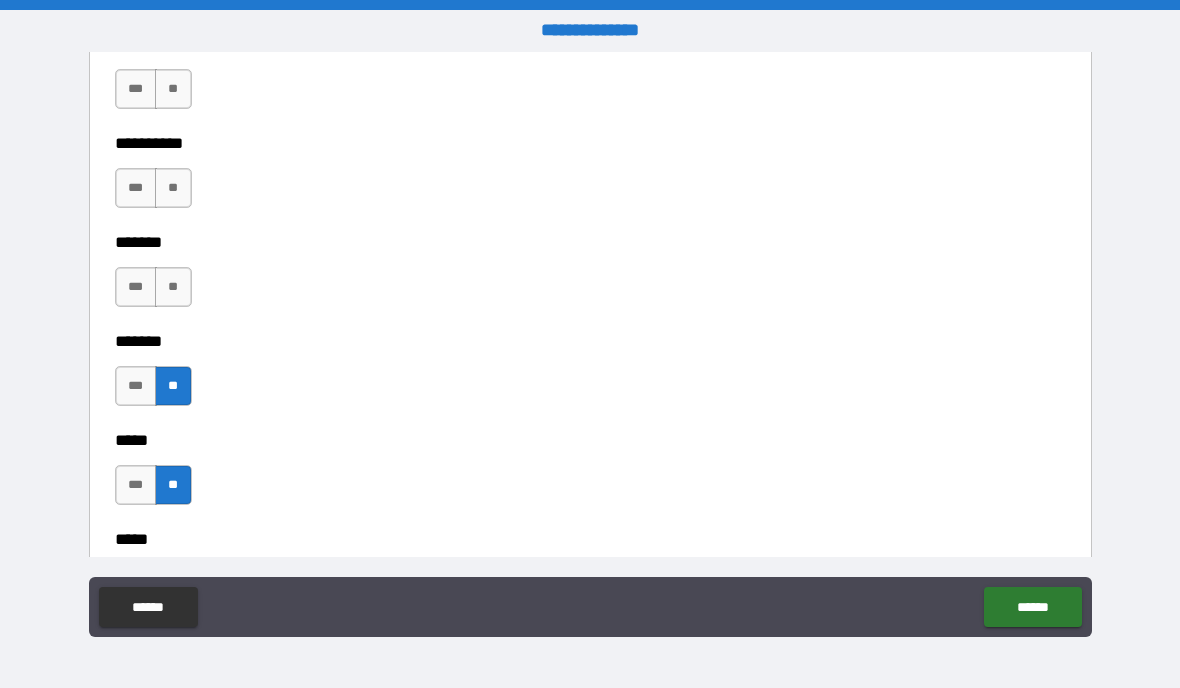 click on "**" at bounding box center (173, 287) 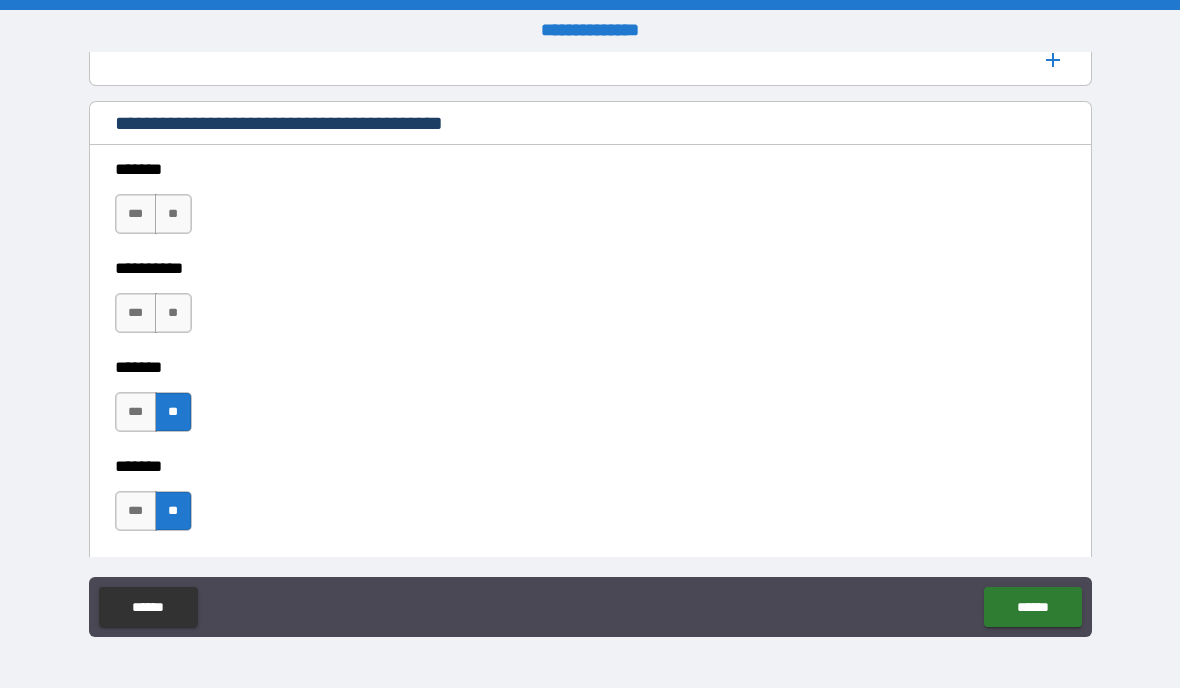 scroll, scrollTop: 1323, scrollLeft: 0, axis: vertical 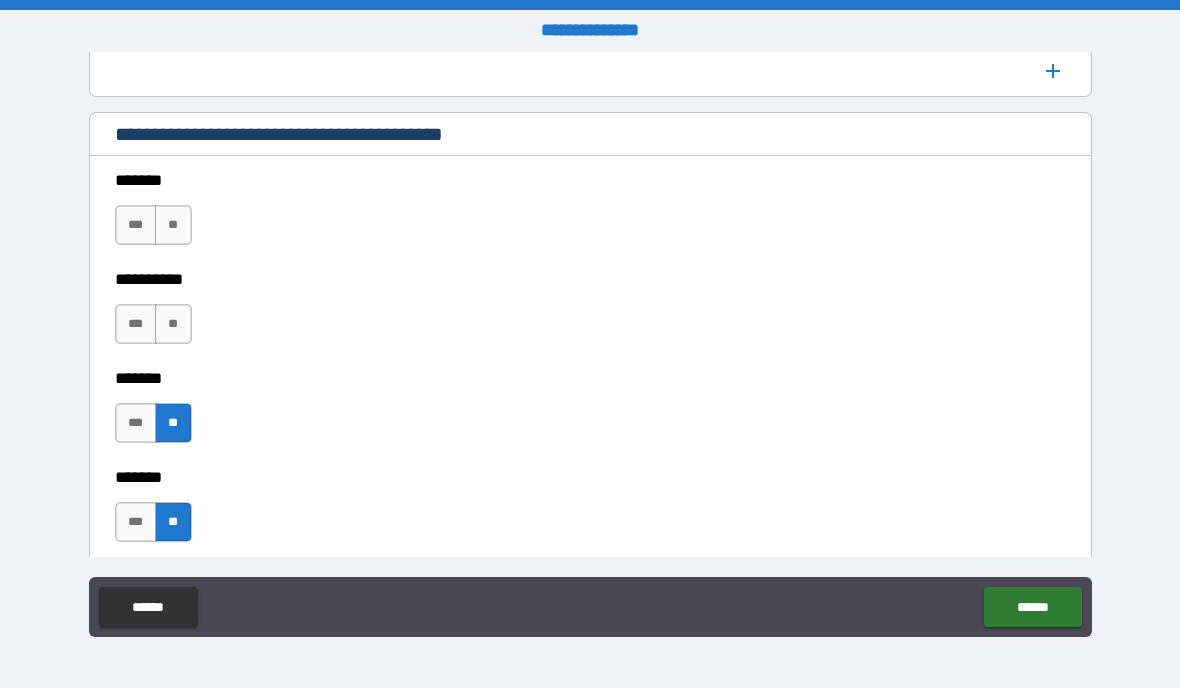 click on "**" at bounding box center (173, 324) 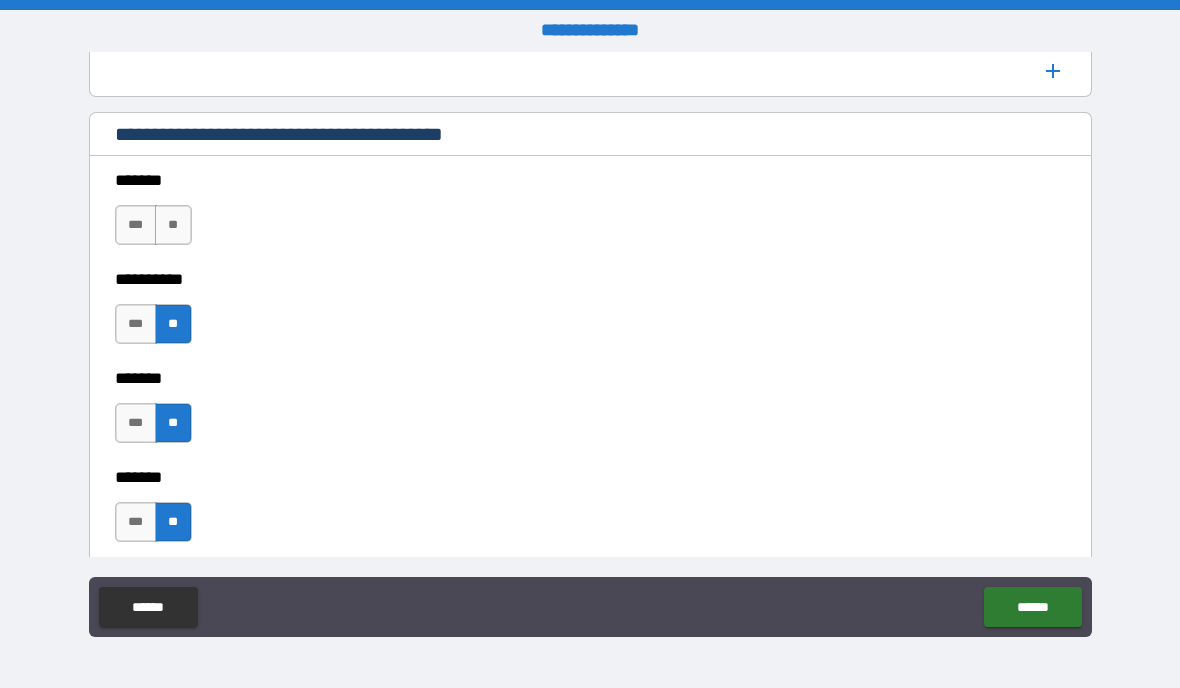 click on "**" at bounding box center [173, 225] 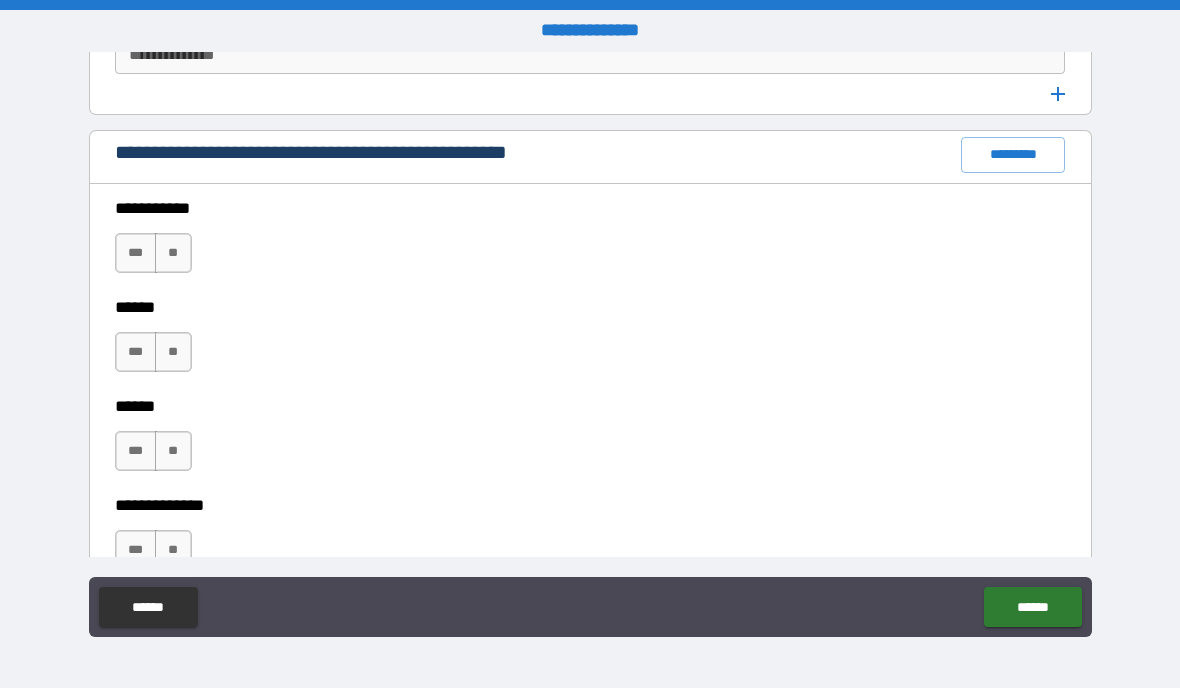 scroll, scrollTop: 2263, scrollLeft: 0, axis: vertical 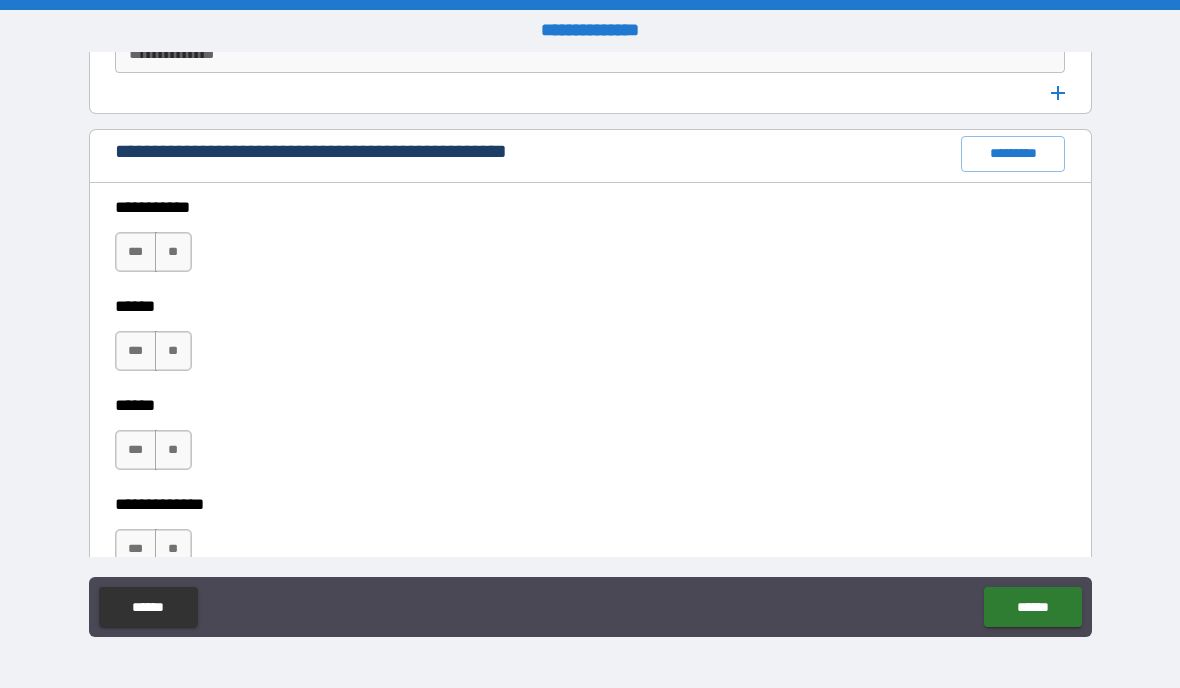 click on "**" at bounding box center [173, 252] 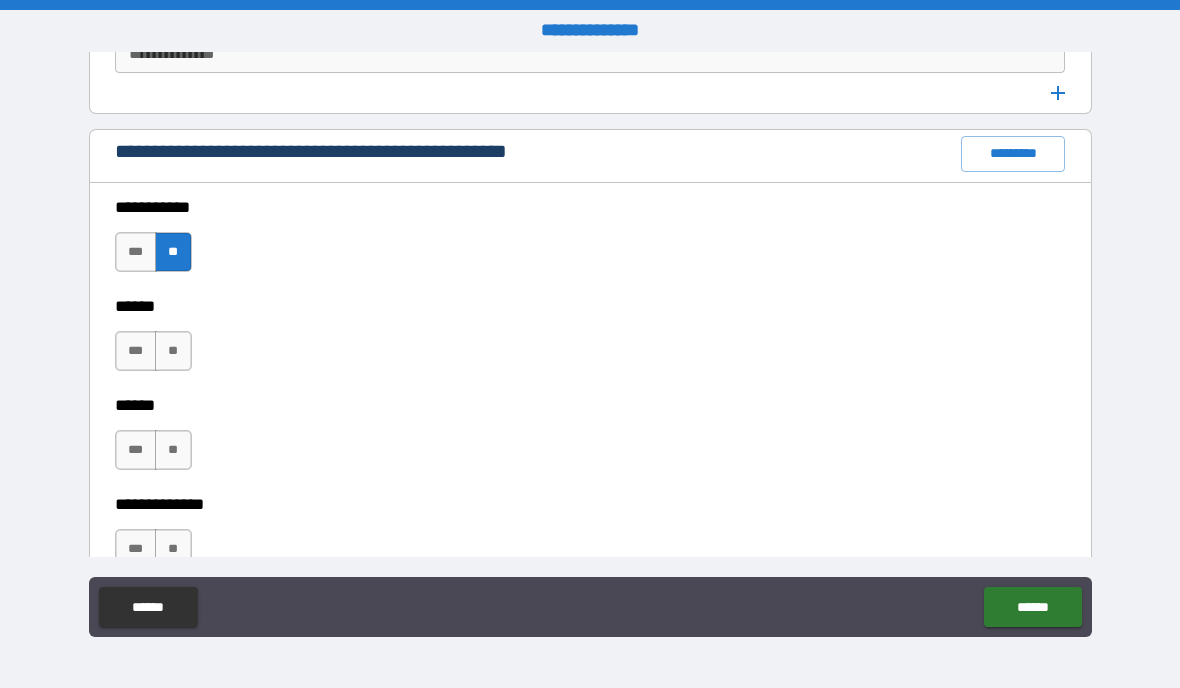 click on "**" at bounding box center [173, 351] 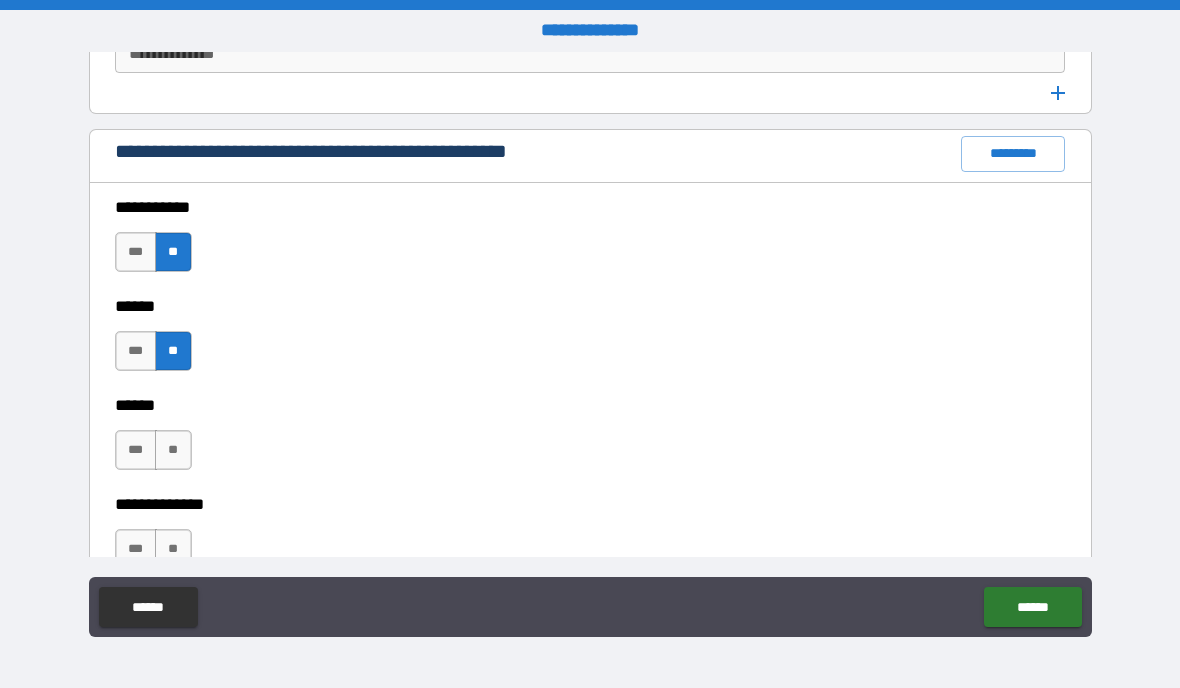 click on "**" at bounding box center (173, 450) 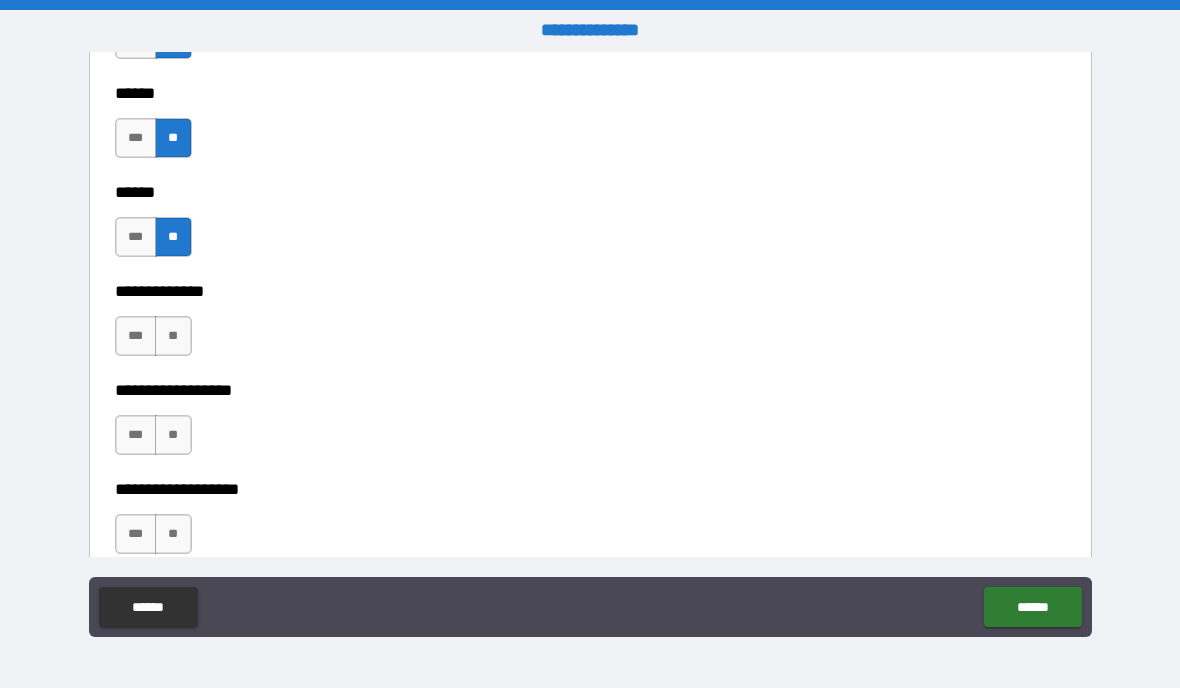 scroll, scrollTop: 2478, scrollLeft: 0, axis: vertical 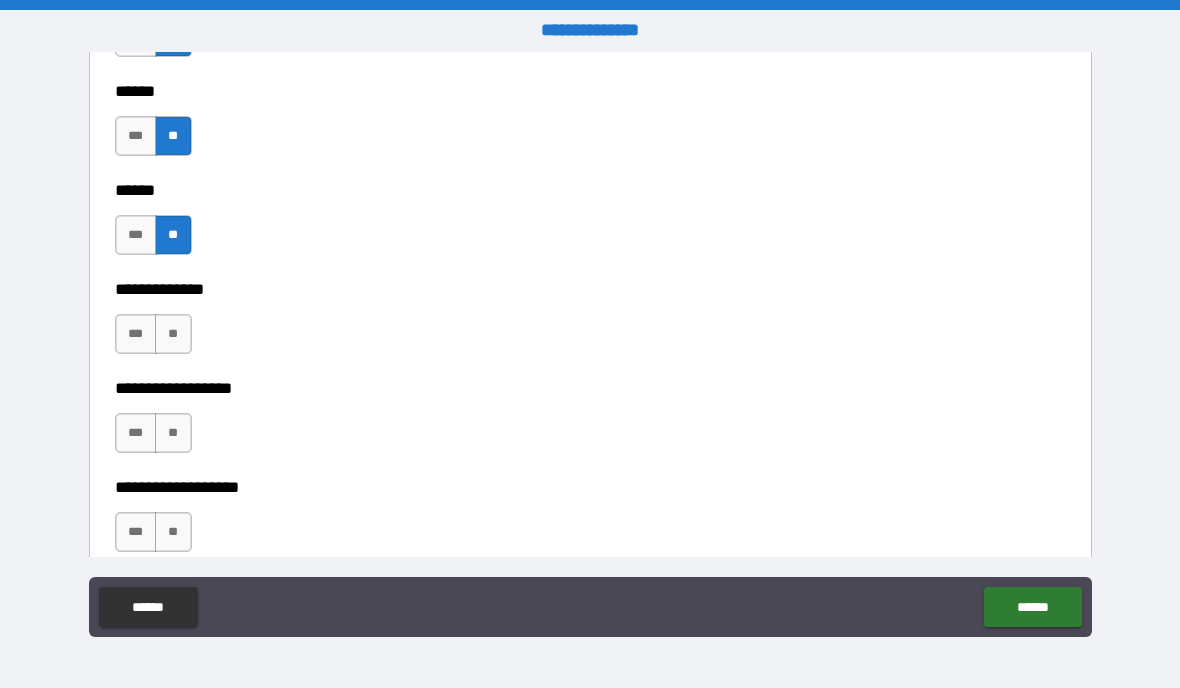 click on "**" at bounding box center [173, 334] 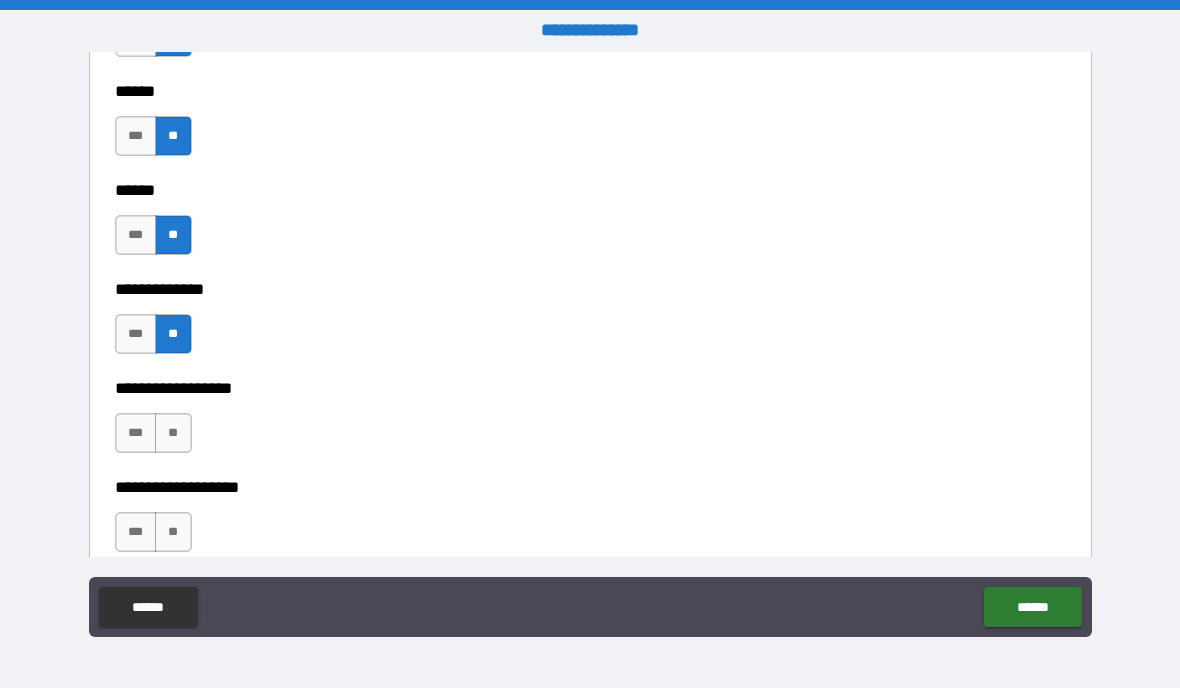 click on "**" at bounding box center [173, 433] 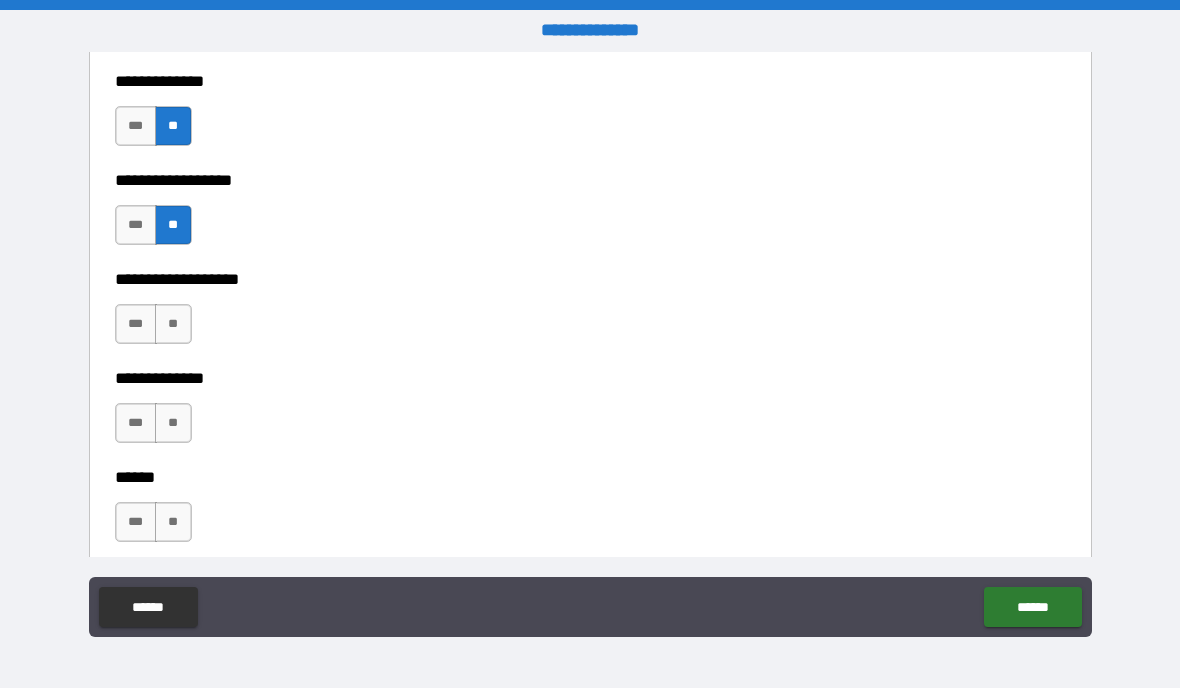 scroll, scrollTop: 2687, scrollLeft: 0, axis: vertical 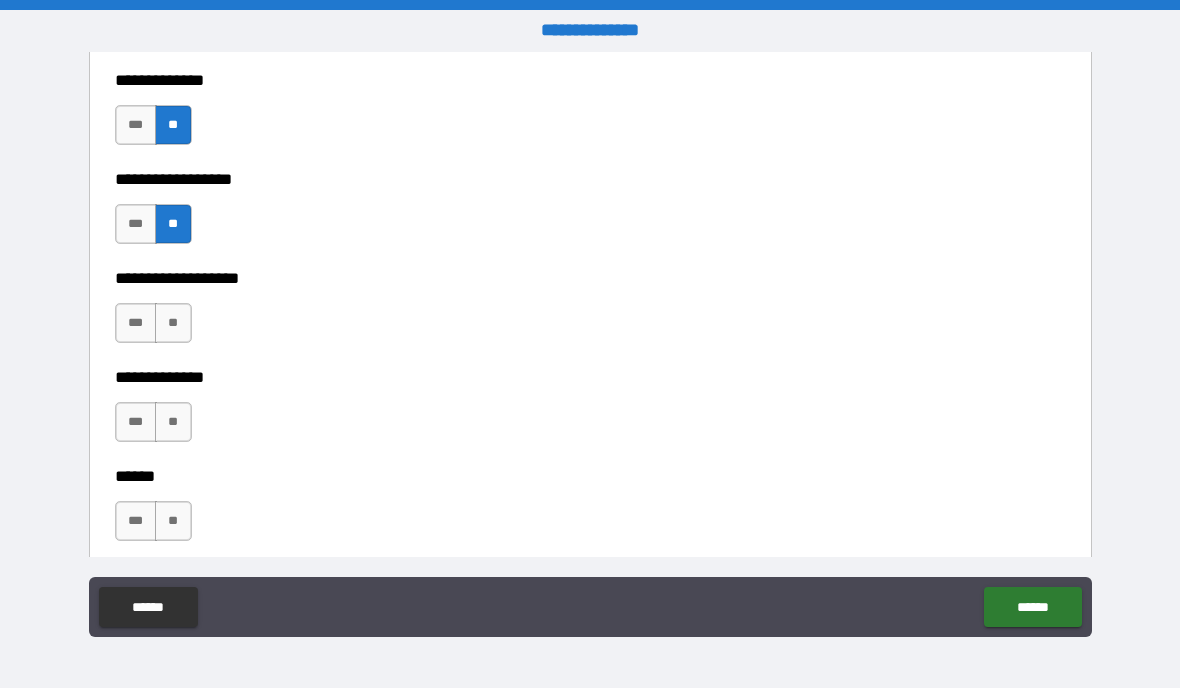 click on "**" at bounding box center [173, 323] 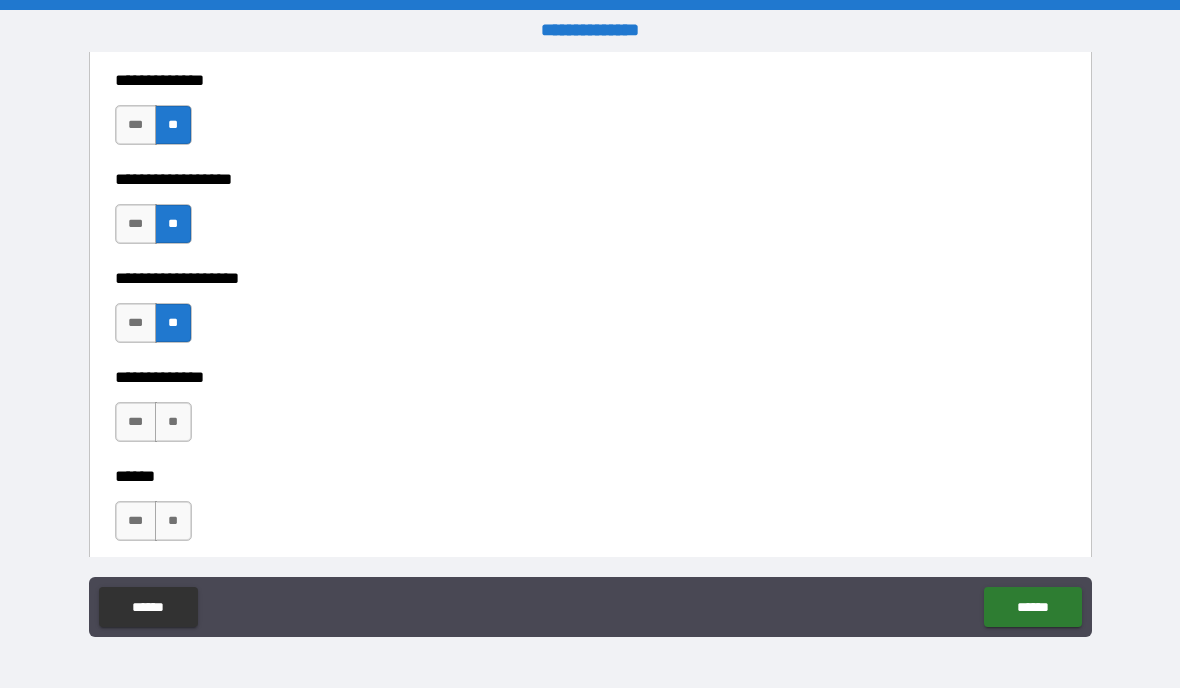 click on "**" at bounding box center (173, 422) 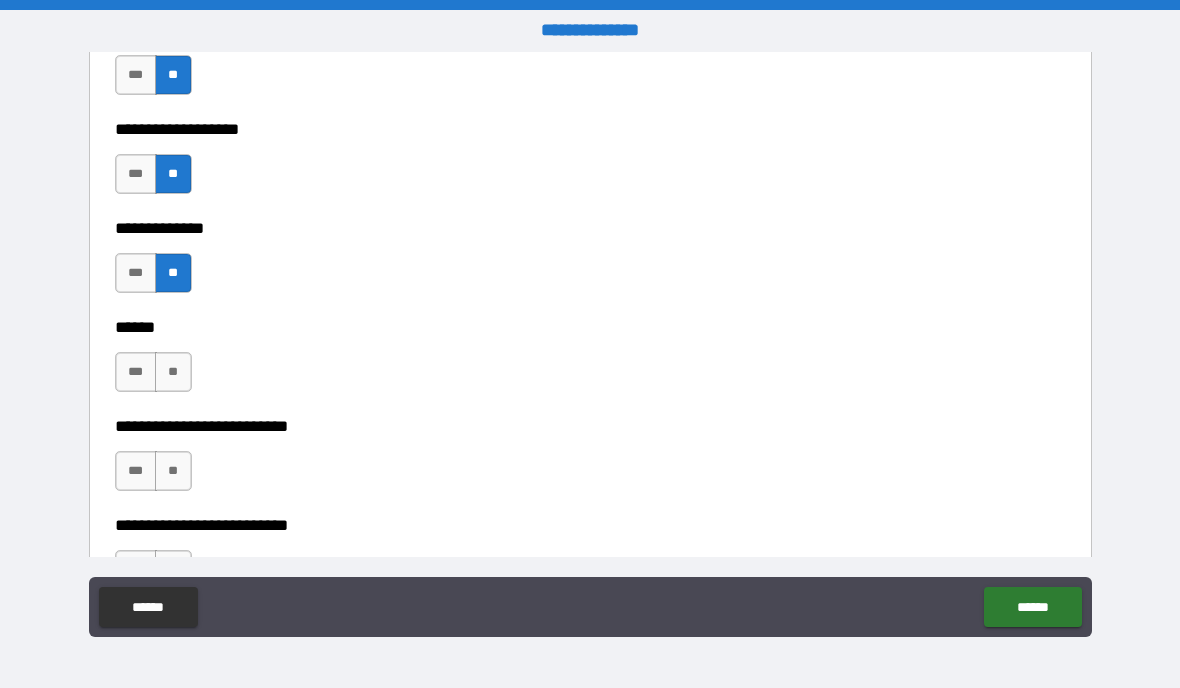 scroll, scrollTop: 2883, scrollLeft: 0, axis: vertical 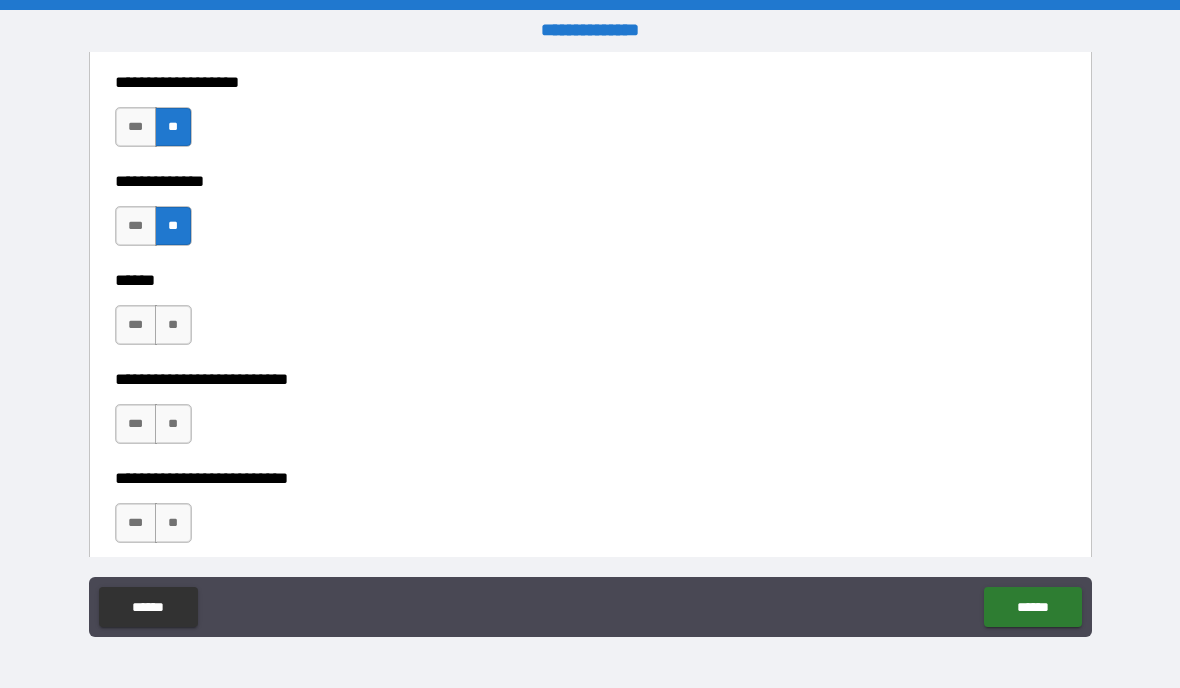 click on "**" at bounding box center (173, 325) 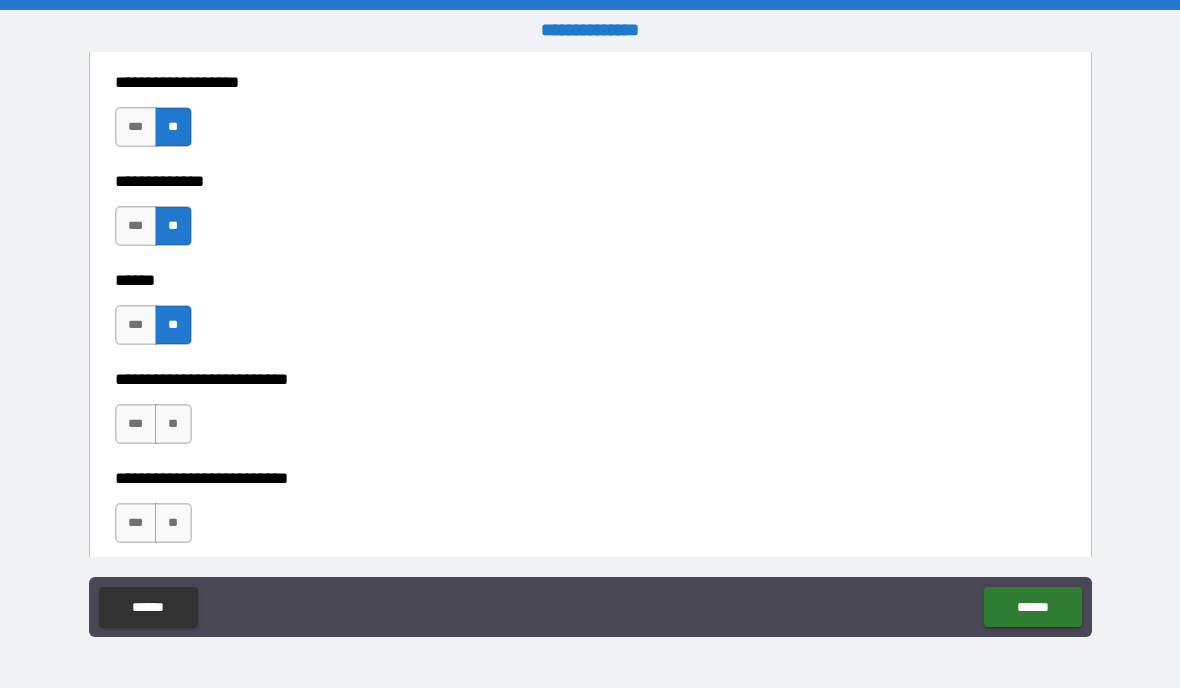 click on "**" at bounding box center (173, 424) 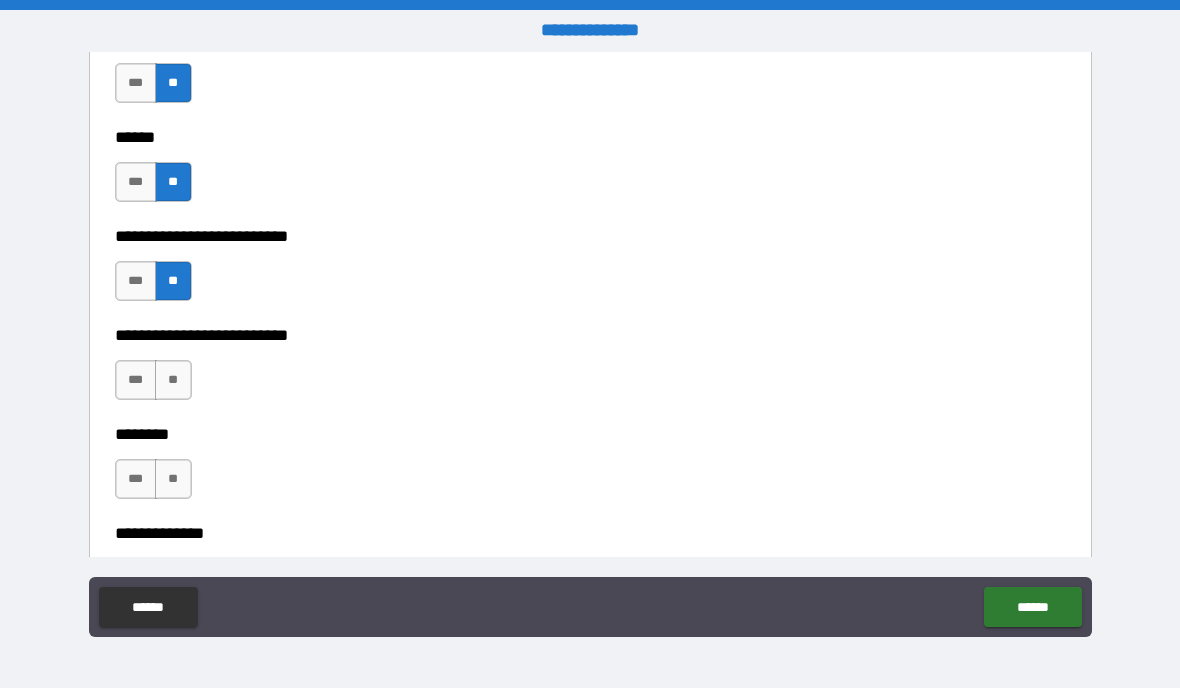 scroll, scrollTop: 3041, scrollLeft: 0, axis: vertical 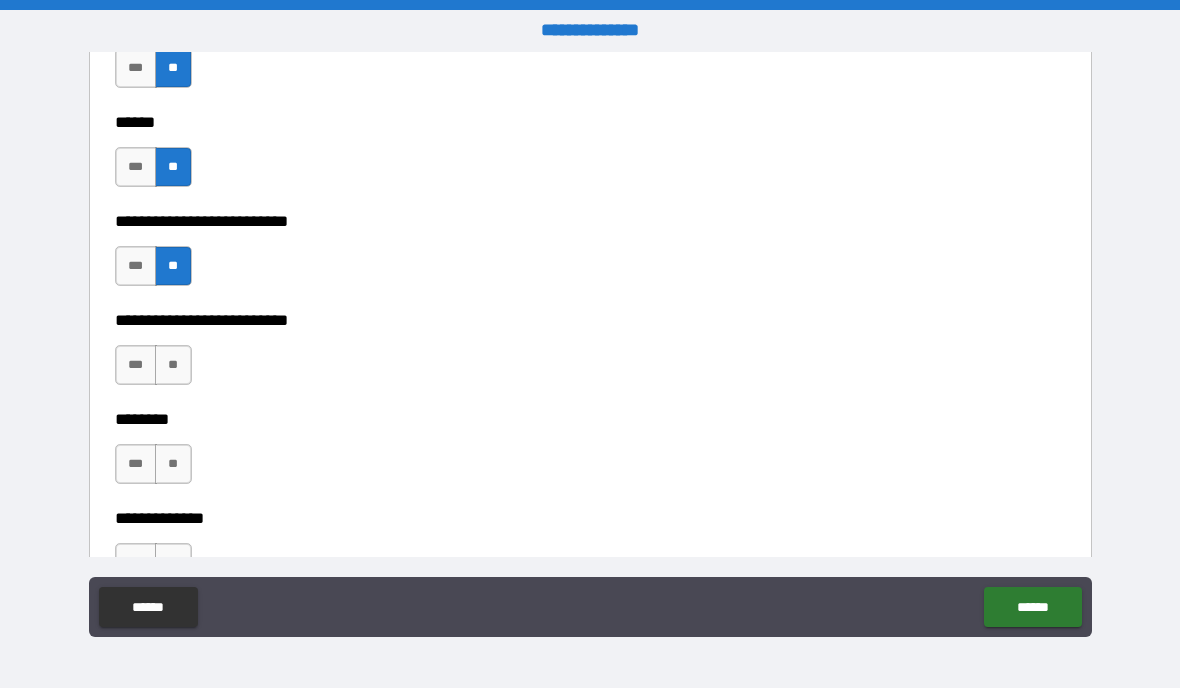 click on "**" at bounding box center (173, 365) 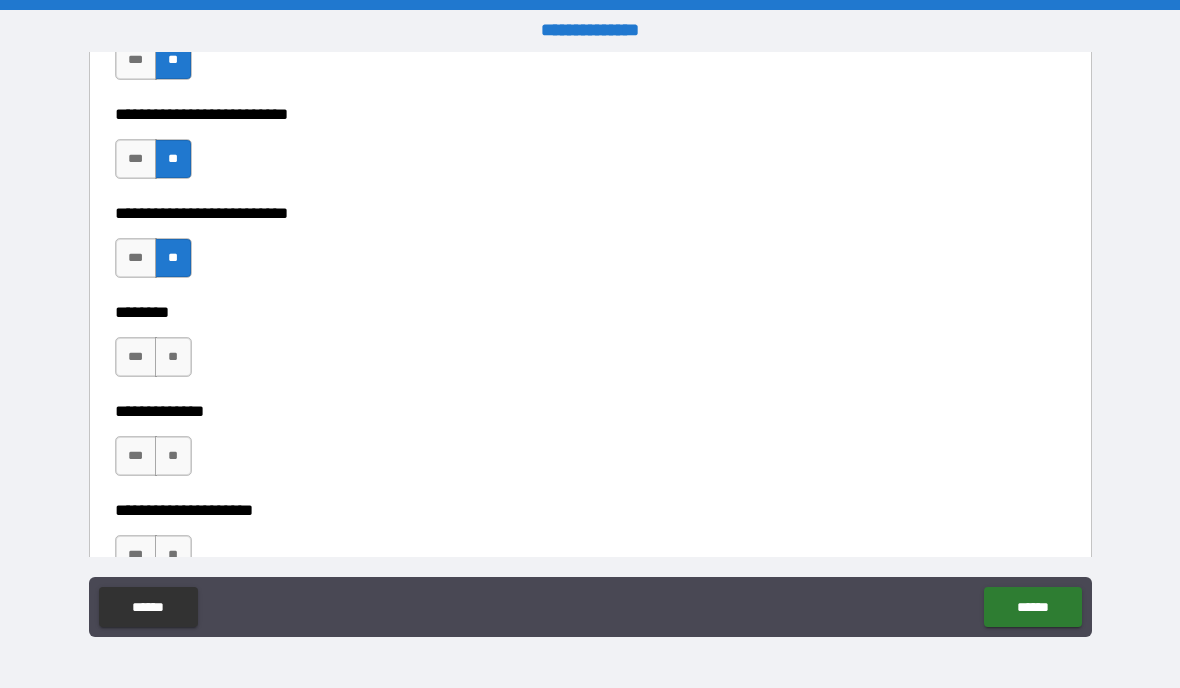 scroll, scrollTop: 3150, scrollLeft: 0, axis: vertical 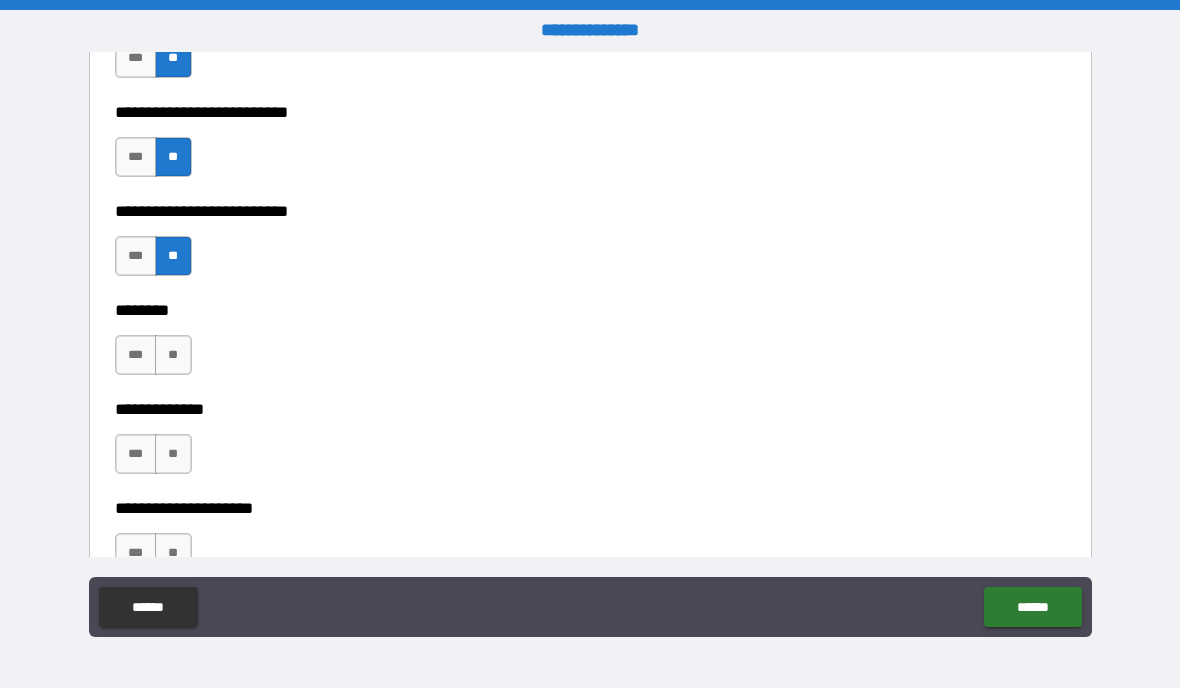 click on "**" at bounding box center [173, 355] 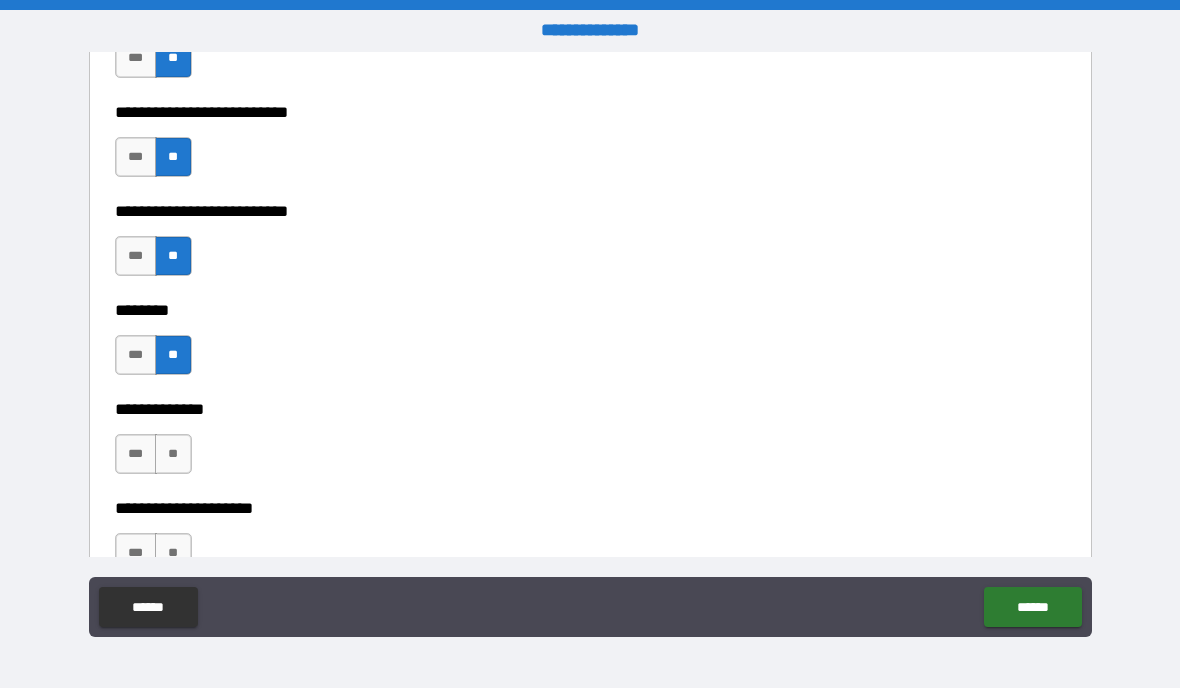 click on "**" at bounding box center (173, 454) 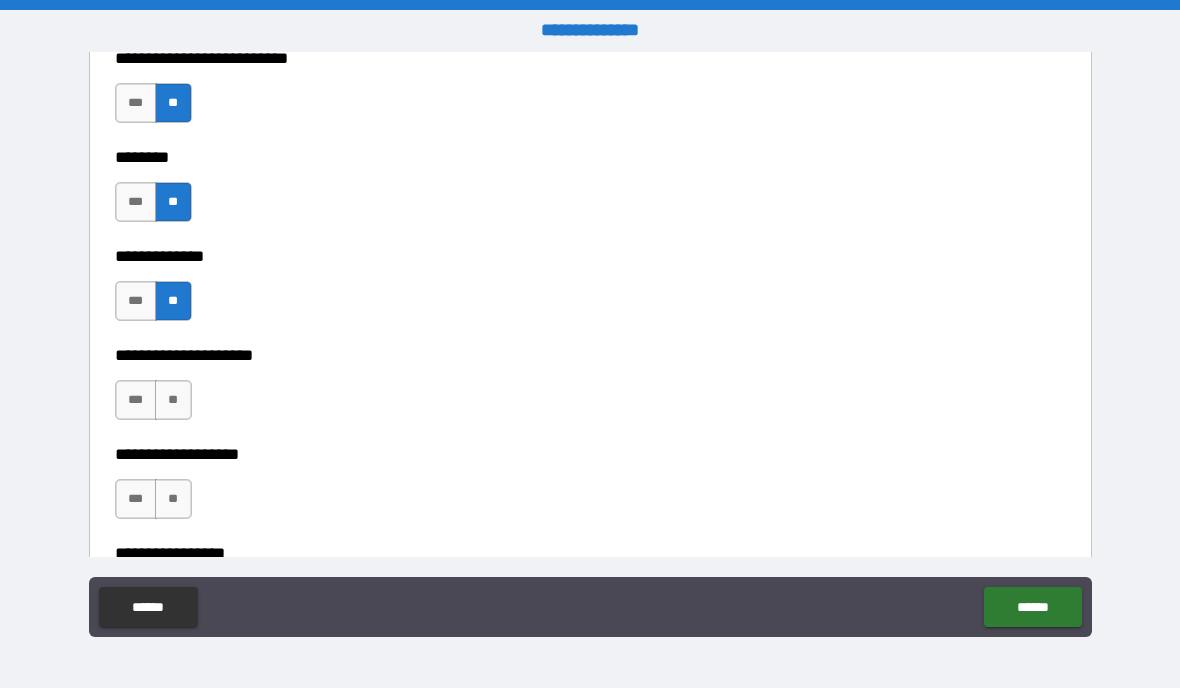 scroll, scrollTop: 3313, scrollLeft: 0, axis: vertical 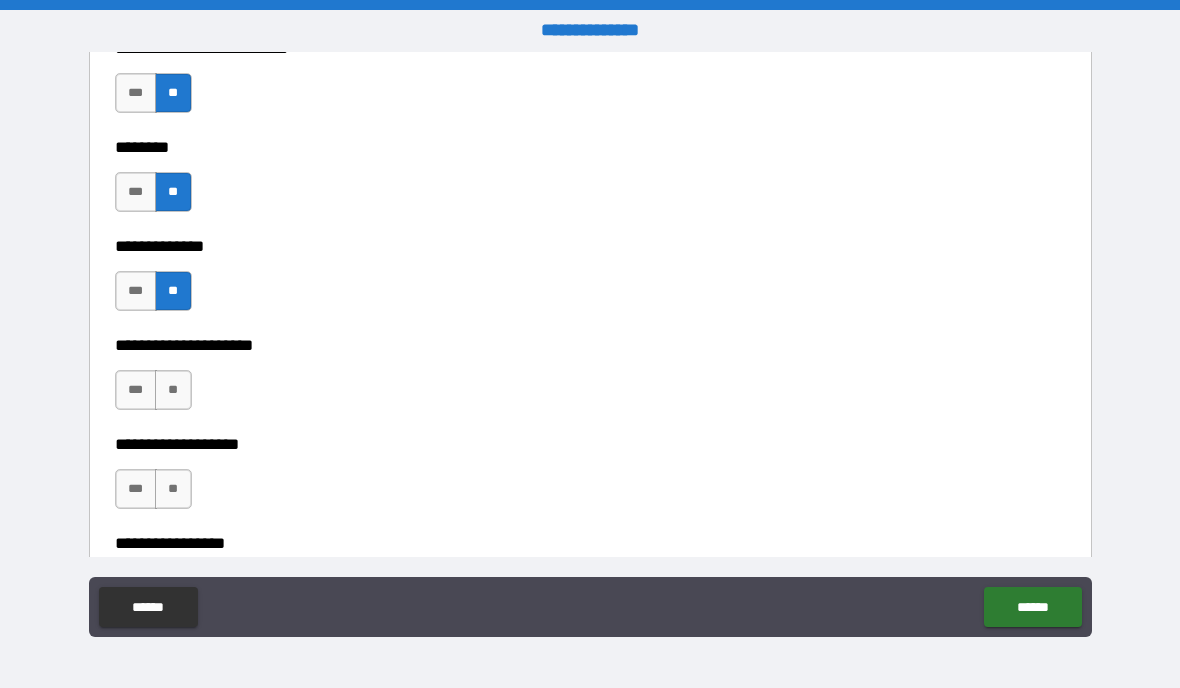 click on "**" at bounding box center (173, 390) 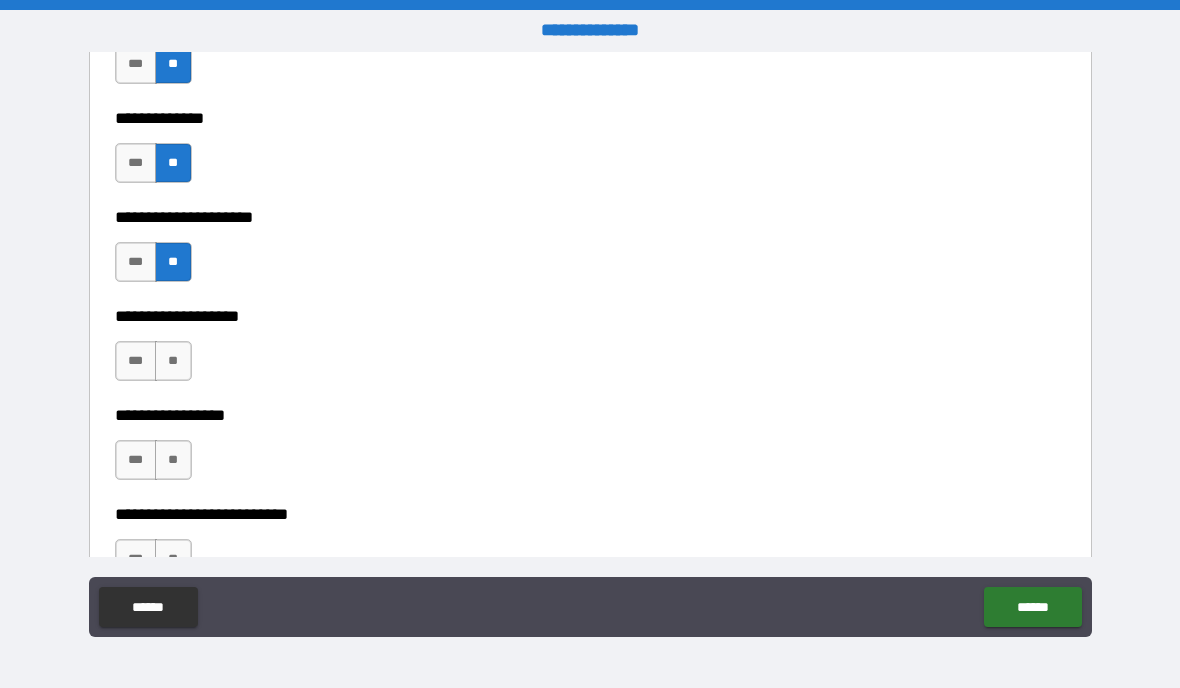 scroll, scrollTop: 3442, scrollLeft: 0, axis: vertical 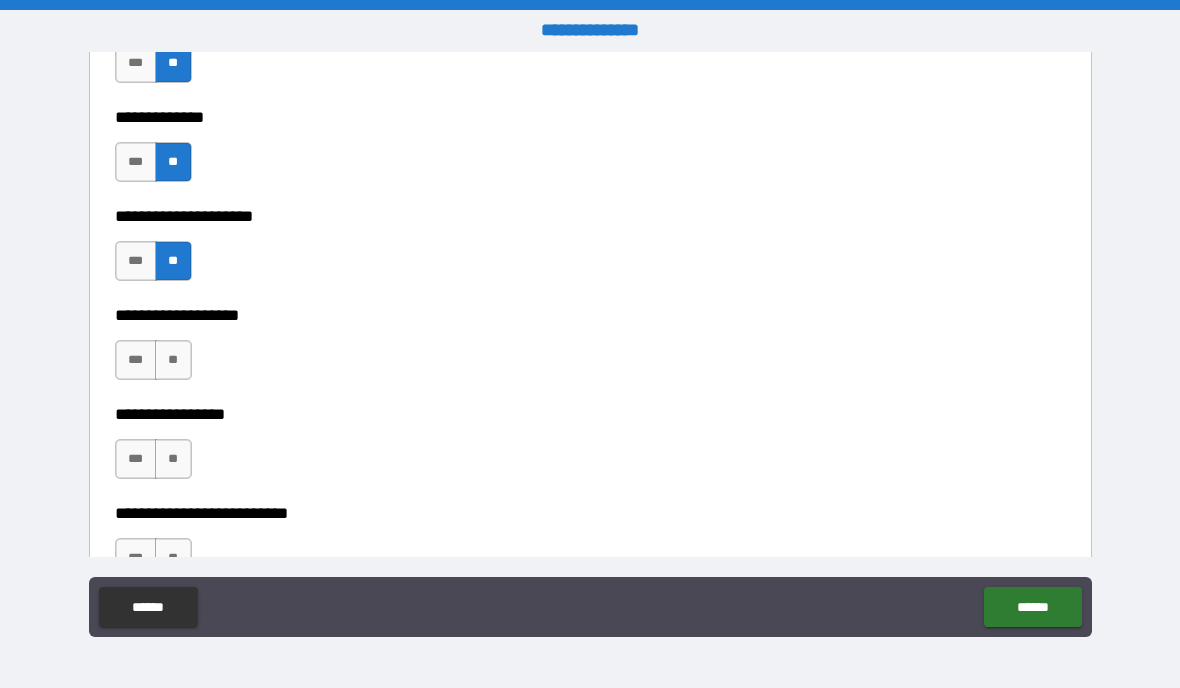click on "**" at bounding box center (173, 360) 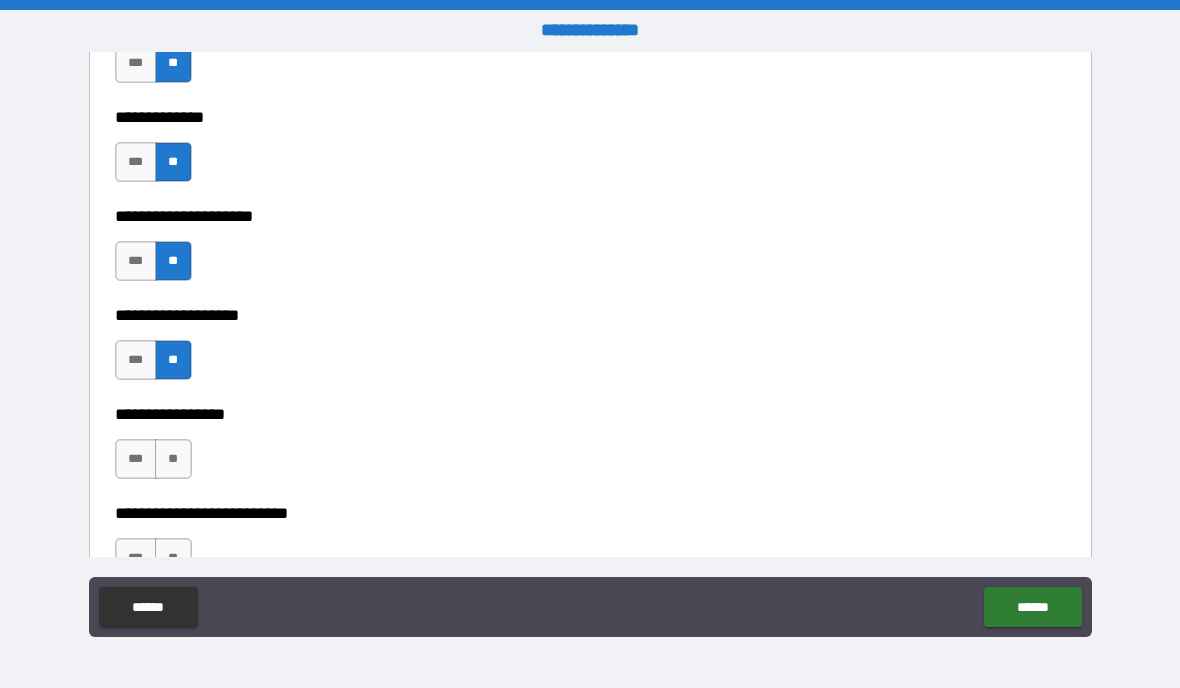 click on "**" at bounding box center (173, 459) 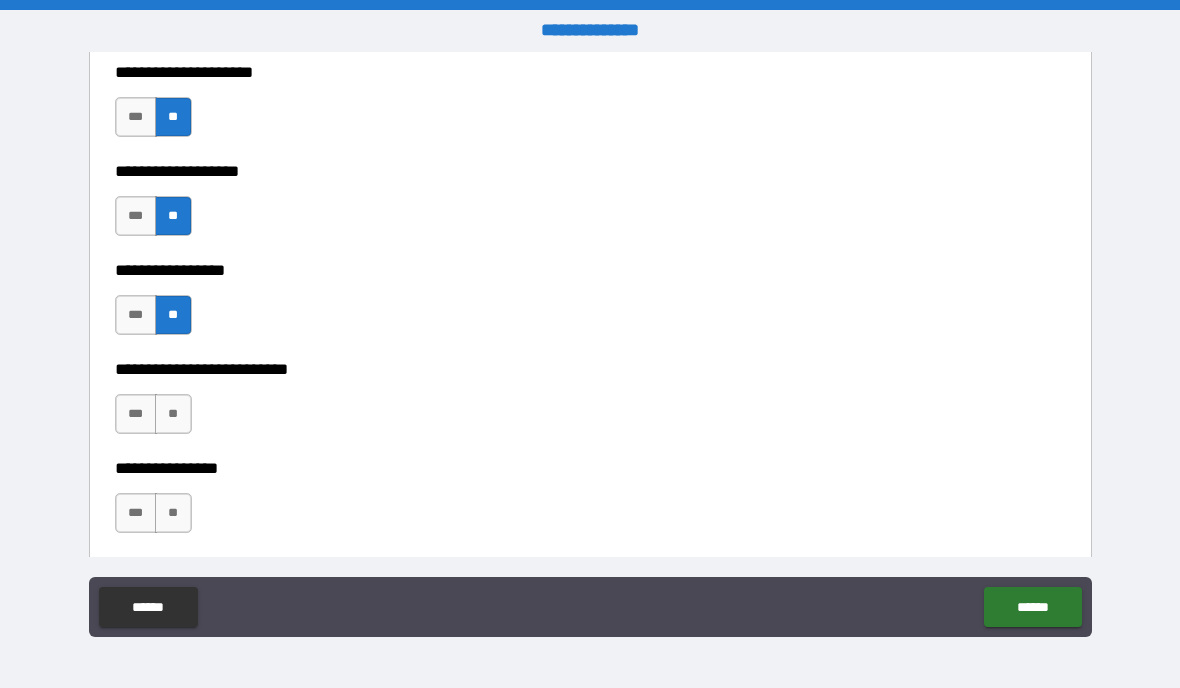scroll, scrollTop: 3604, scrollLeft: 0, axis: vertical 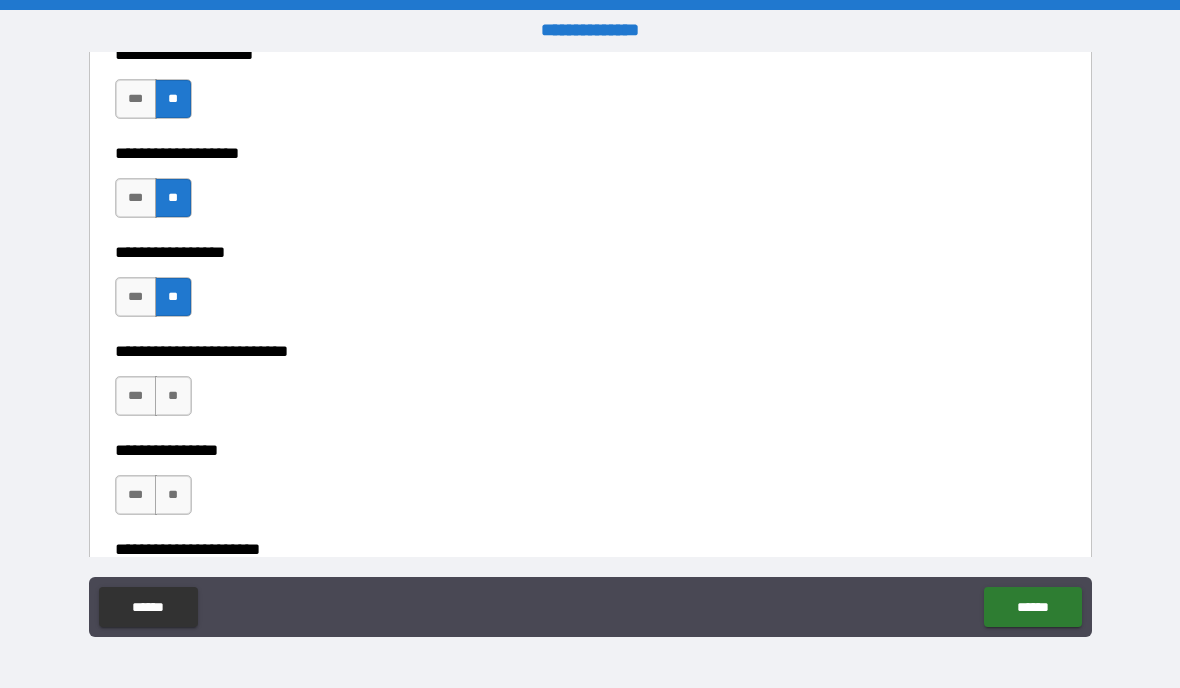 click on "**" at bounding box center [173, 396] 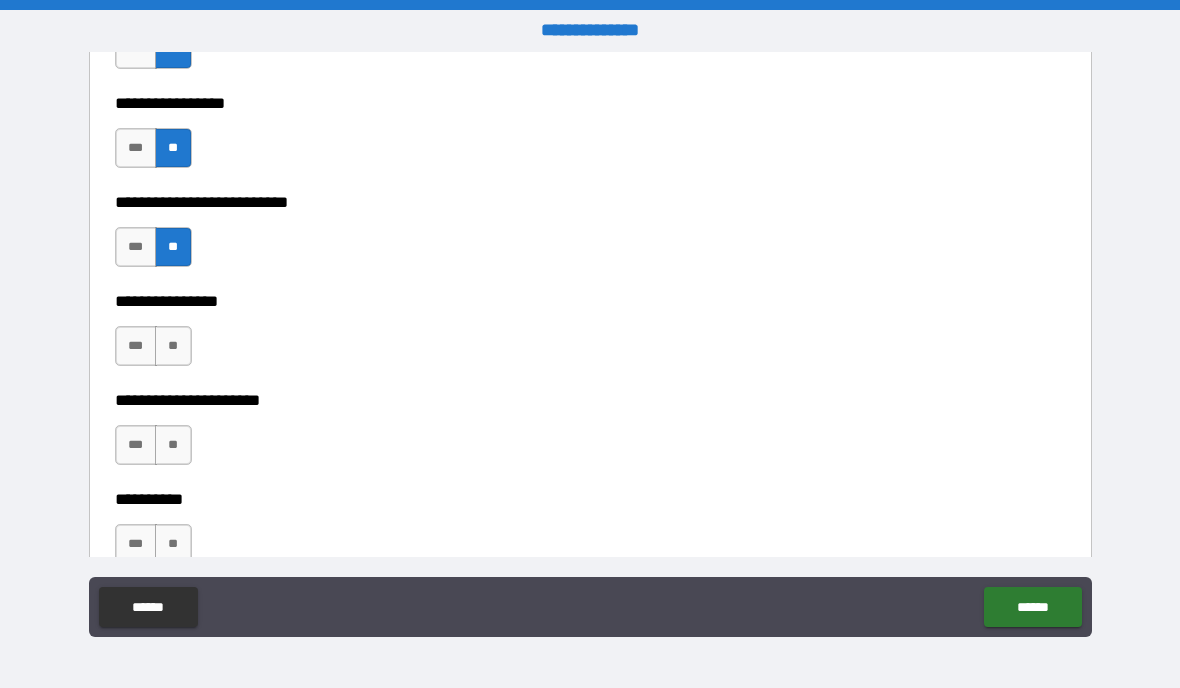 scroll, scrollTop: 3757, scrollLeft: 0, axis: vertical 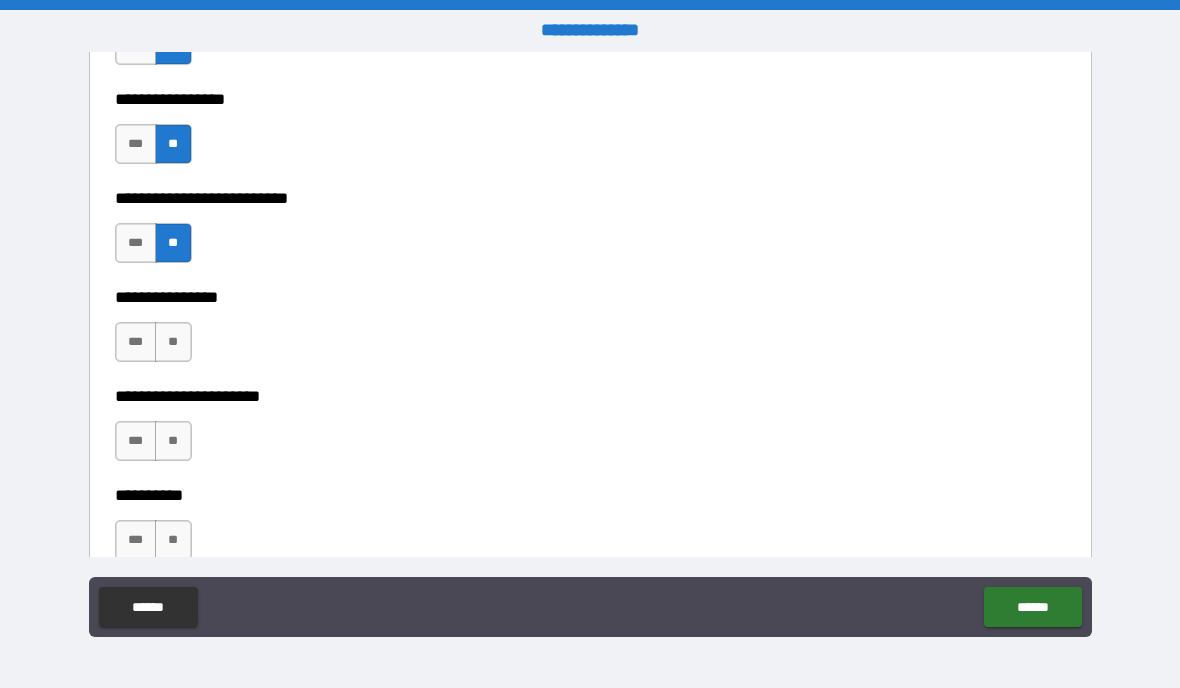 click on "**" at bounding box center (173, 342) 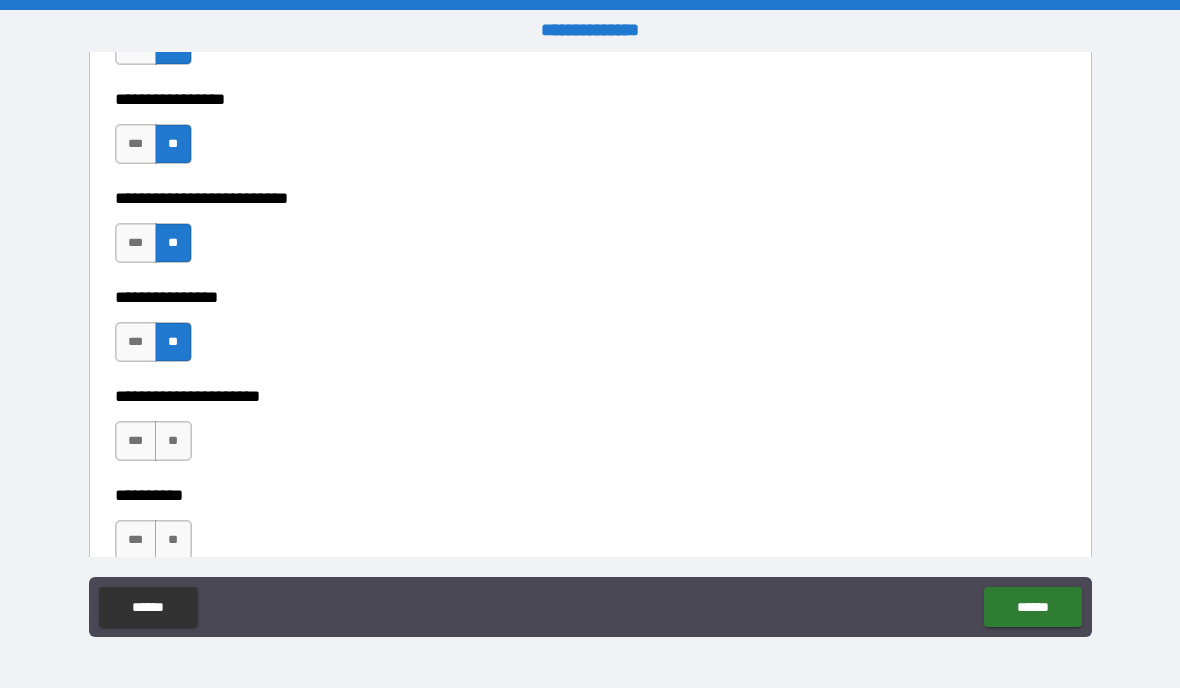 click on "**" at bounding box center (173, 441) 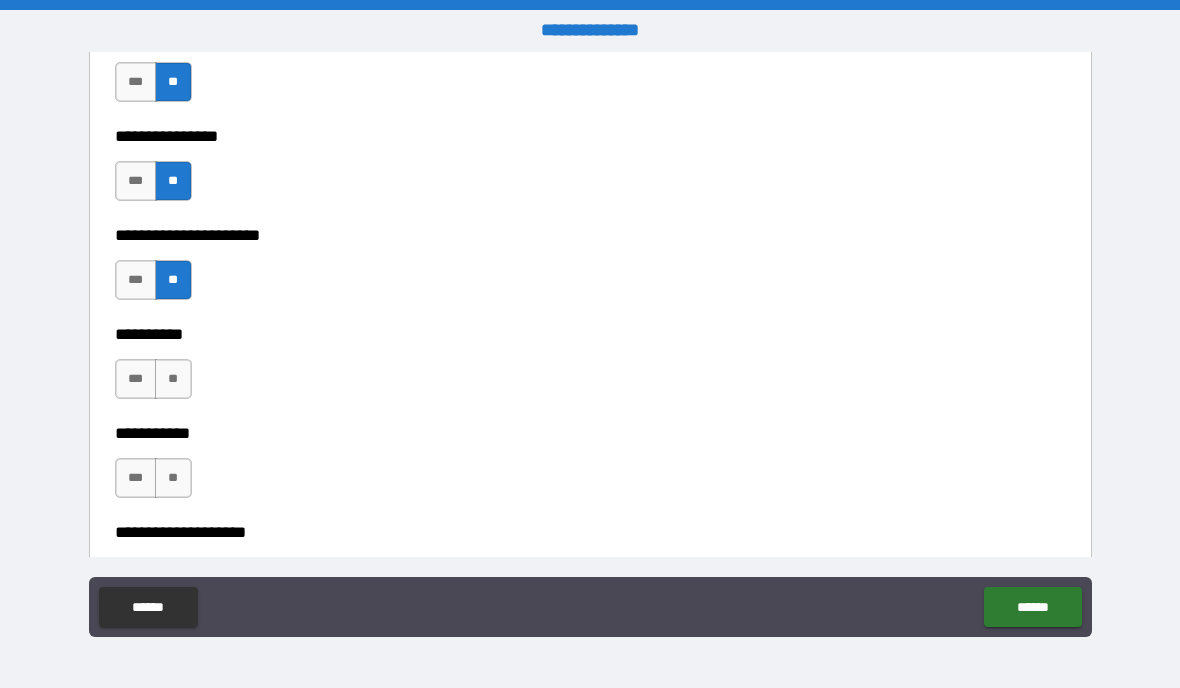 scroll, scrollTop: 3939, scrollLeft: 0, axis: vertical 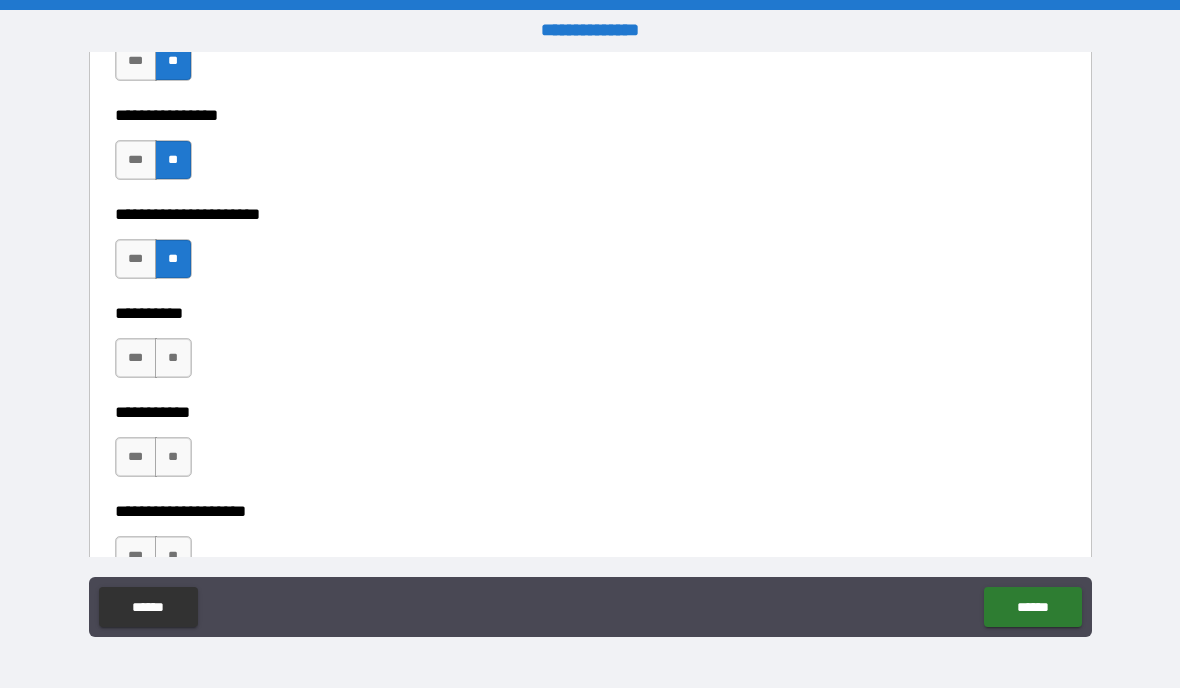 click on "**" at bounding box center (173, 358) 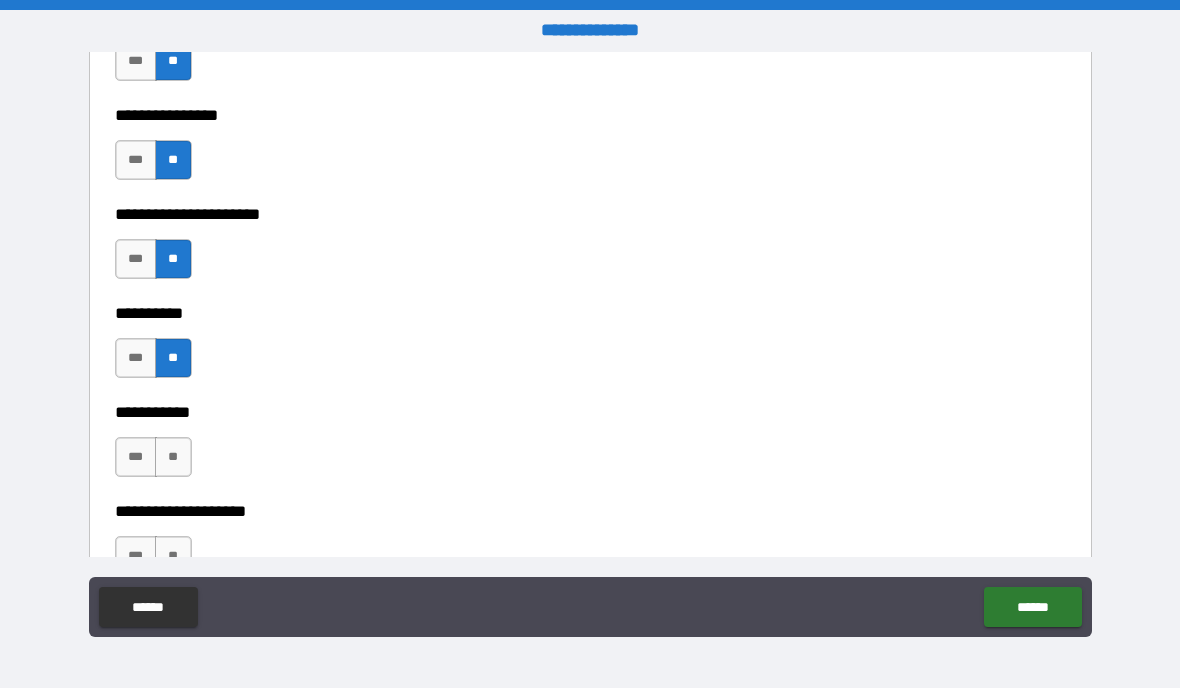 click on "**" at bounding box center [173, 457] 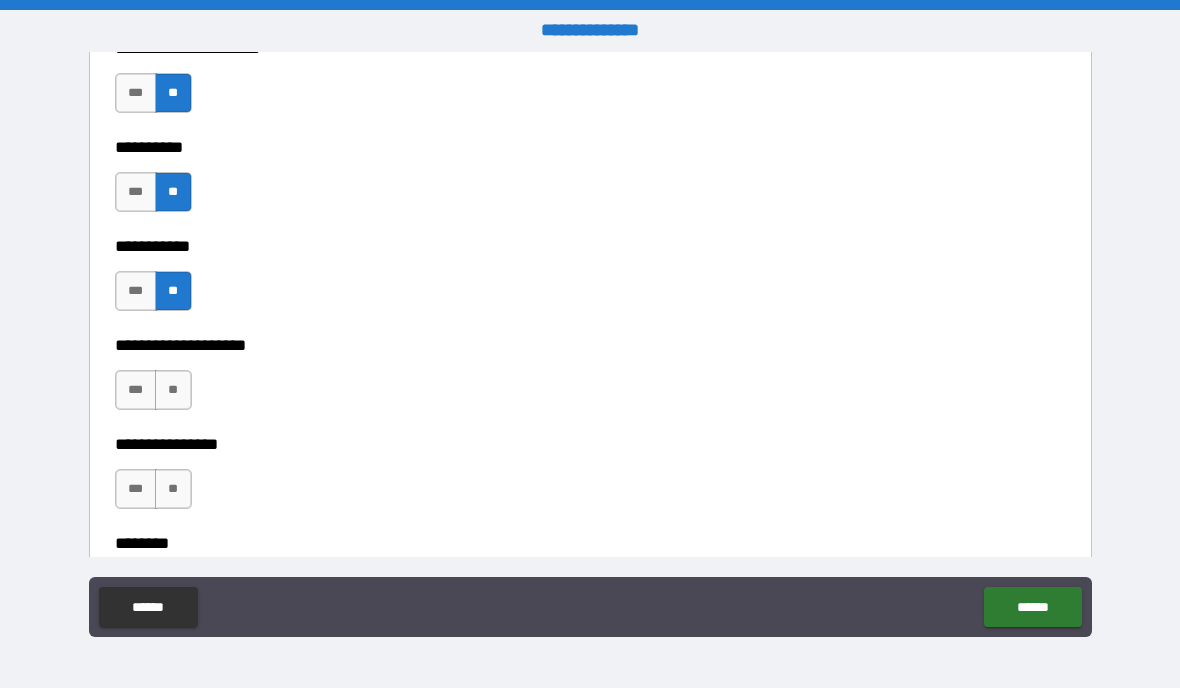 scroll, scrollTop: 4132, scrollLeft: 0, axis: vertical 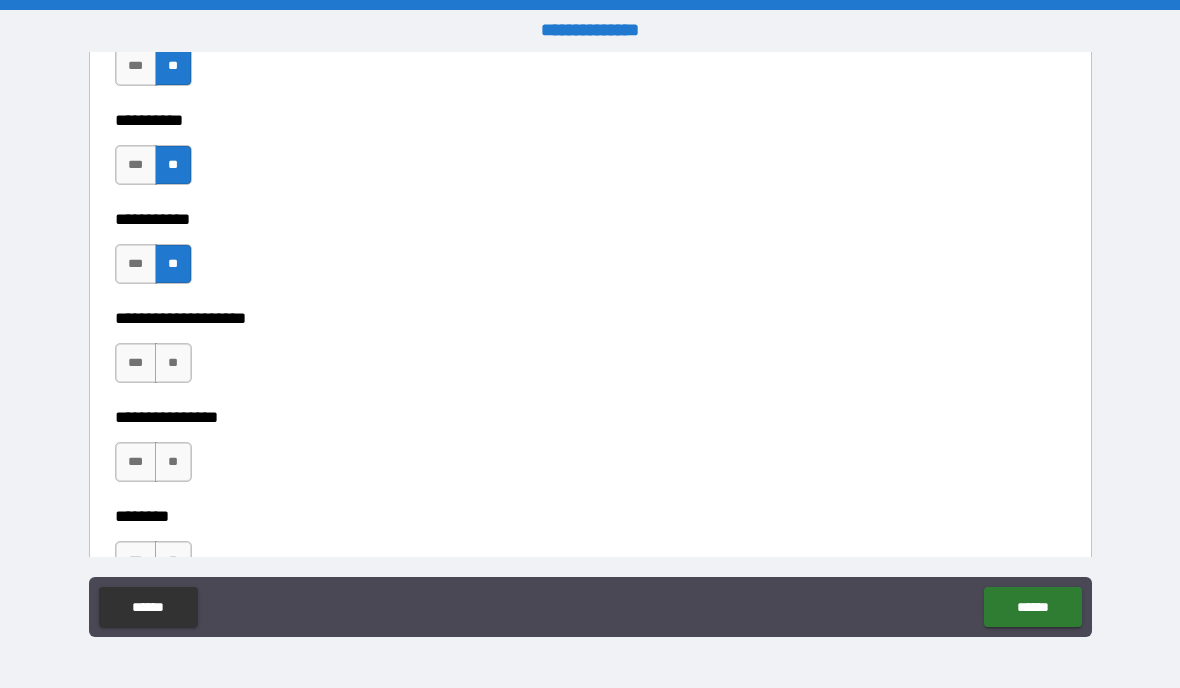 click on "**" at bounding box center (173, 363) 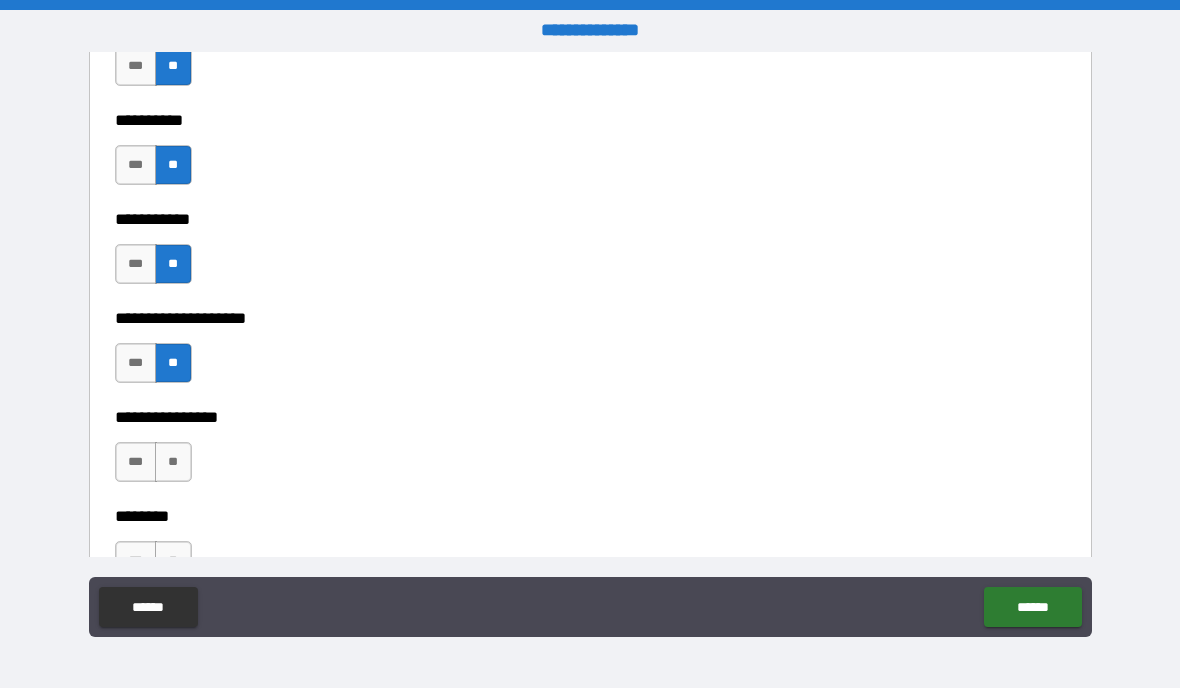 click on "**" at bounding box center (173, 462) 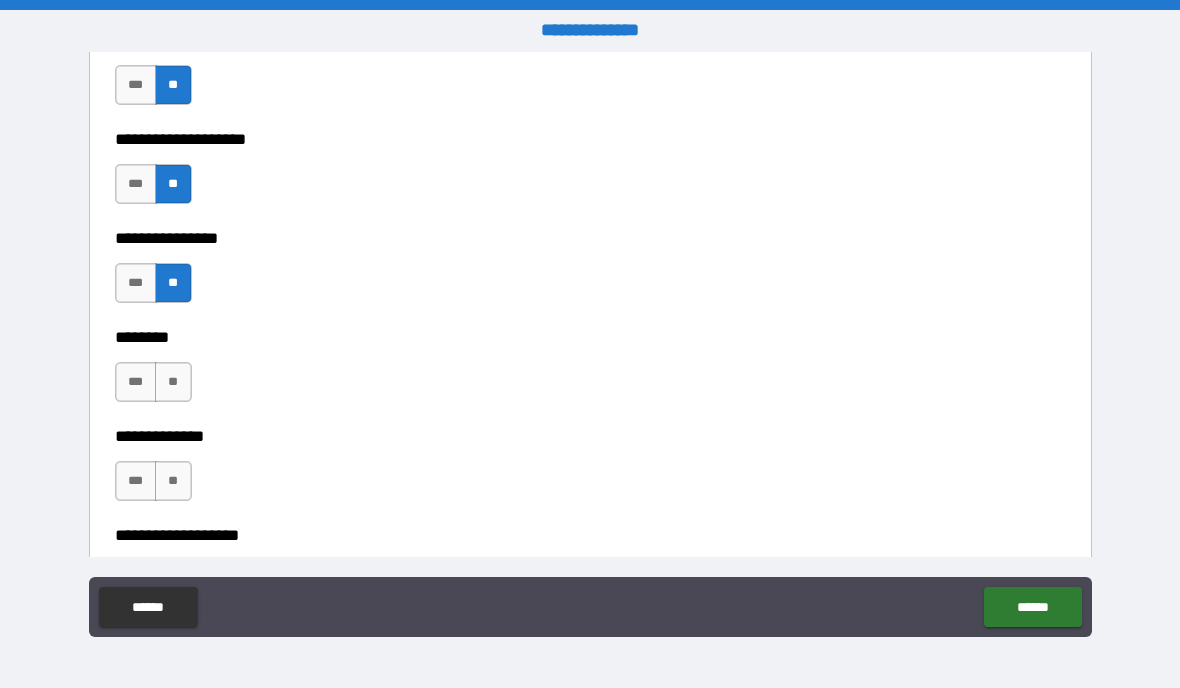 scroll, scrollTop: 4312, scrollLeft: 0, axis: vertical 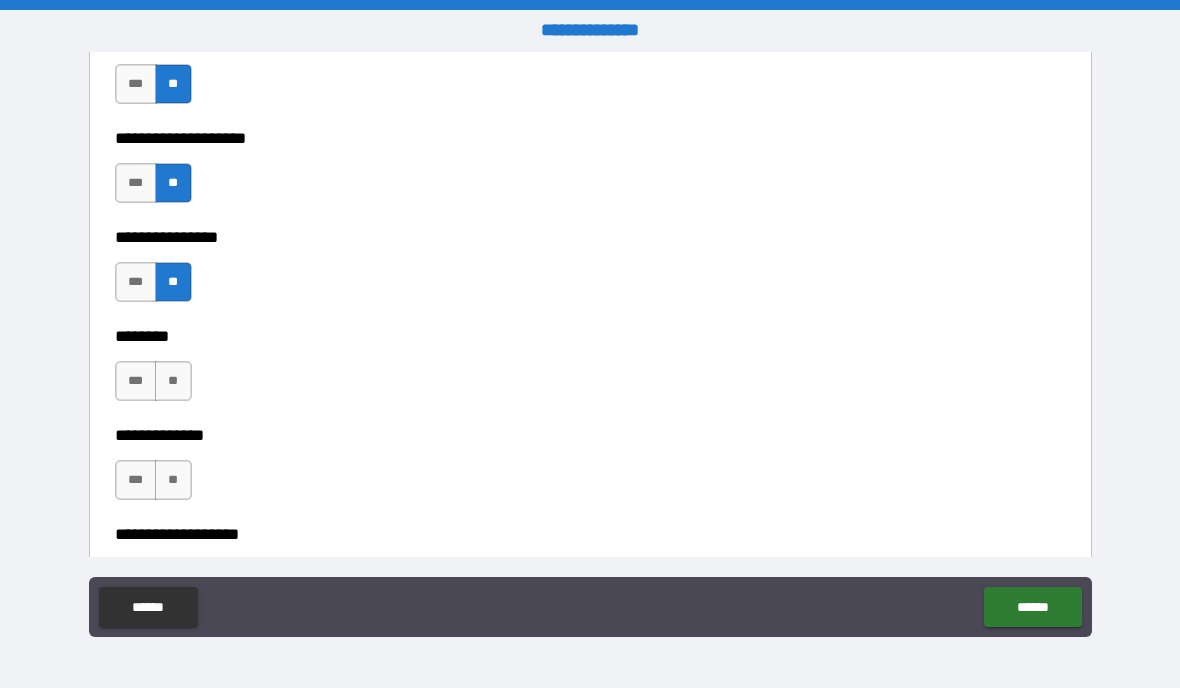 click on "**" at bounding box center [173, 381] 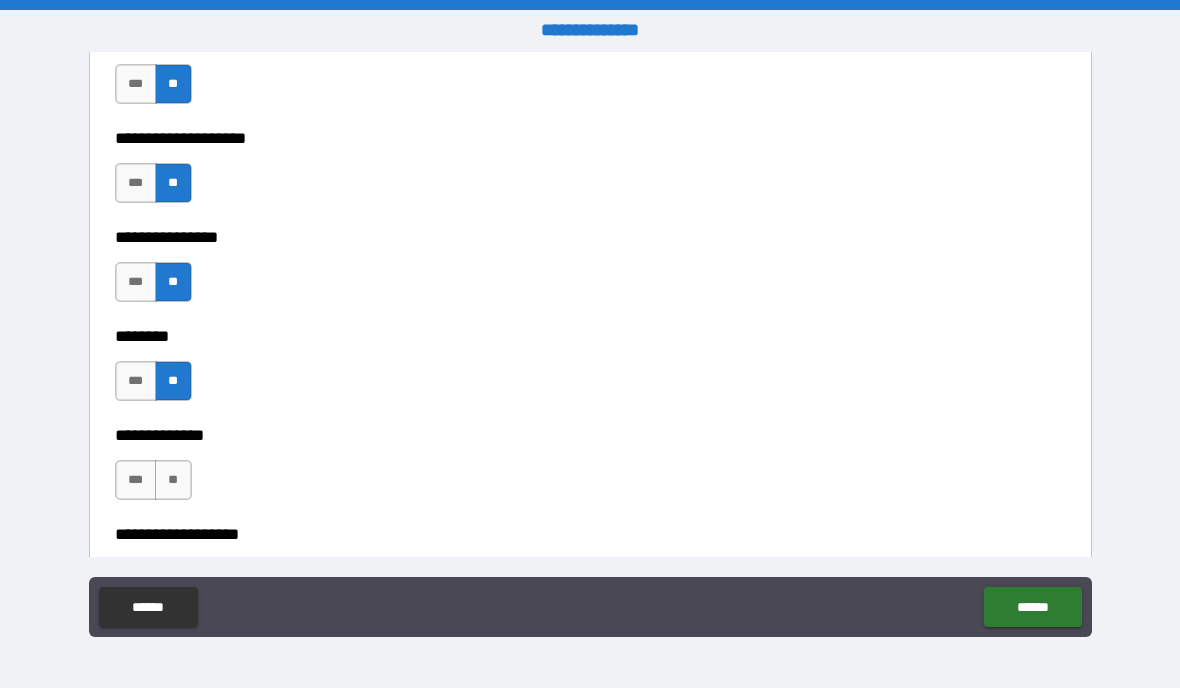 click on "**" at bounding box center (173, 480) 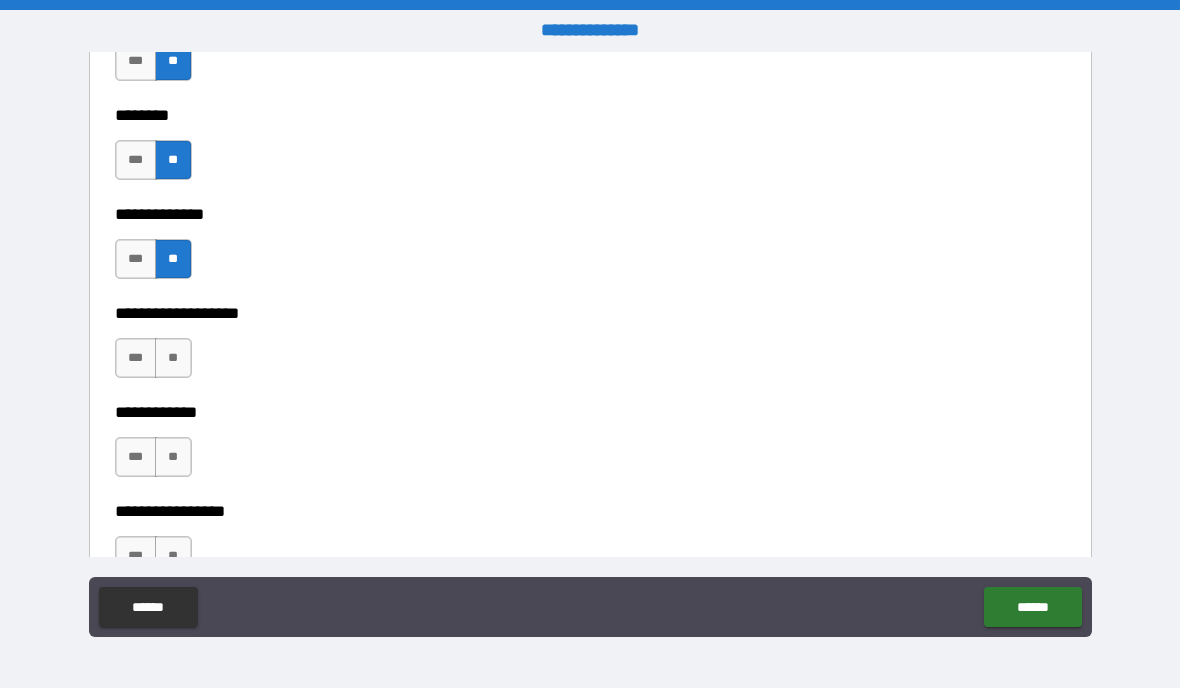 scroll, scrollTop: 4534, scrollLeft: 0, axis: vertical 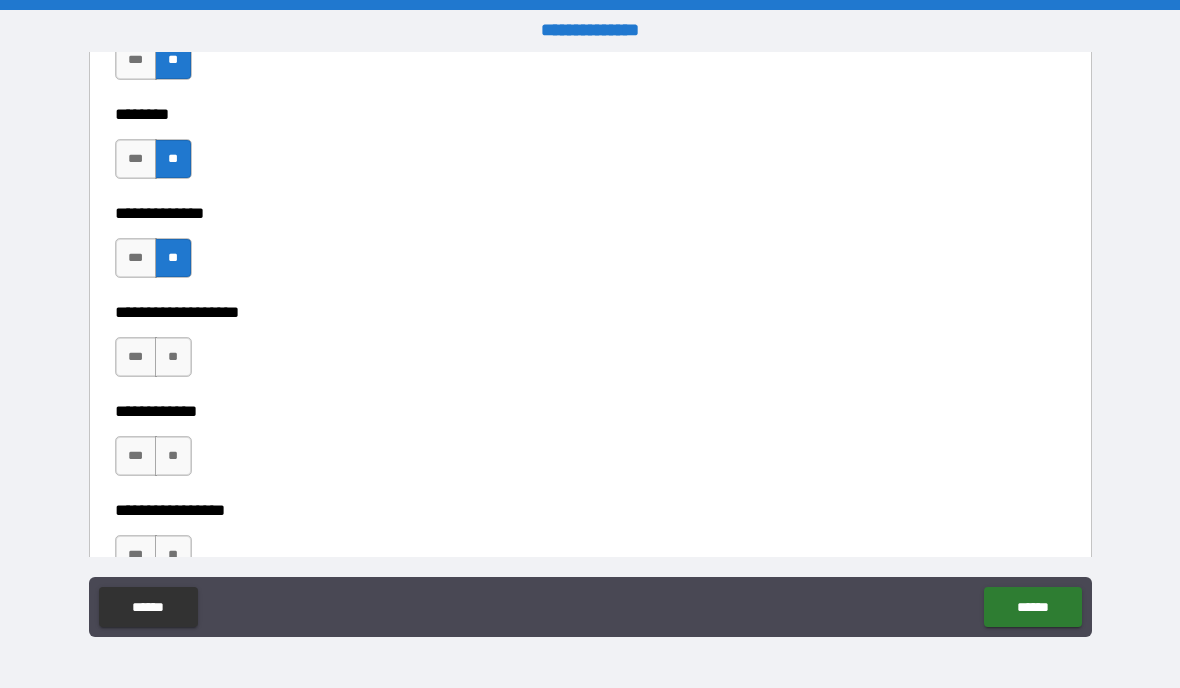 click on "**" at bounding box center [173, 357] 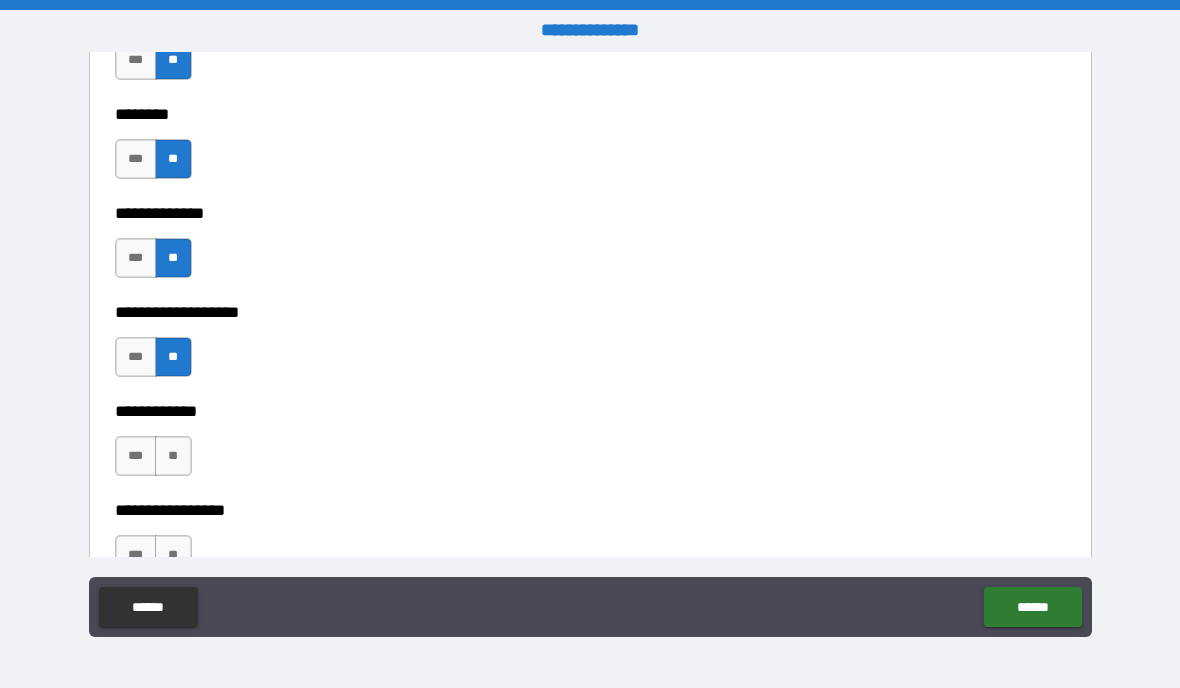 click on "**" at bounding box center [173, 456] 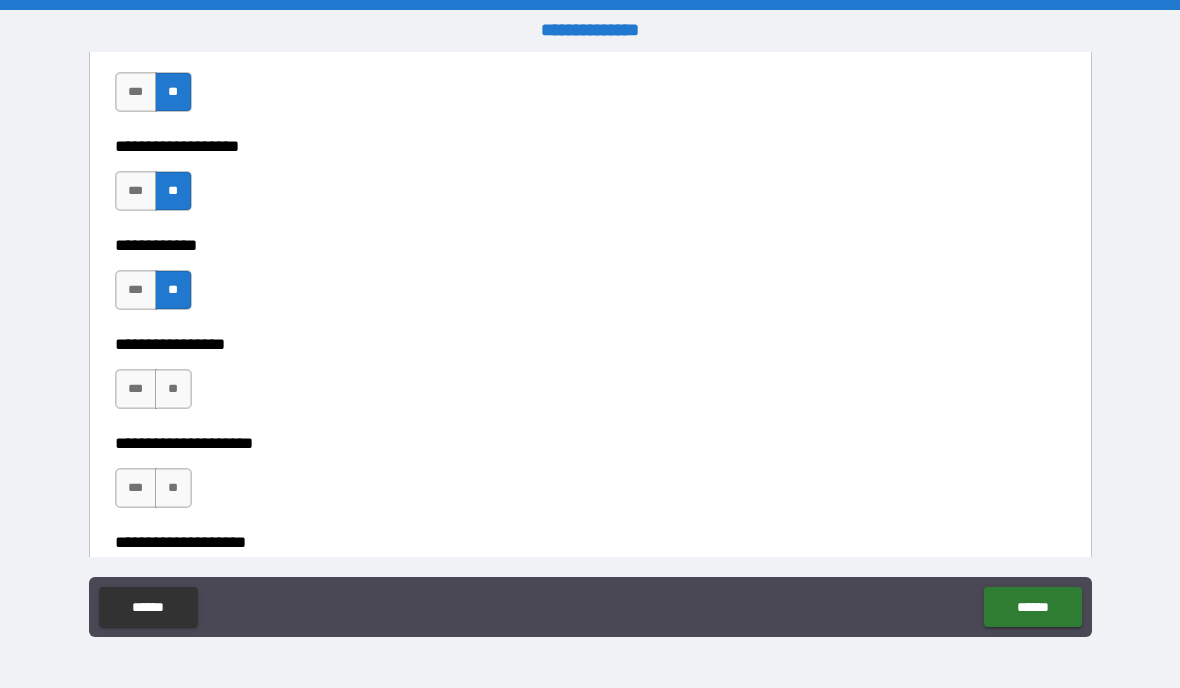 scroll, scrollTop: 4714, scrollLeft: 0, axis: vertical 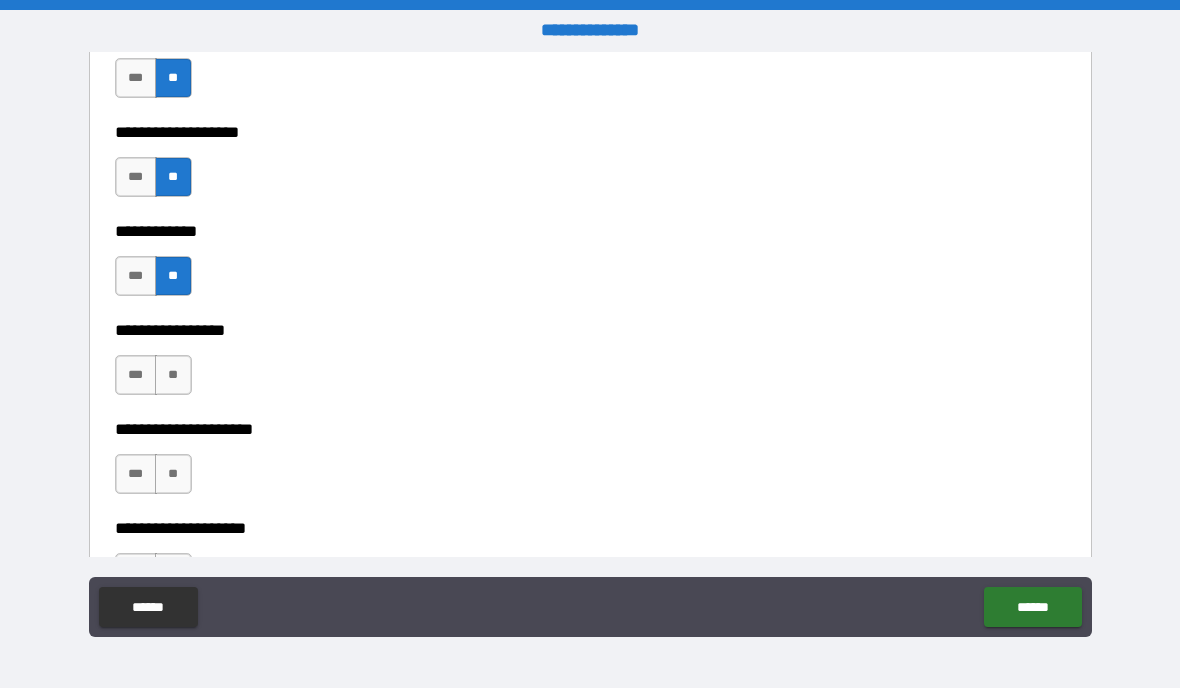 click on "**" at bounding box center [173, 375] 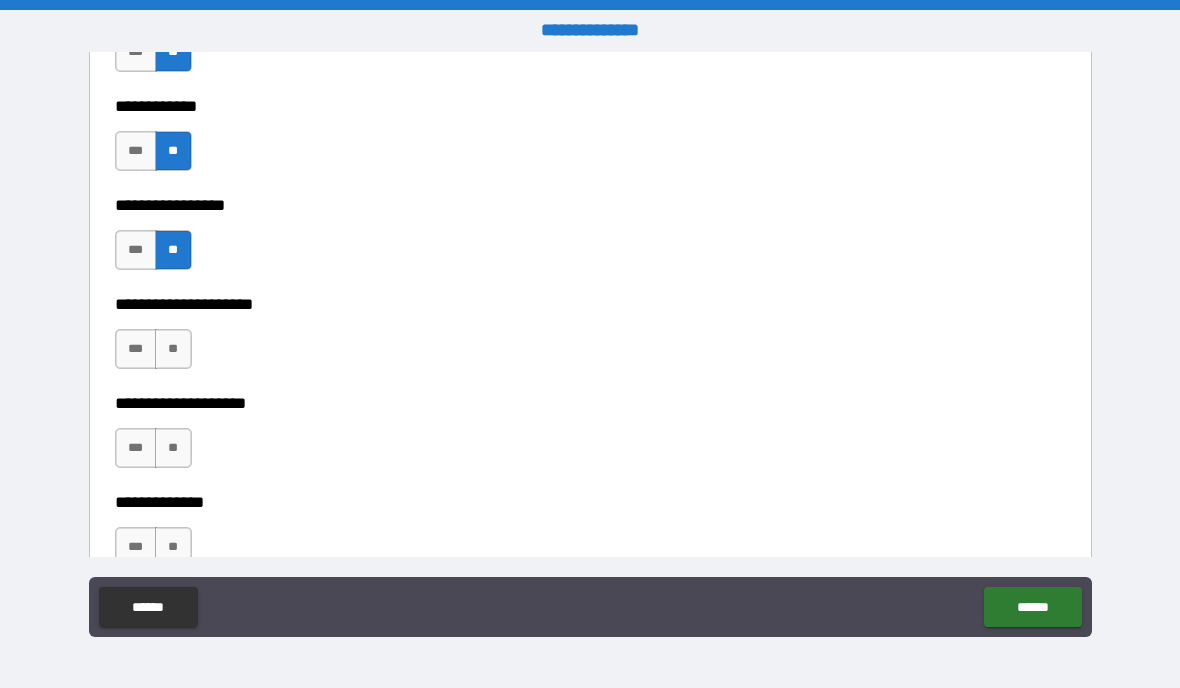 scroll, scrollTop: 4842, scrollLeft: 0, axis: vertical 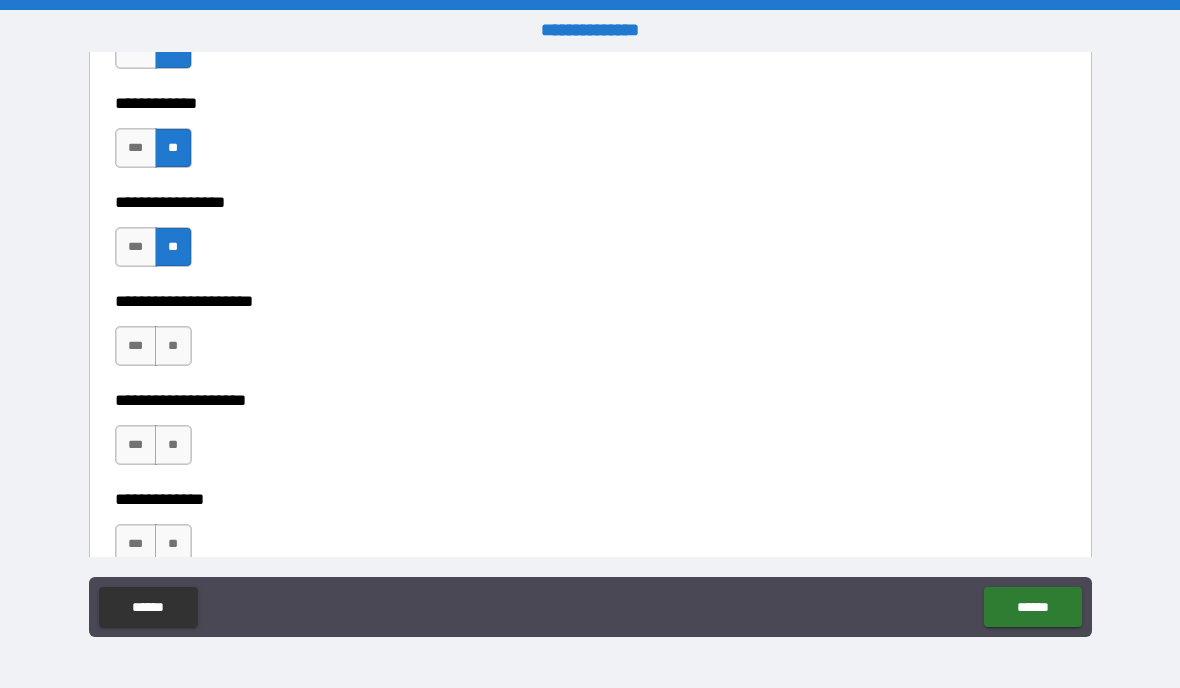 click on "**" at bounding box center [173, 445] 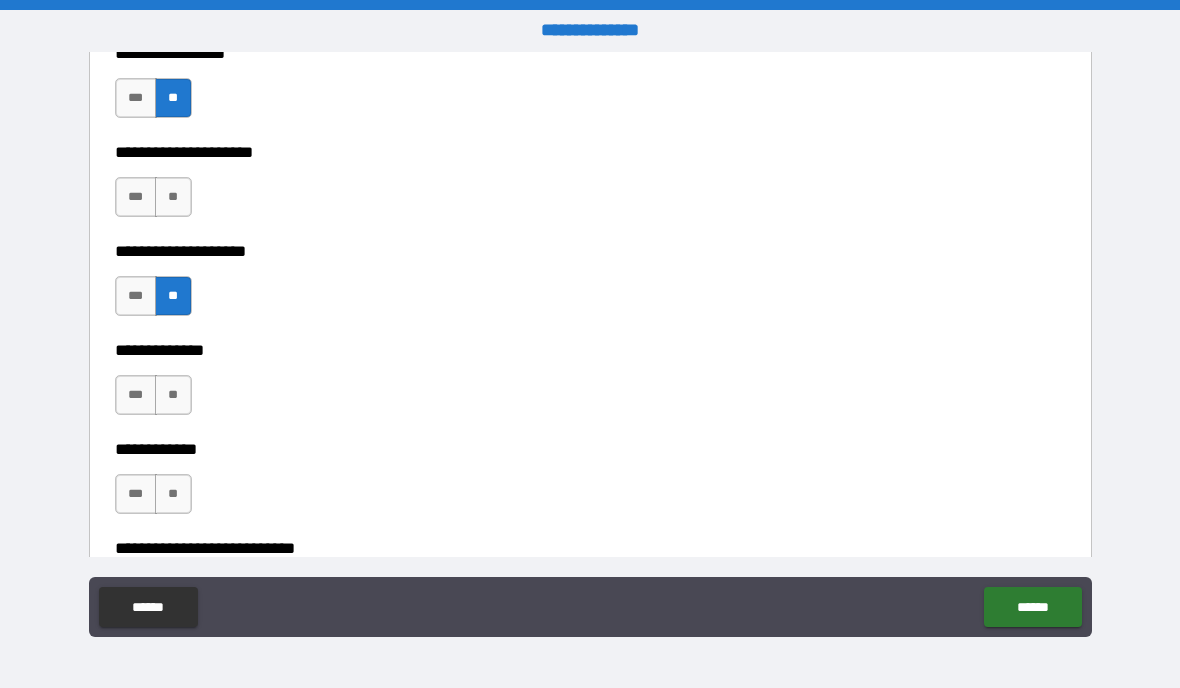 scroll, scrollTop: 4998, scrollLeft: 0, axis: vertical 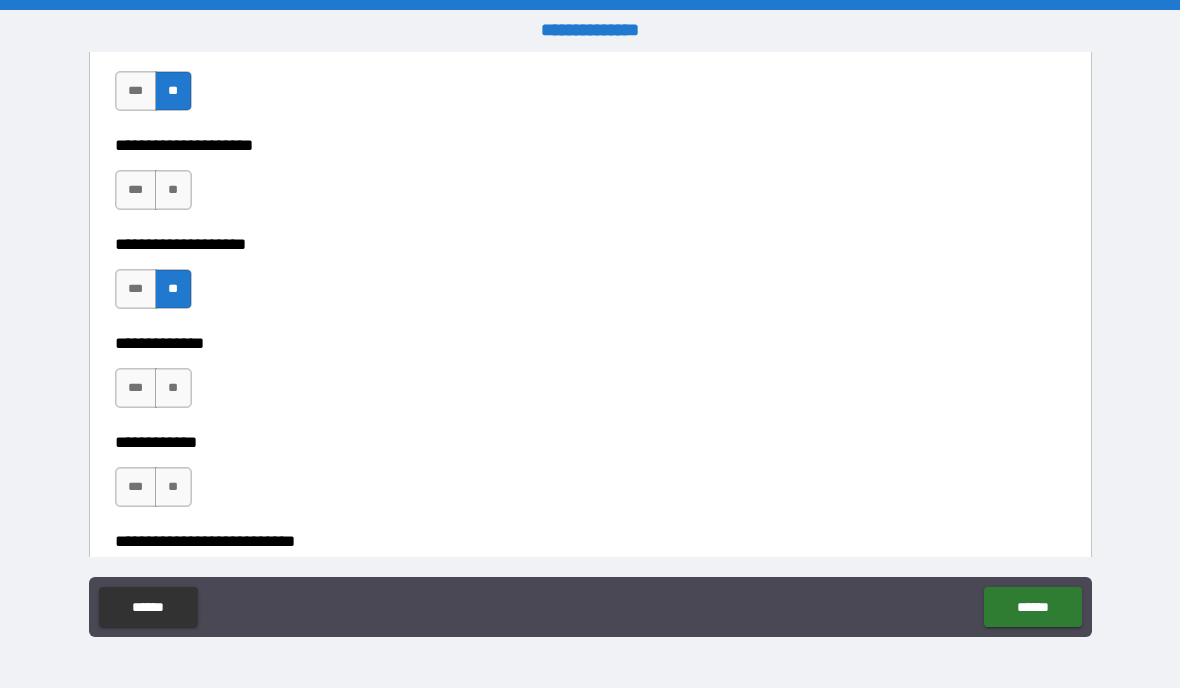 click on "**" at bounding box center (173, 190) 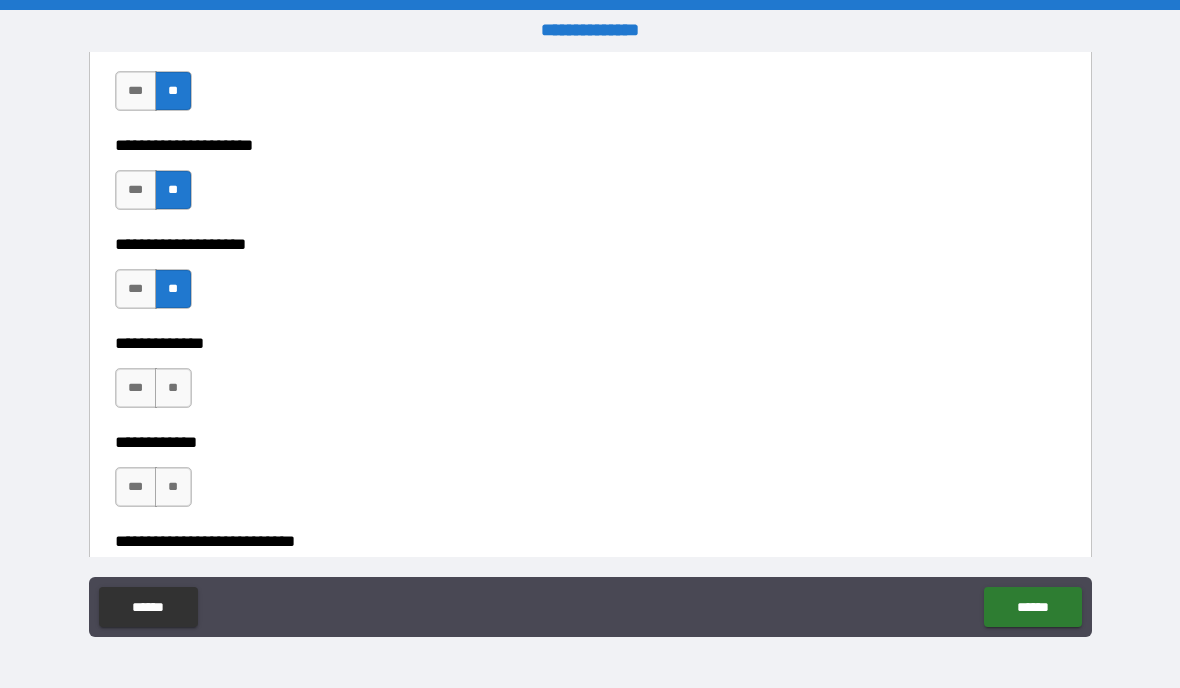 click on "**" at bounding box center [173, 388] 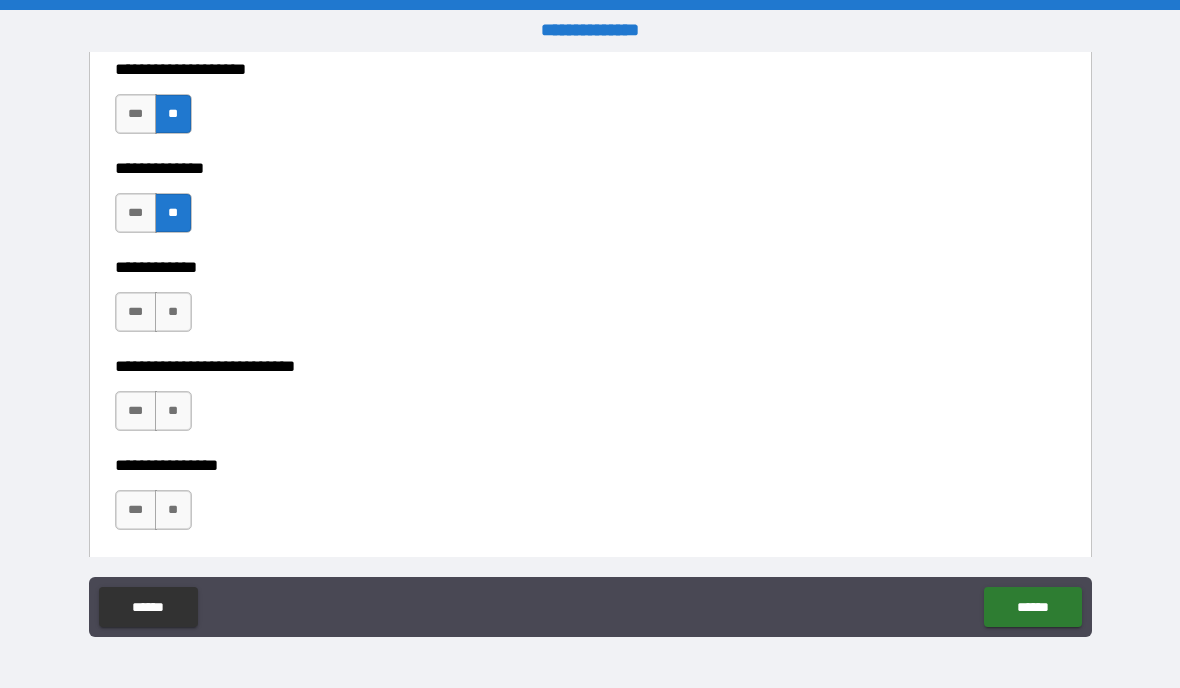 scroll, scrollTop: 5172, scrollLeft: 0, axis: vertical 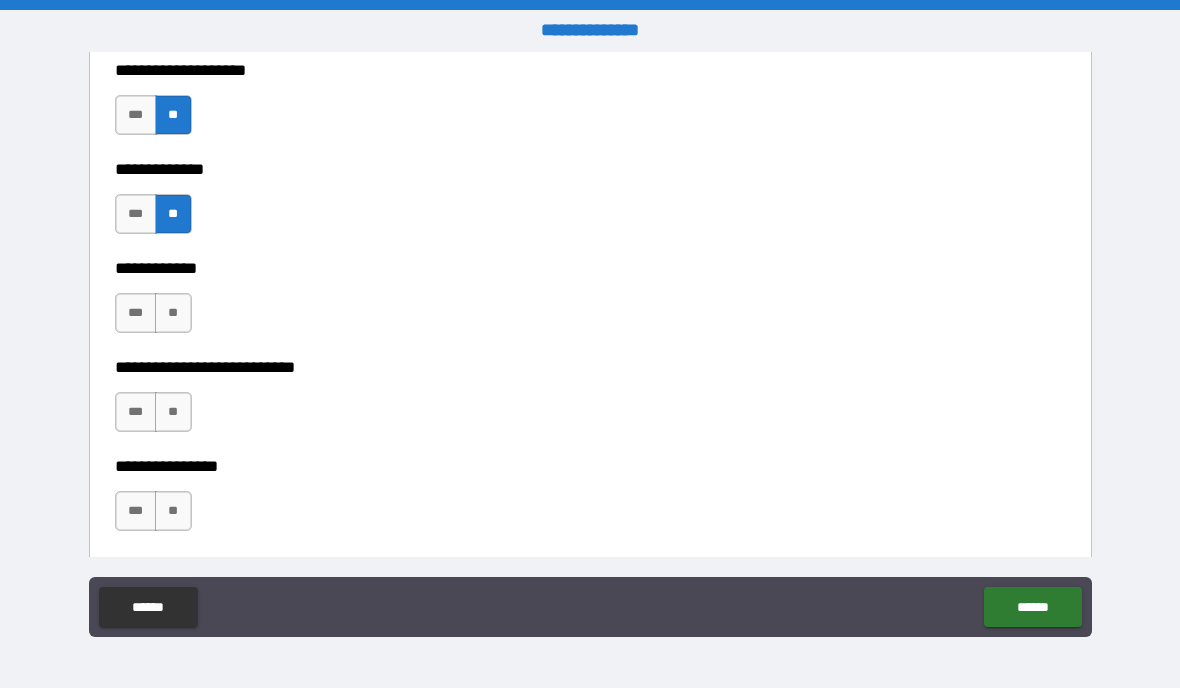 click on "**" at bounding box center (173, 313) 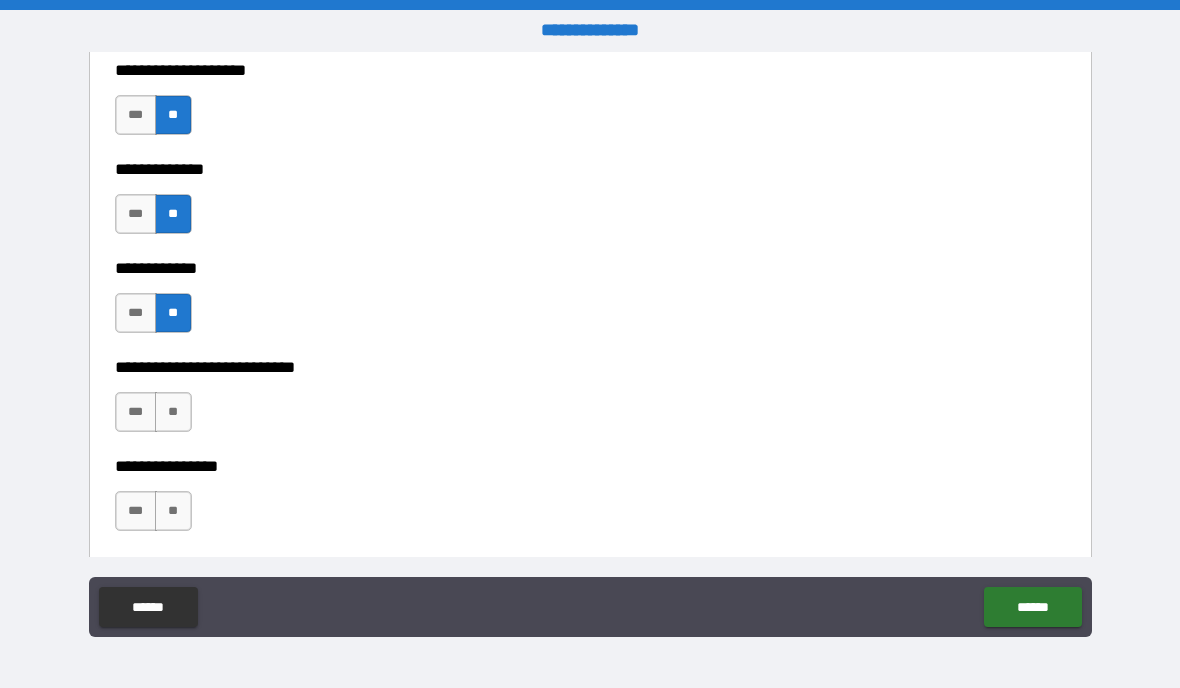 click on "**" at bounding box center [173, 412] 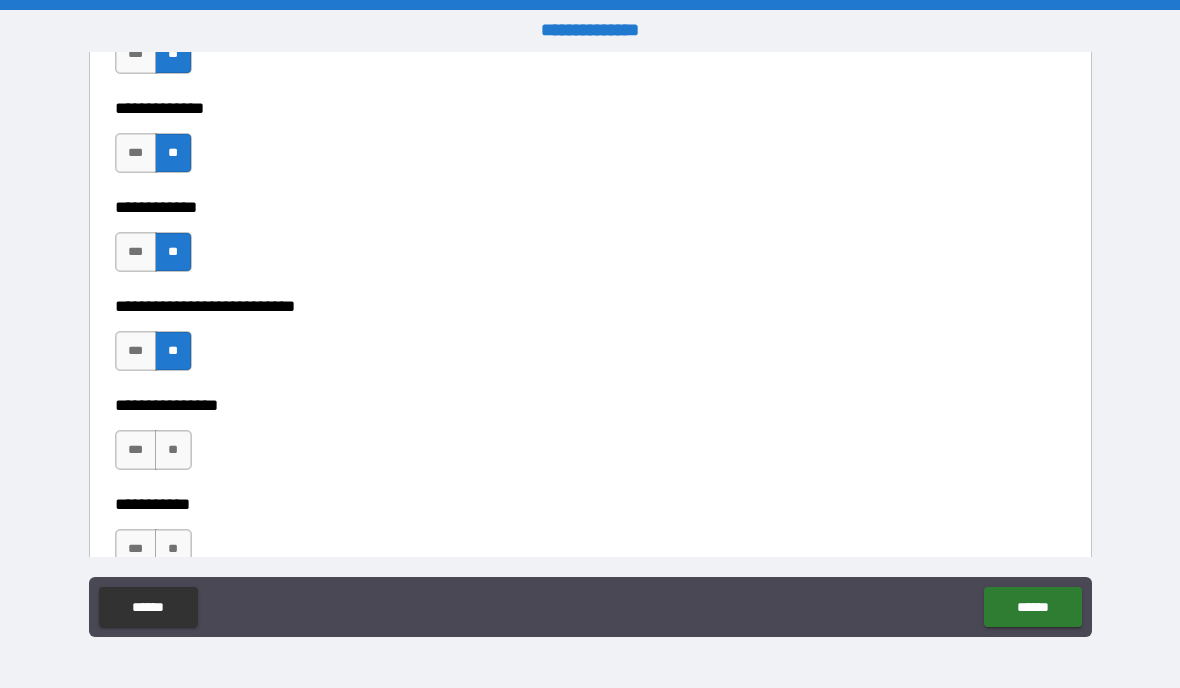 scroll, scrollTop: 5320, scrollLeft: 0, axis: vertical 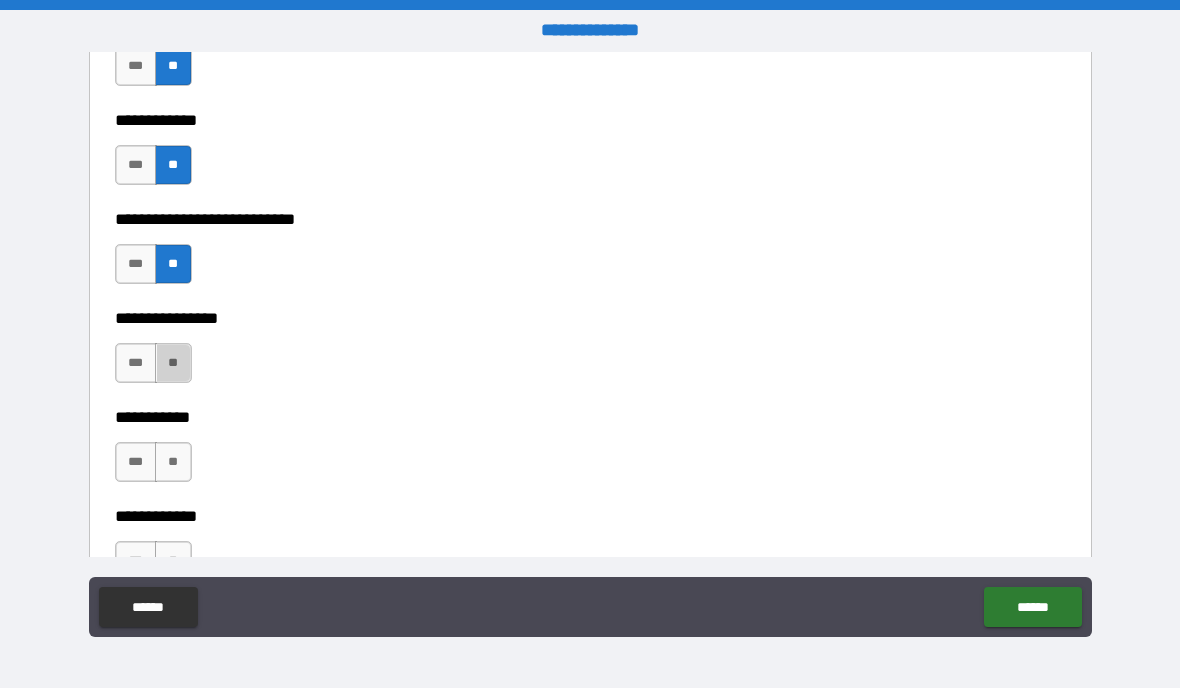 click on "**" at bounding box center [173, 363] 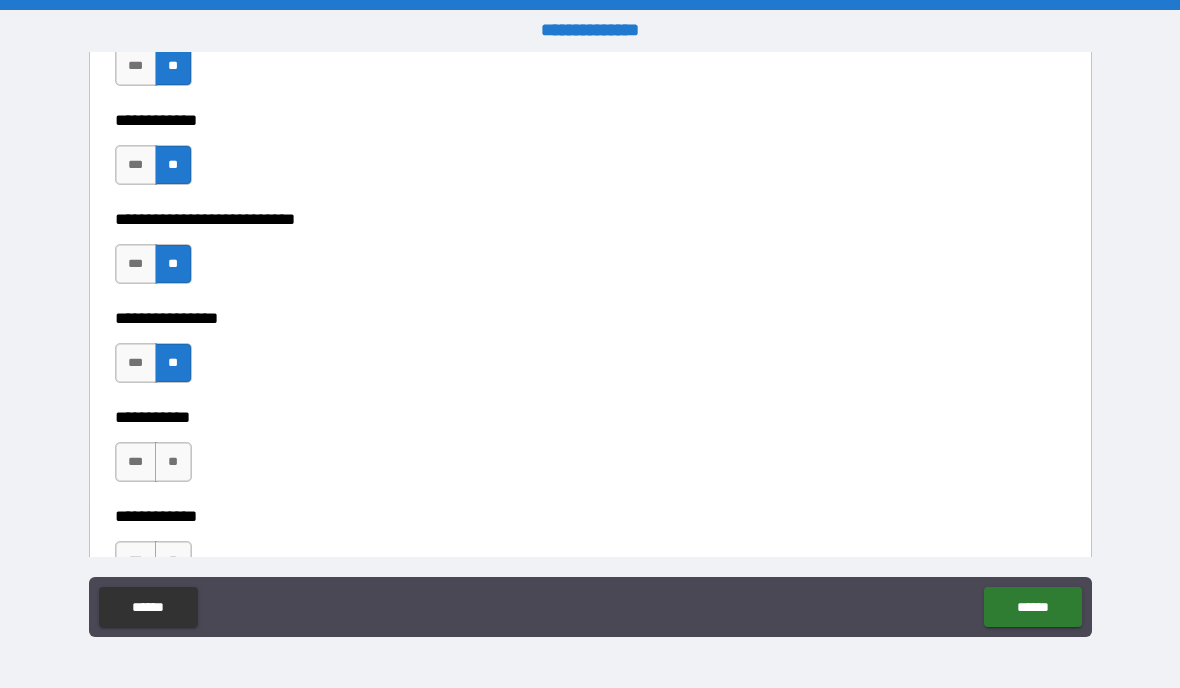 click on "**" at bounding box center (173, 462) 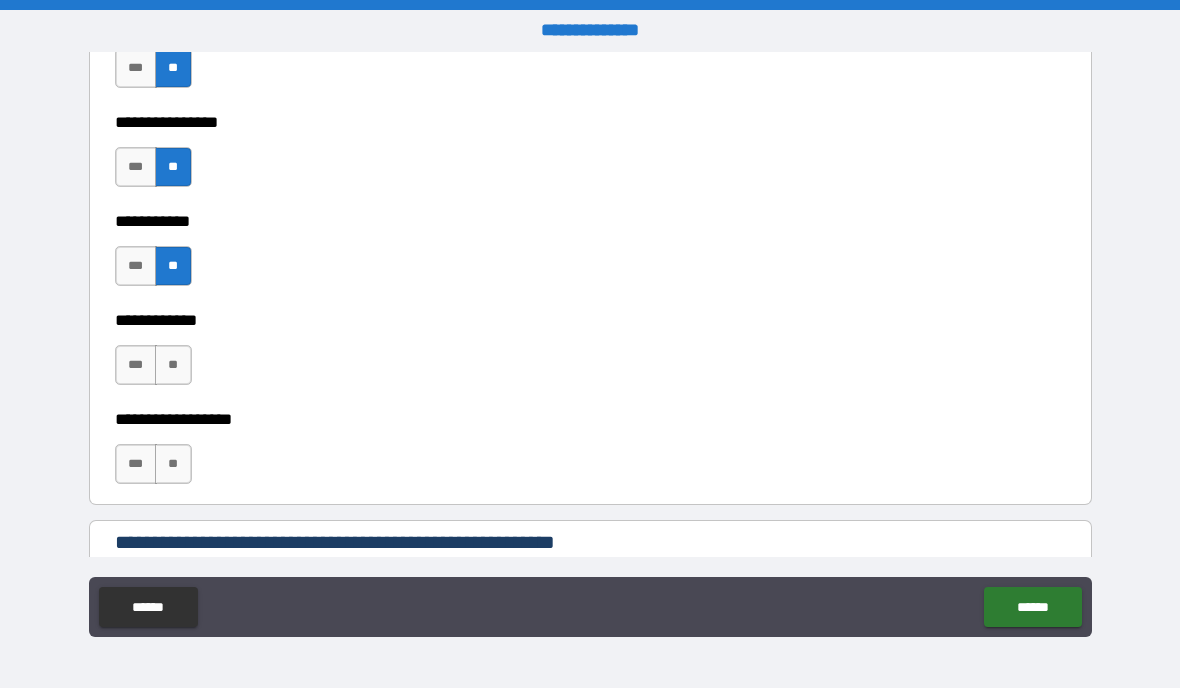 scroll, scrollTop: 5518, scrollLeft: 0, axis: vertical 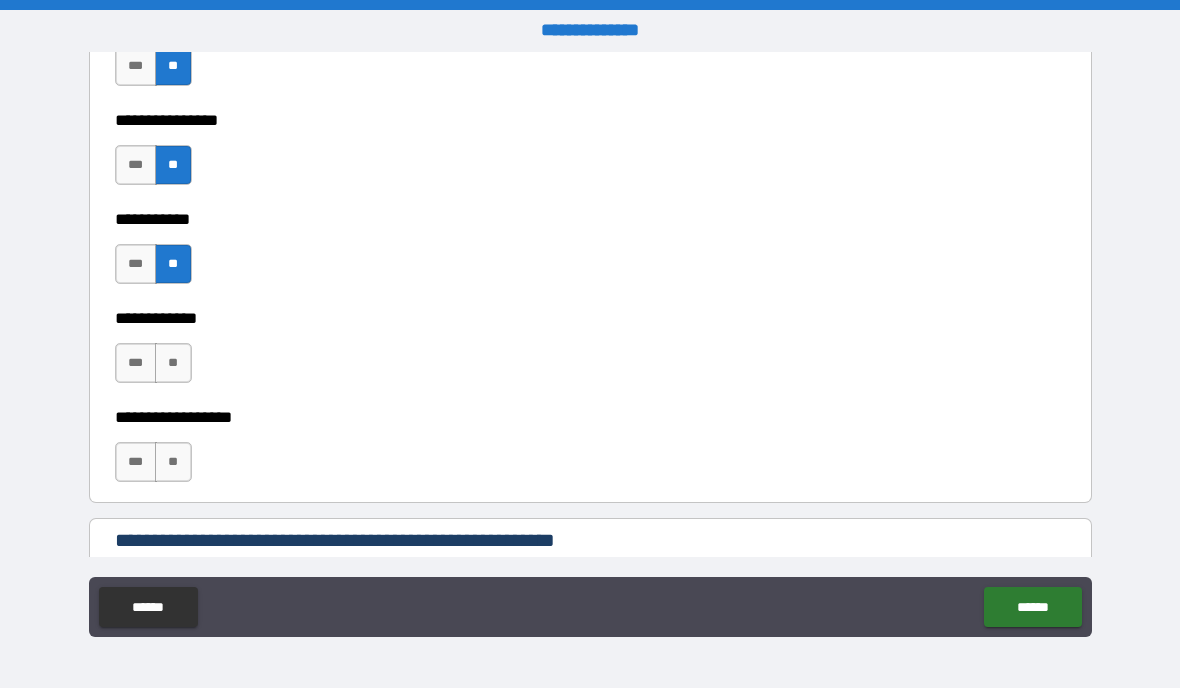 click on "**" at bounding box center [173, 363] 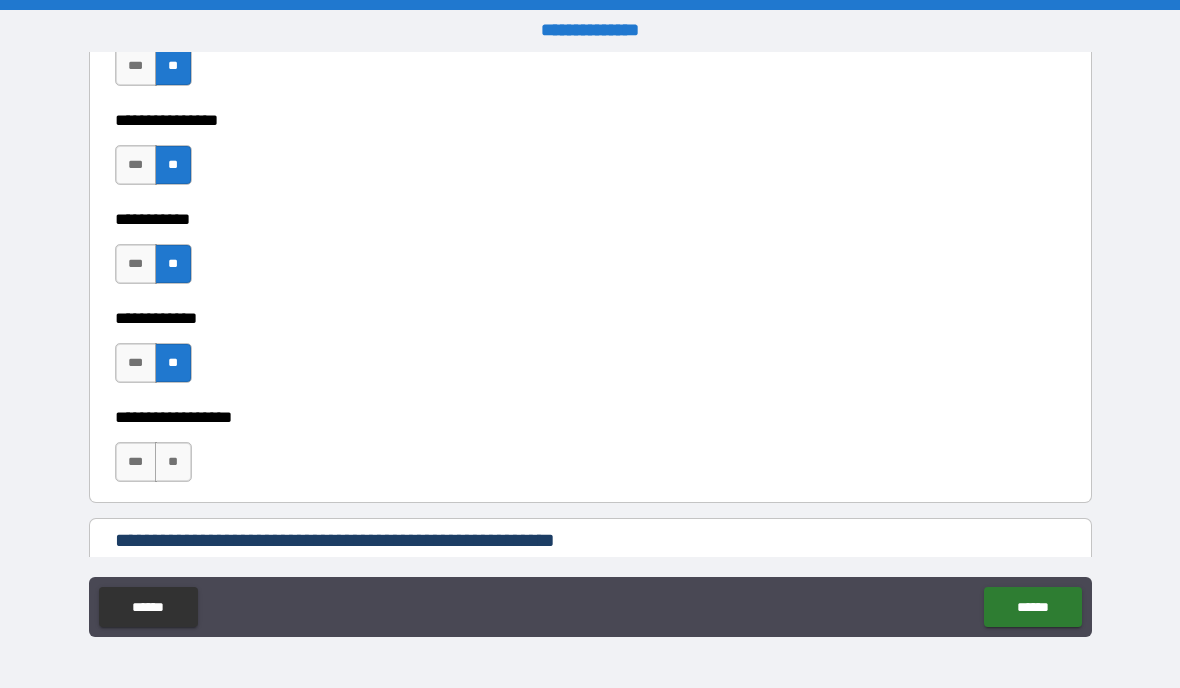 click on "**" at bounding box center [173, 462] 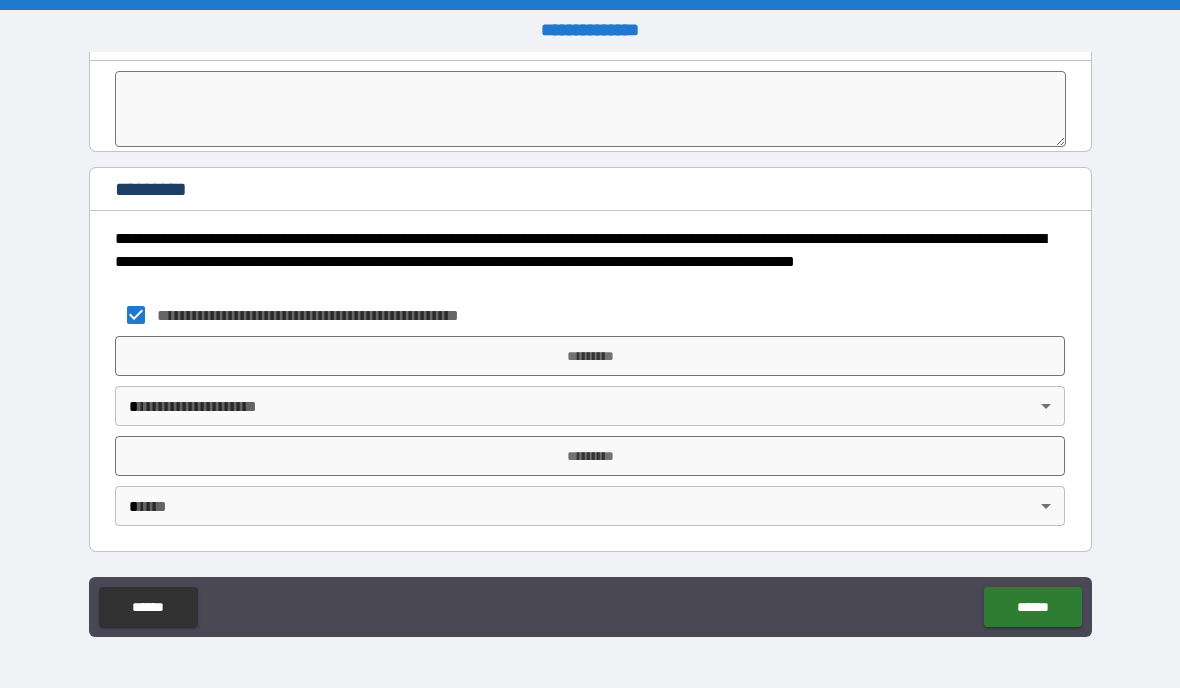 scroll, scrollTop: 6203, scrollLeft: 0, axis: vertical 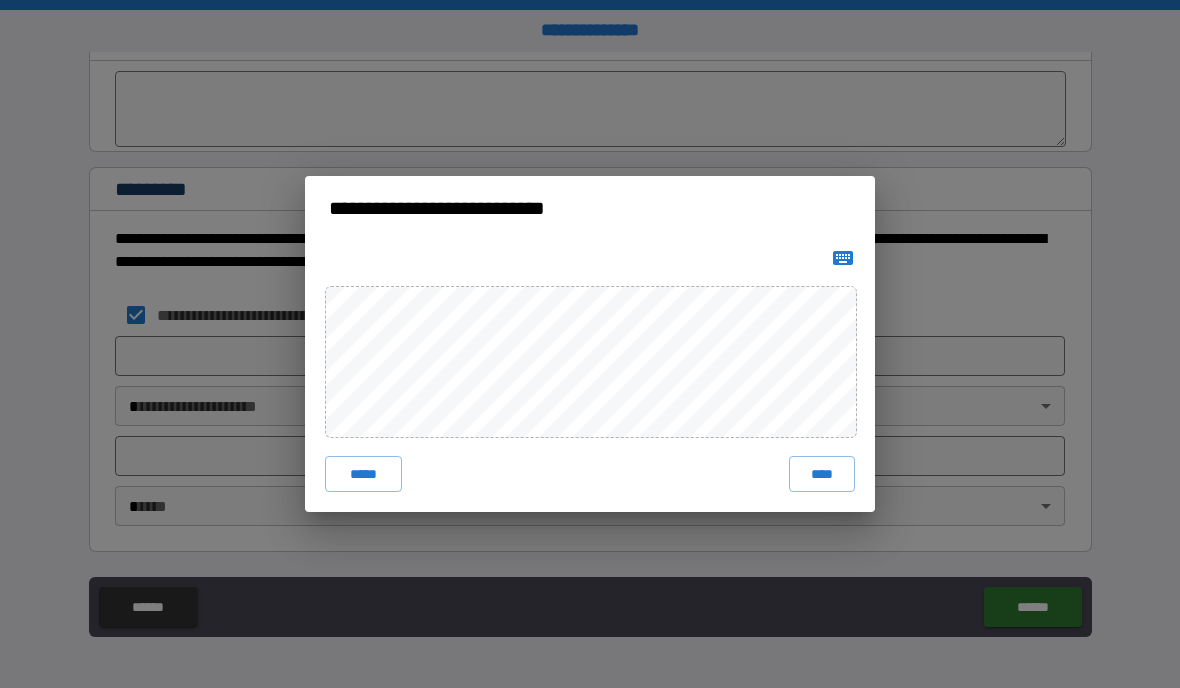 click on "****" at bounding box center [822, 474] 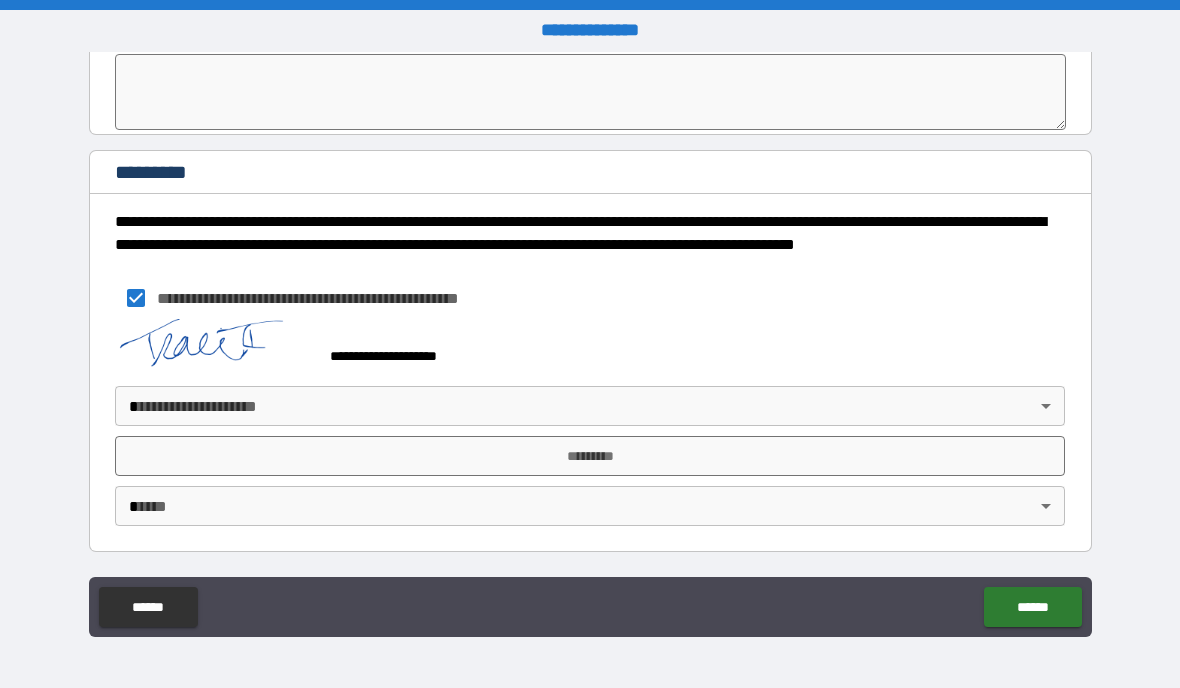 scroll, scrollTop: 6220, scrollLeft: 0, axis: vertical 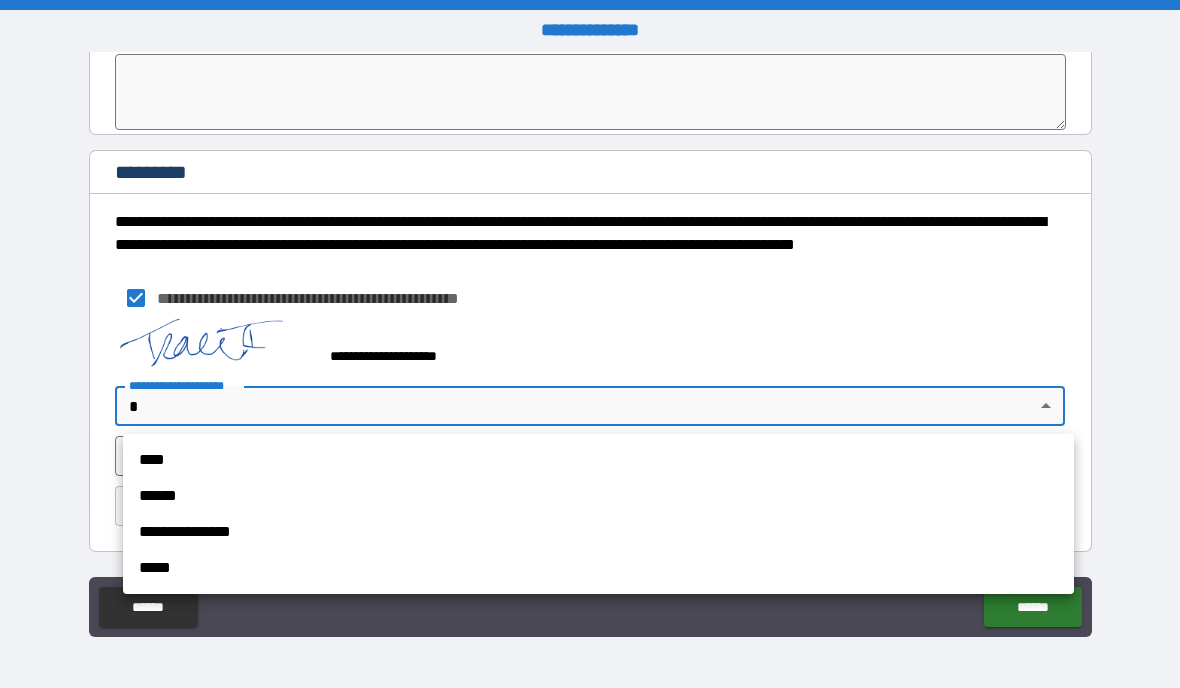 click on "**********" at bounding box center [598, 532] 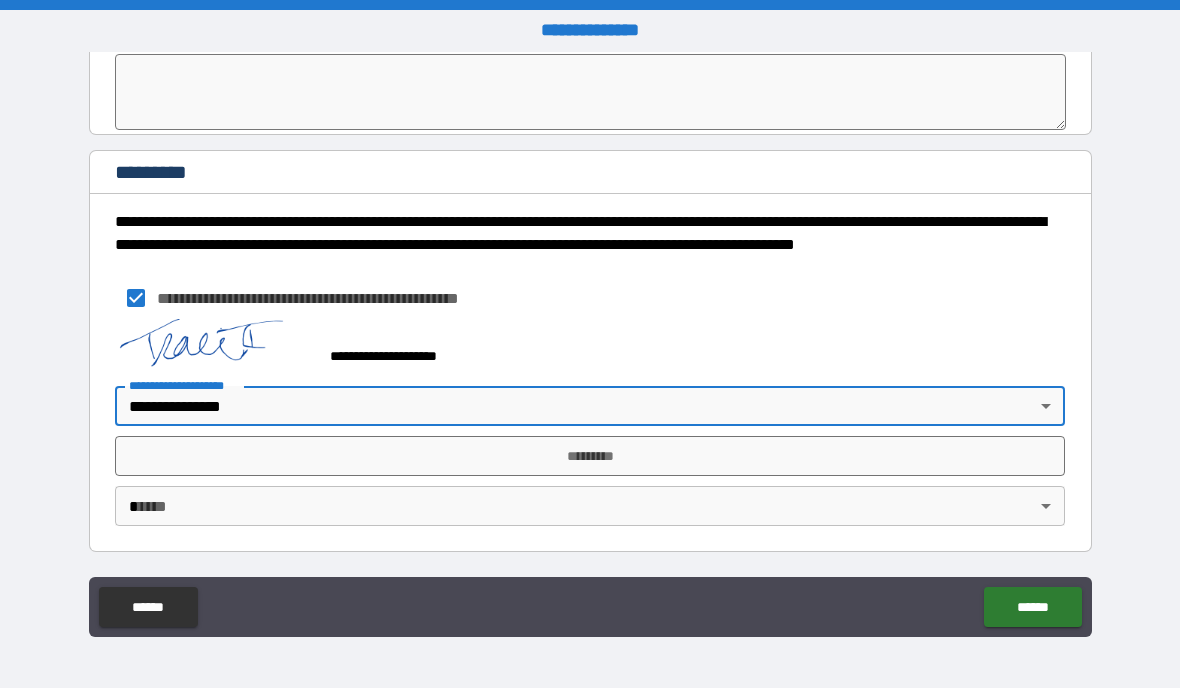 type on "**********" 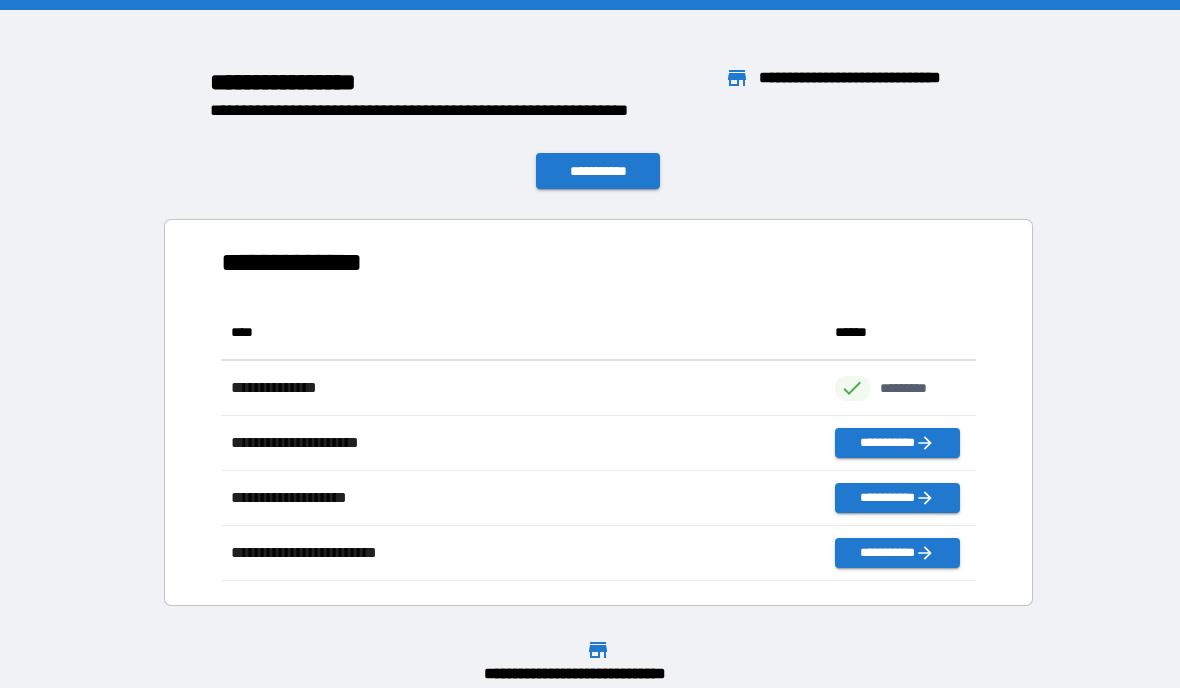 scroll, scrollTop: 276, scrollLeft: 755, axis: both 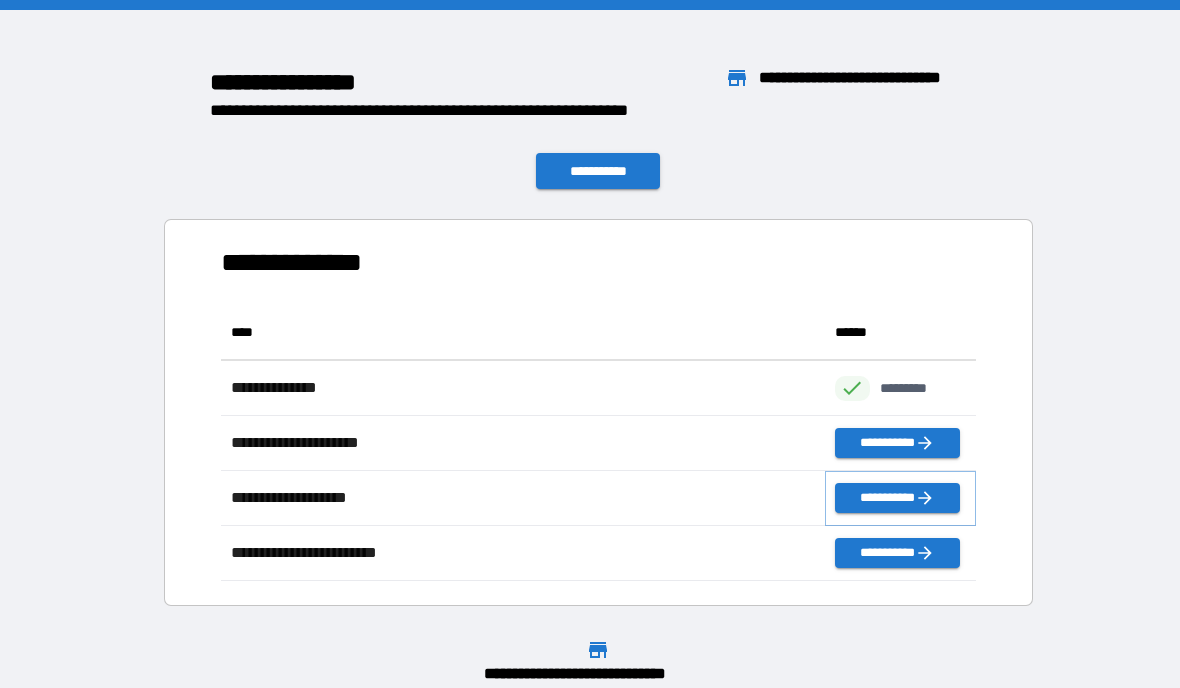 click on "**********" at bounding box center (897, 498) 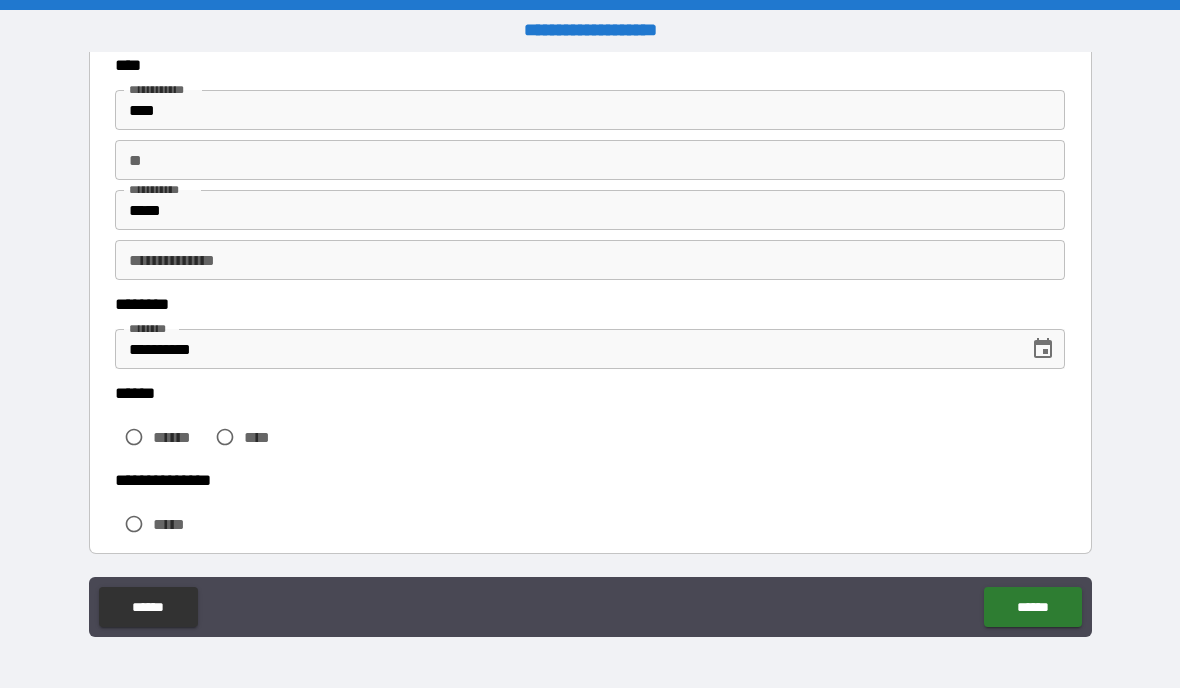 scroll, scrollTop: 174, scrollLeft: 0, axis: vertical 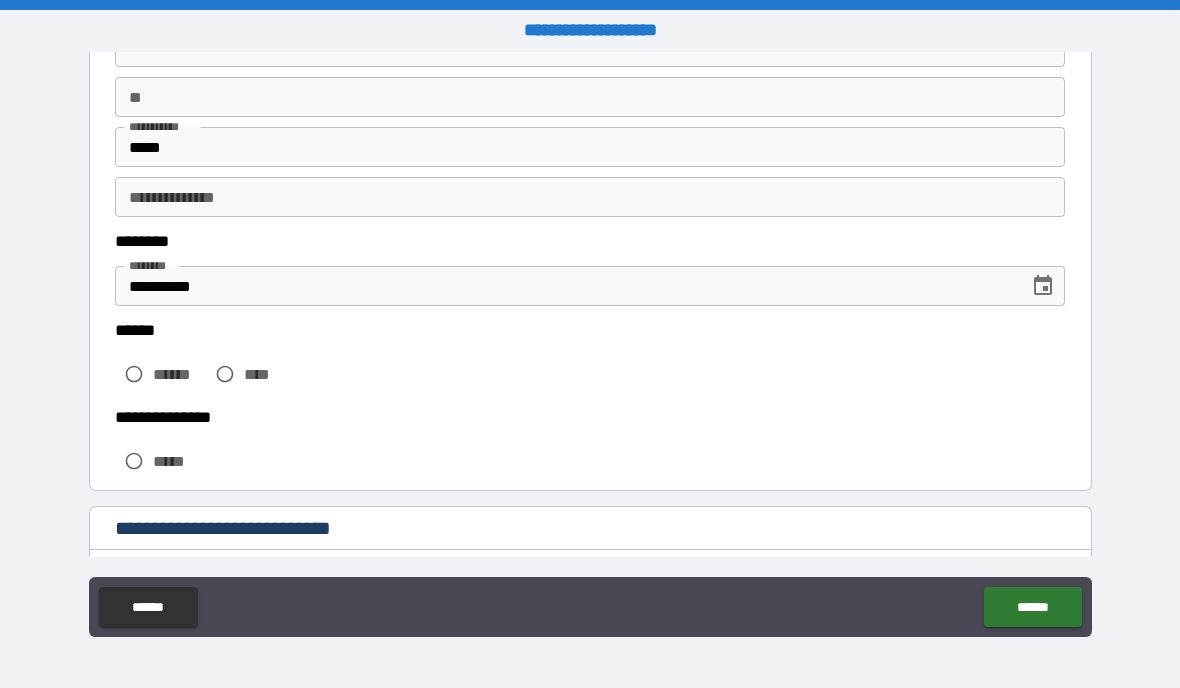 click on "****" at bounding box center [243, 374] 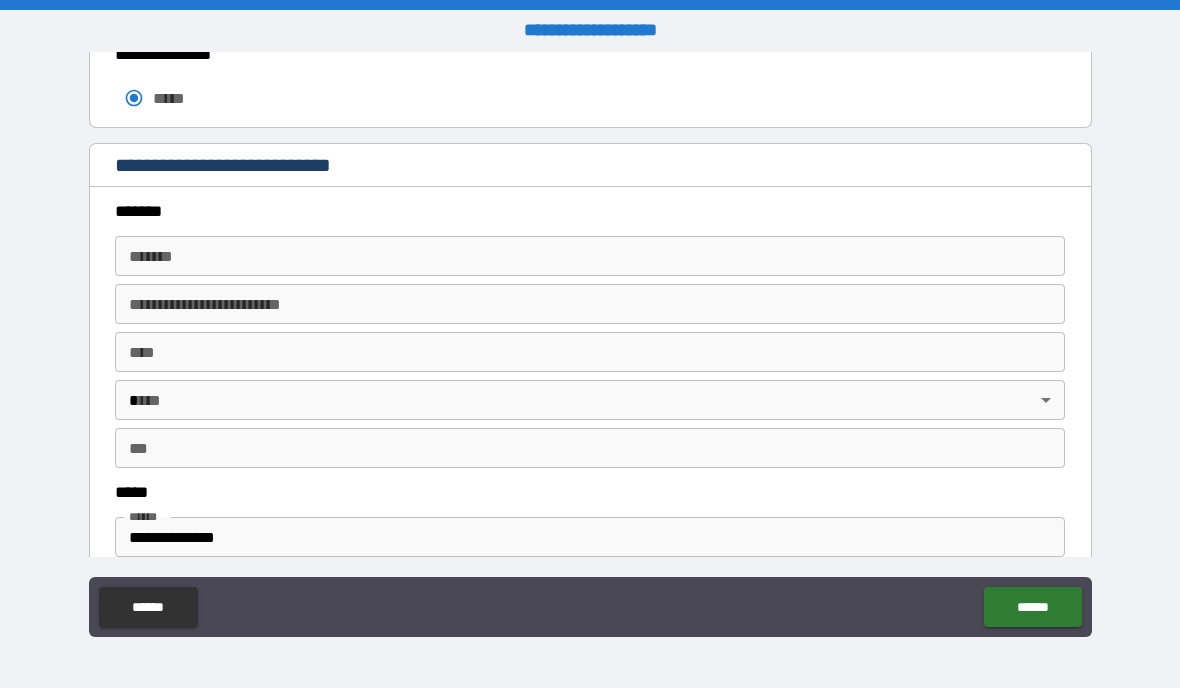 scroll, scrollTop: 538, scrollLeft: 0, axis: vertical 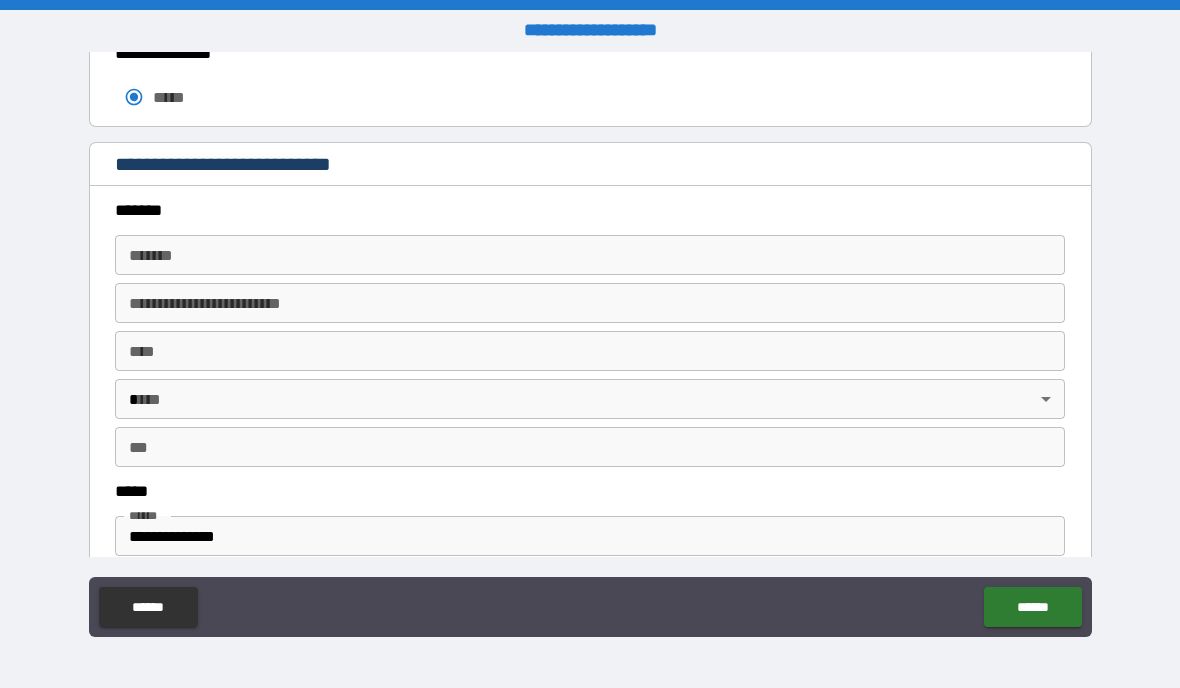 click on "*******" at bounding box center [590, 255] 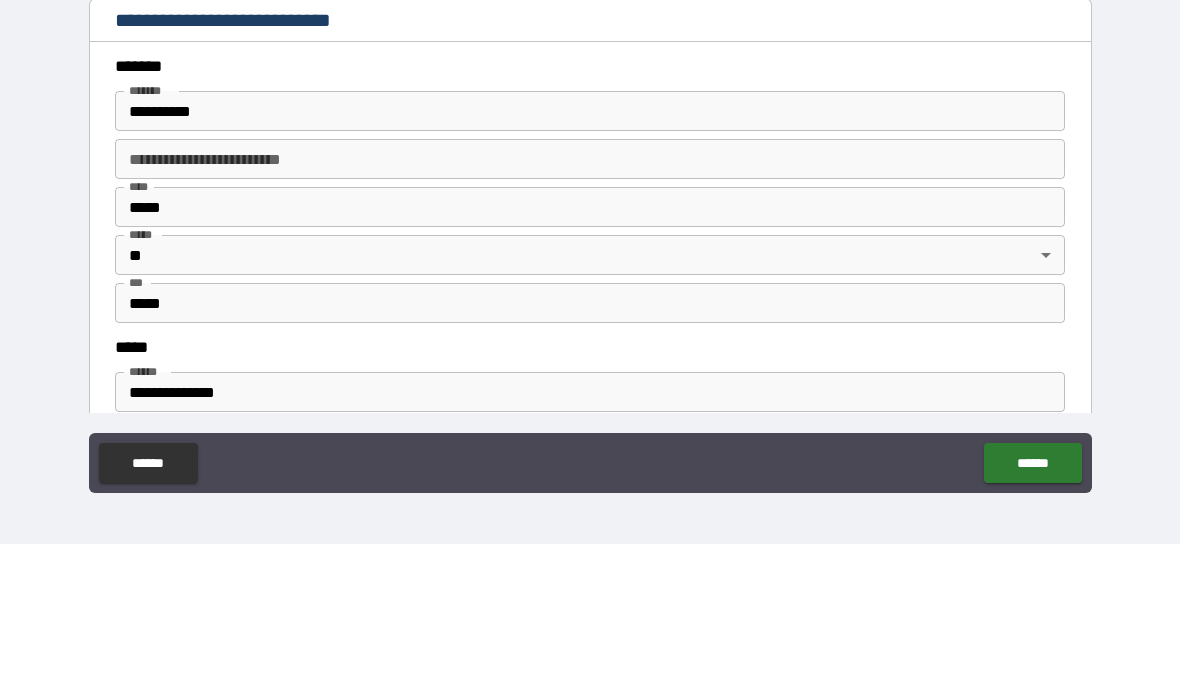 type on "**********" 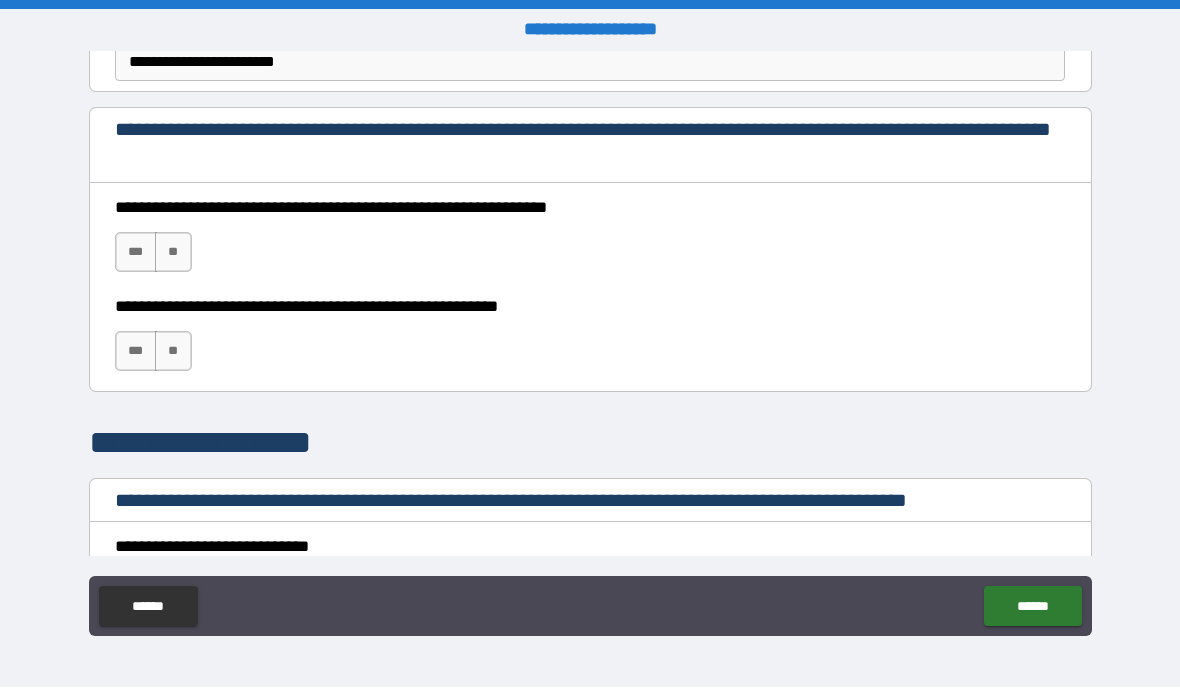 scroll, scrollTop: 1202, scrollLeft: 0, axis: vertical 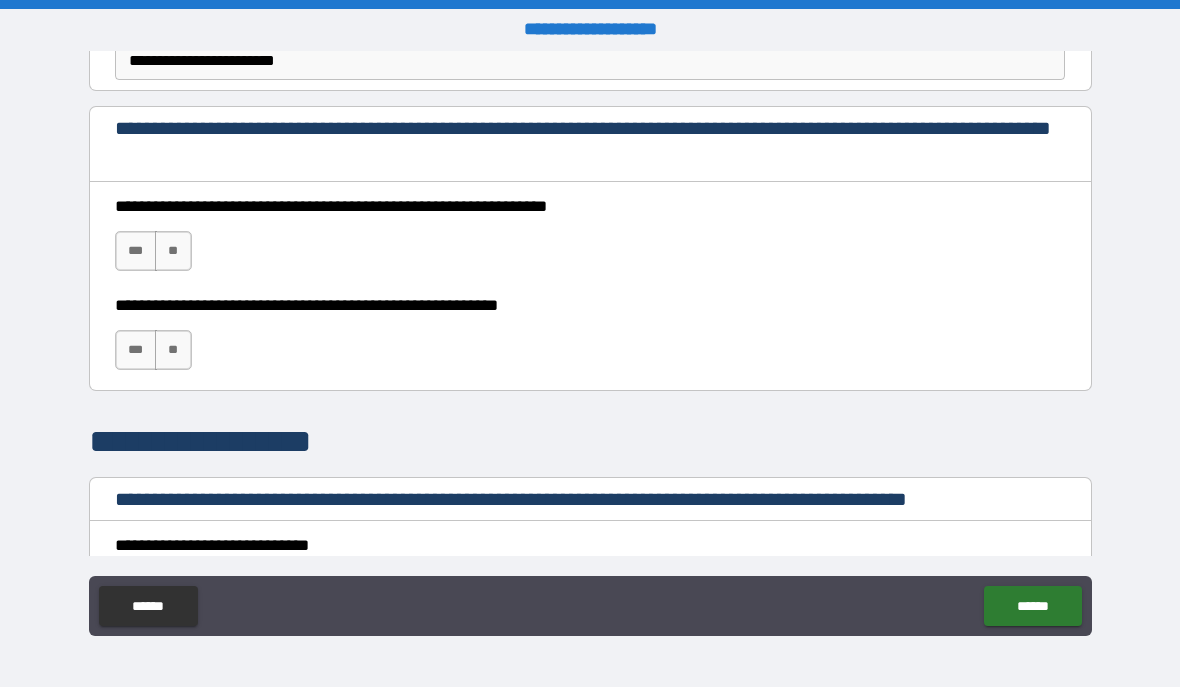 click on "***" at bounding box center (136, 252) 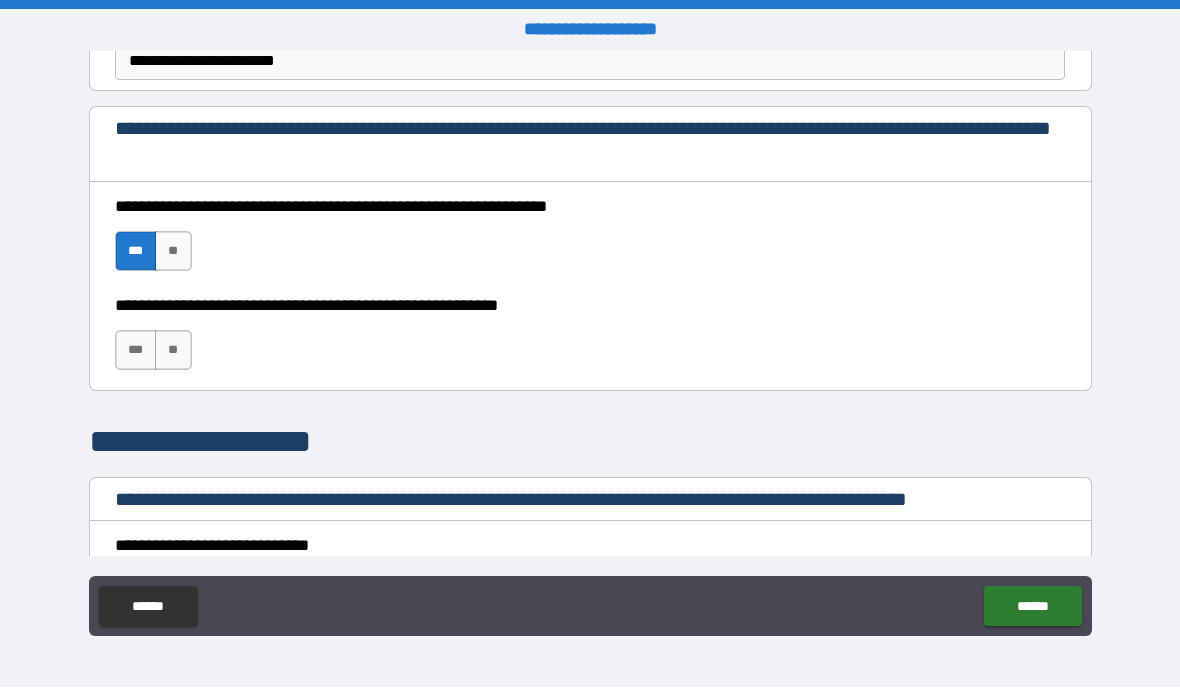 click on "***" at bounding box center [136, 351] 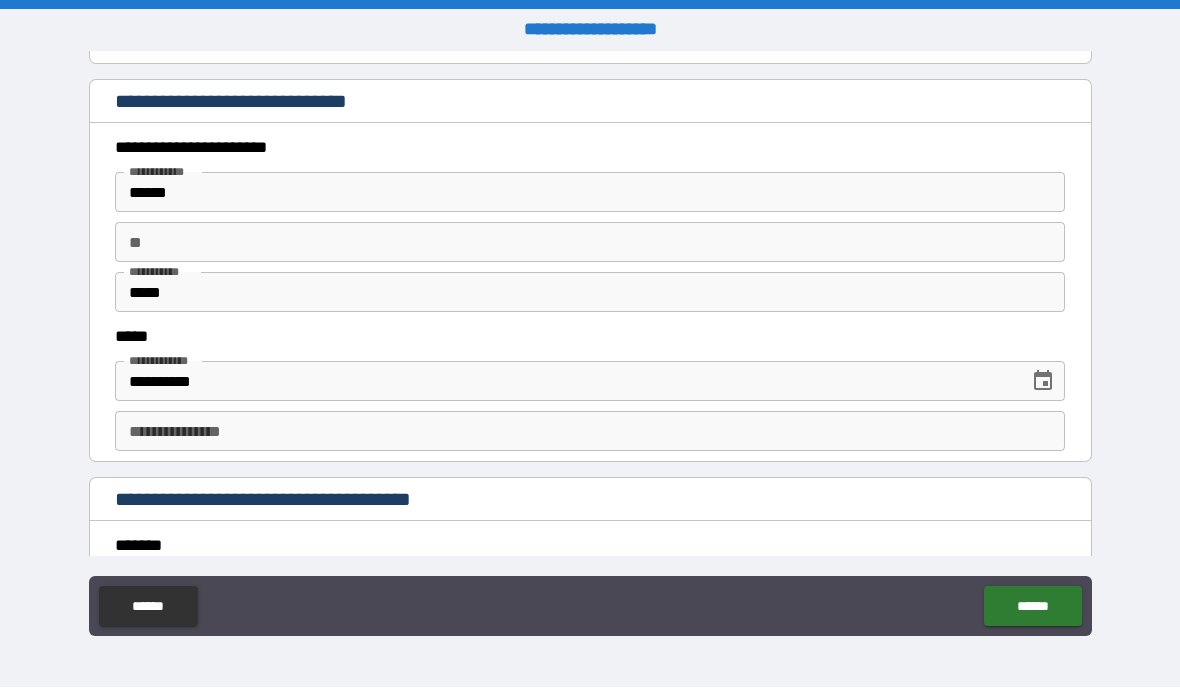 click on "**********" at bounding box center (590, 346) 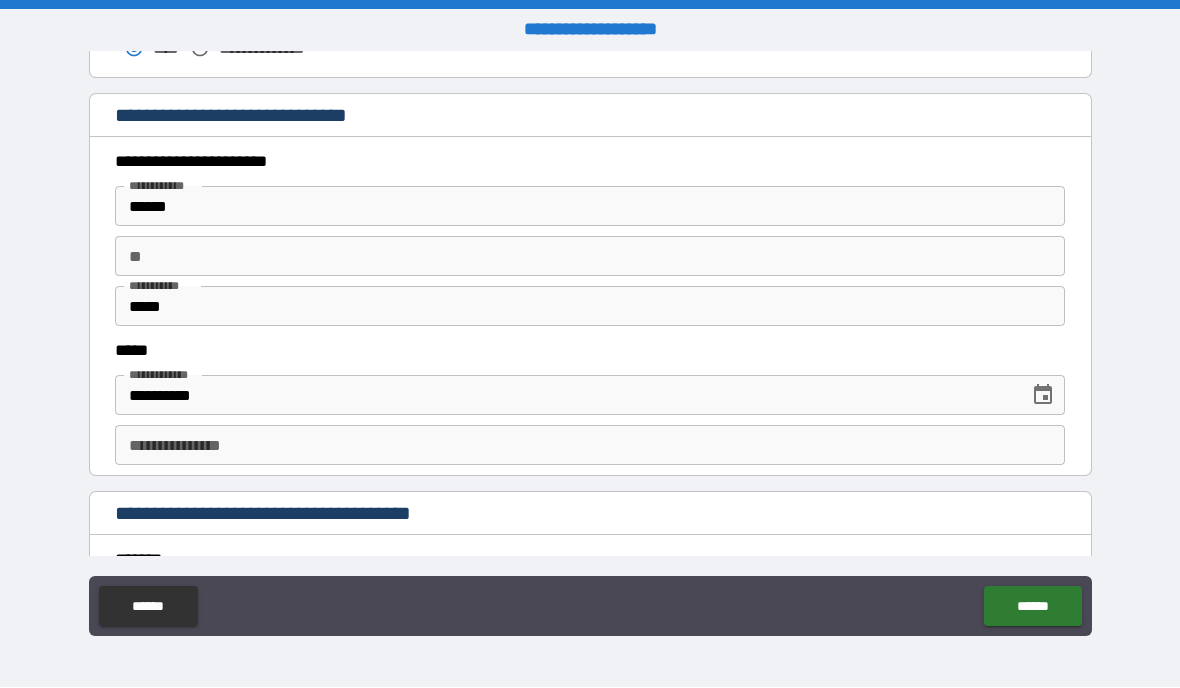 scroll, scrollTop: 1764, scrollLeft: 0, axis: vertical 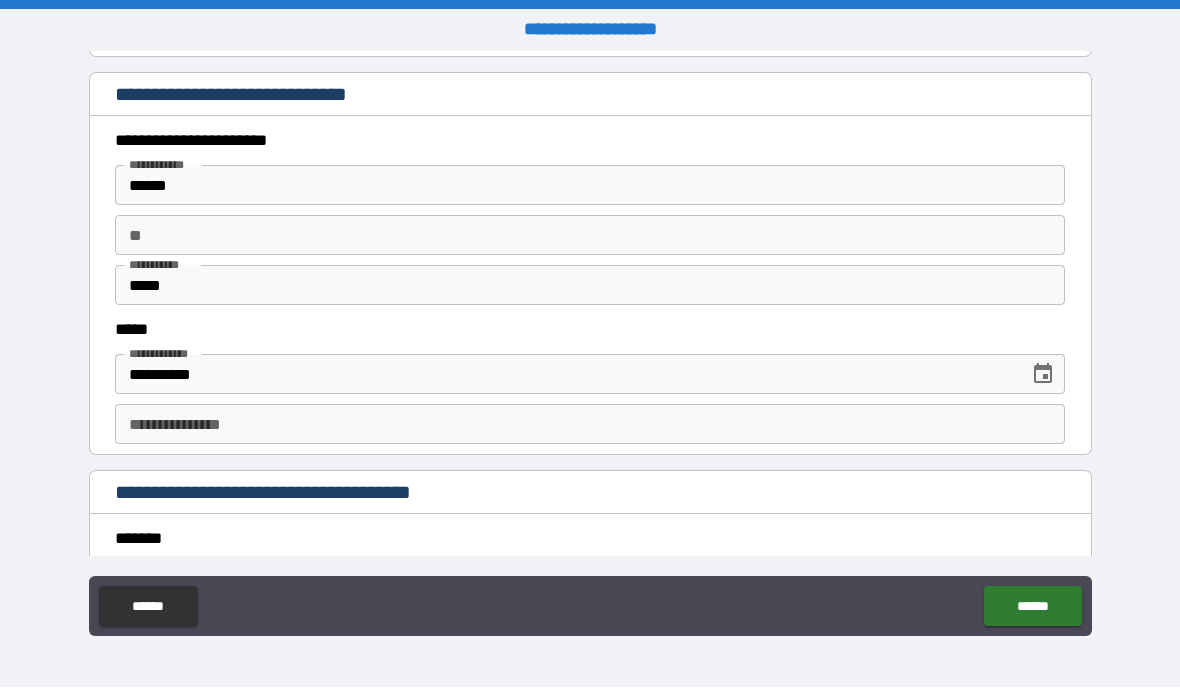 click on "*****" at bounding box center (590, 286) 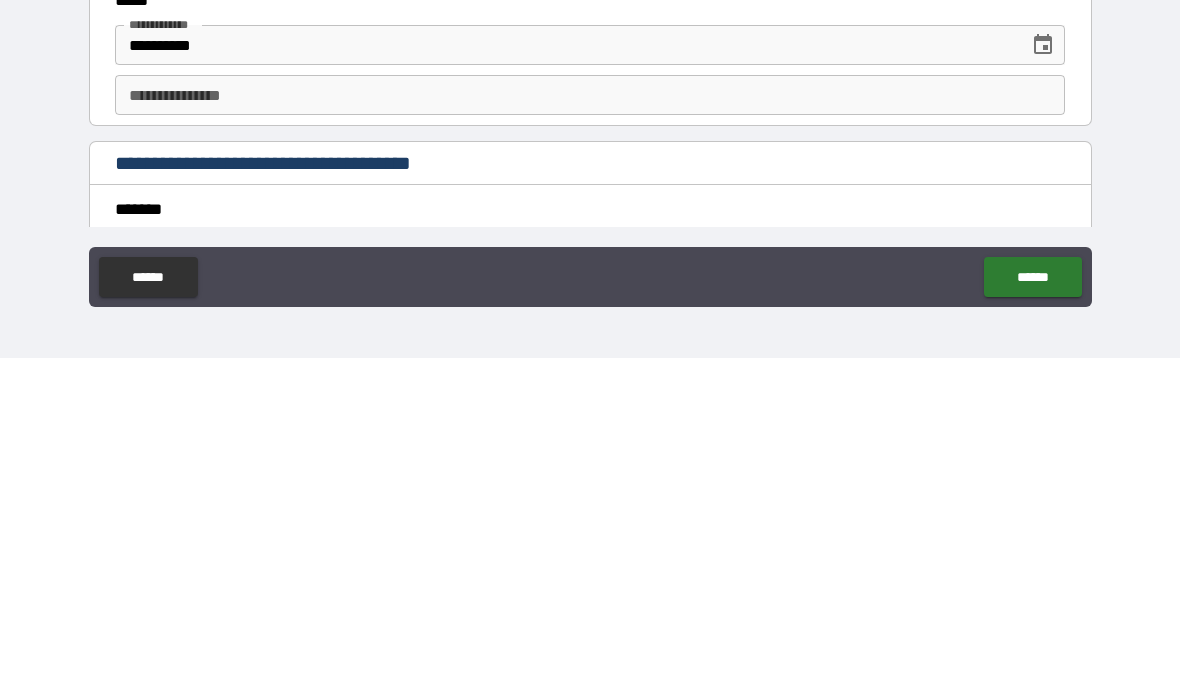 type on "******" 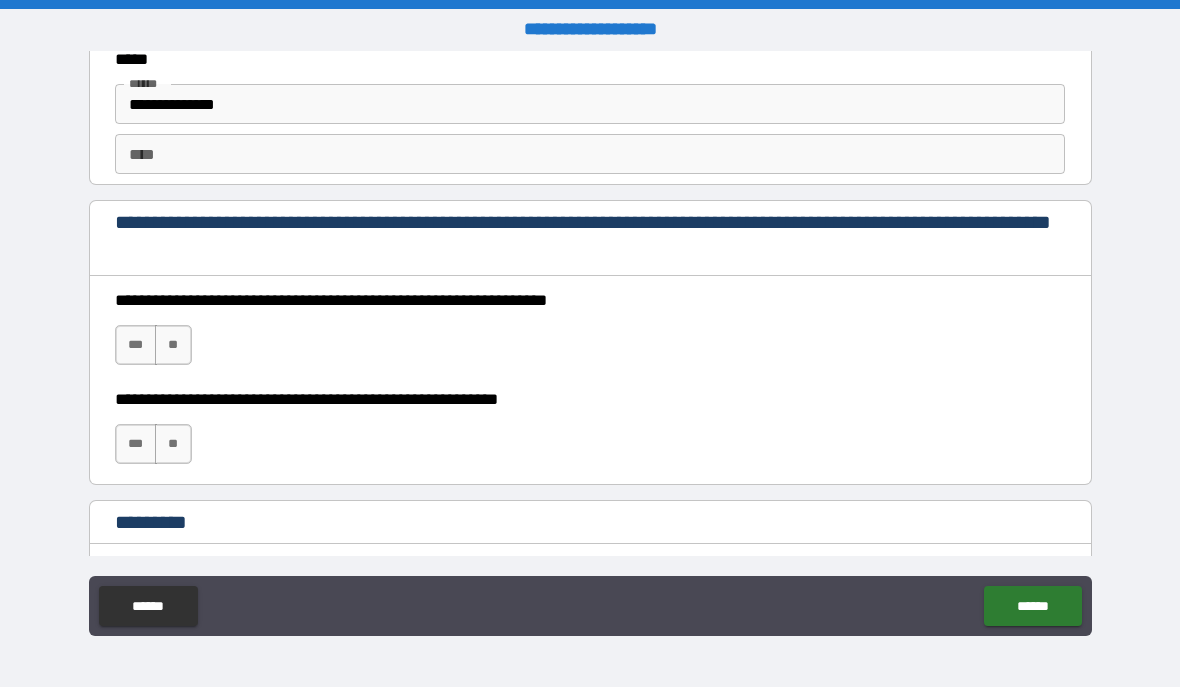 scroll, scrollTop: 2615, scrollLeft: 0, axis: vertical 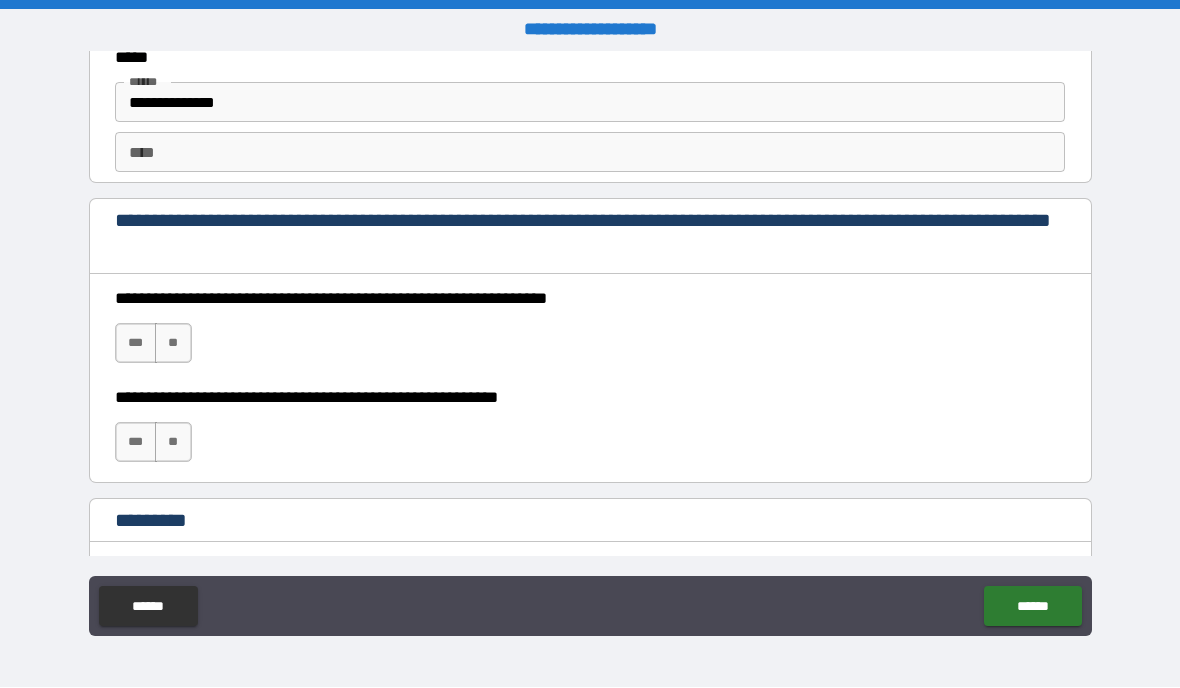 click on "***" at bounding box center [136, 344] 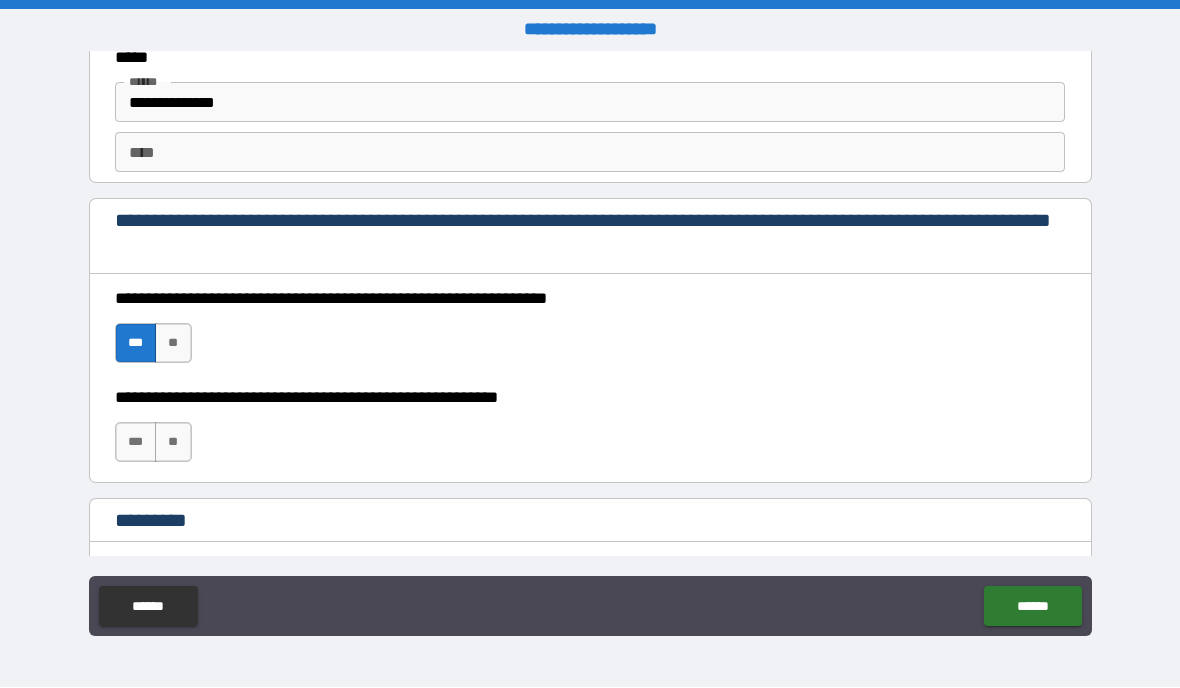 click on "***" at bounding box center [136, 443] 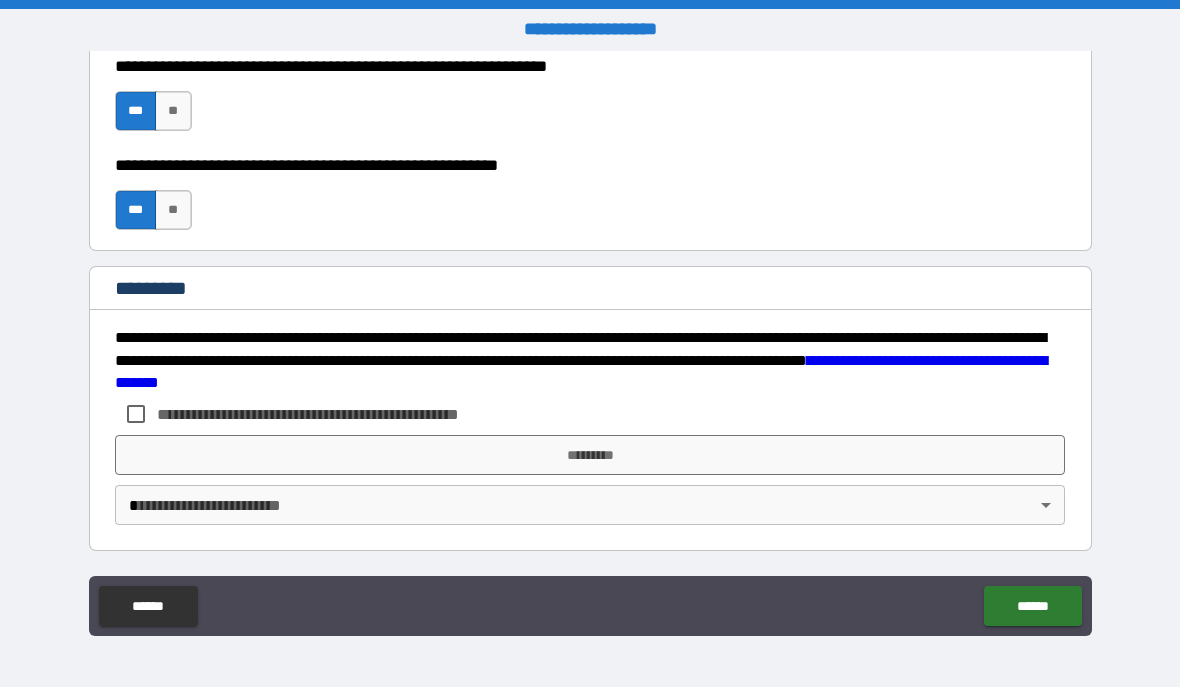 scroll, scrollTop: 2847, scrollLeft: 0, axis: vertical 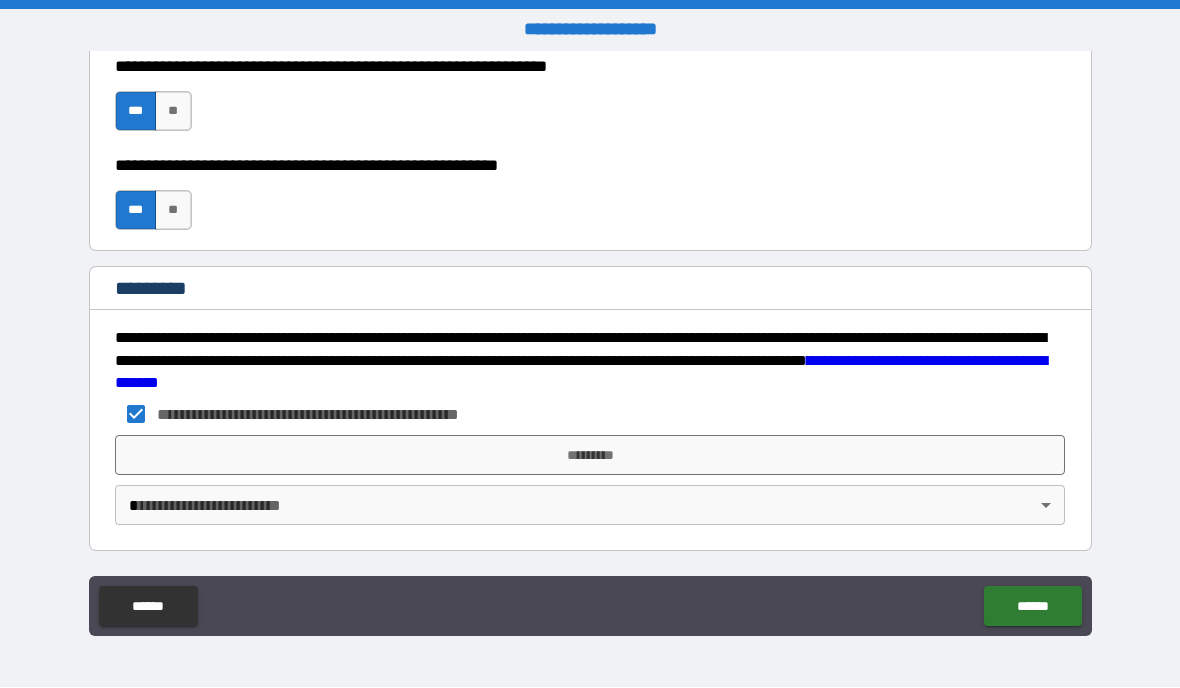 click on "*********" at bounding box center (590, 456) 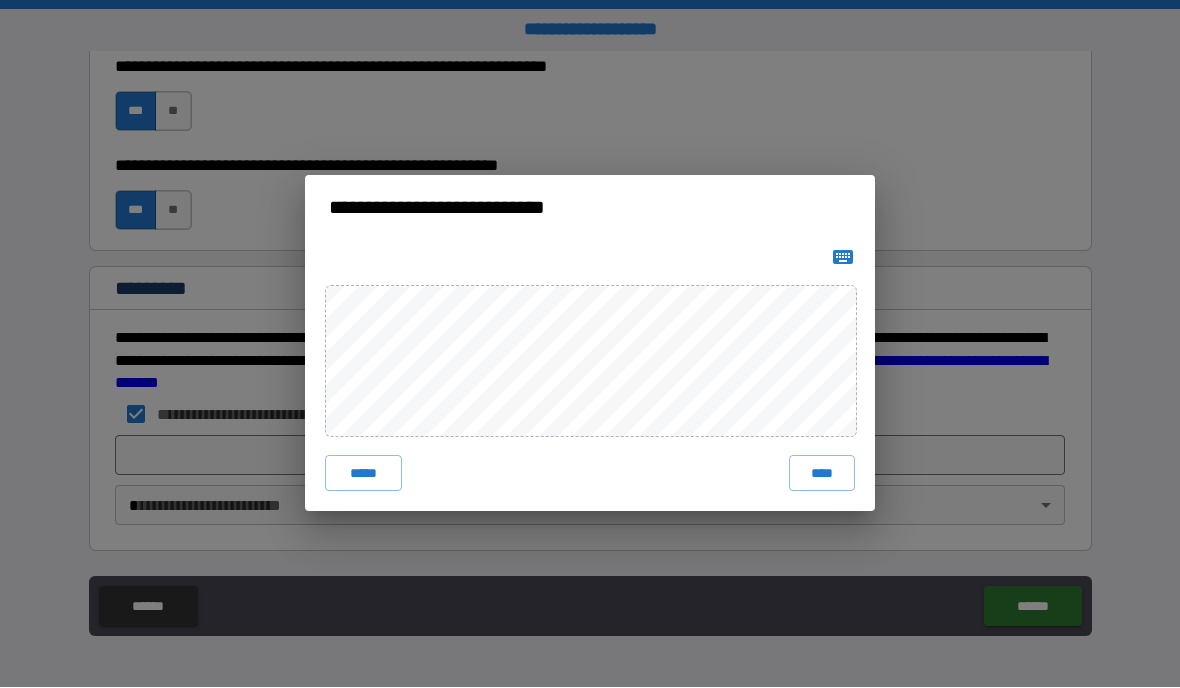 click on "****" at bounding box center [822, 474] 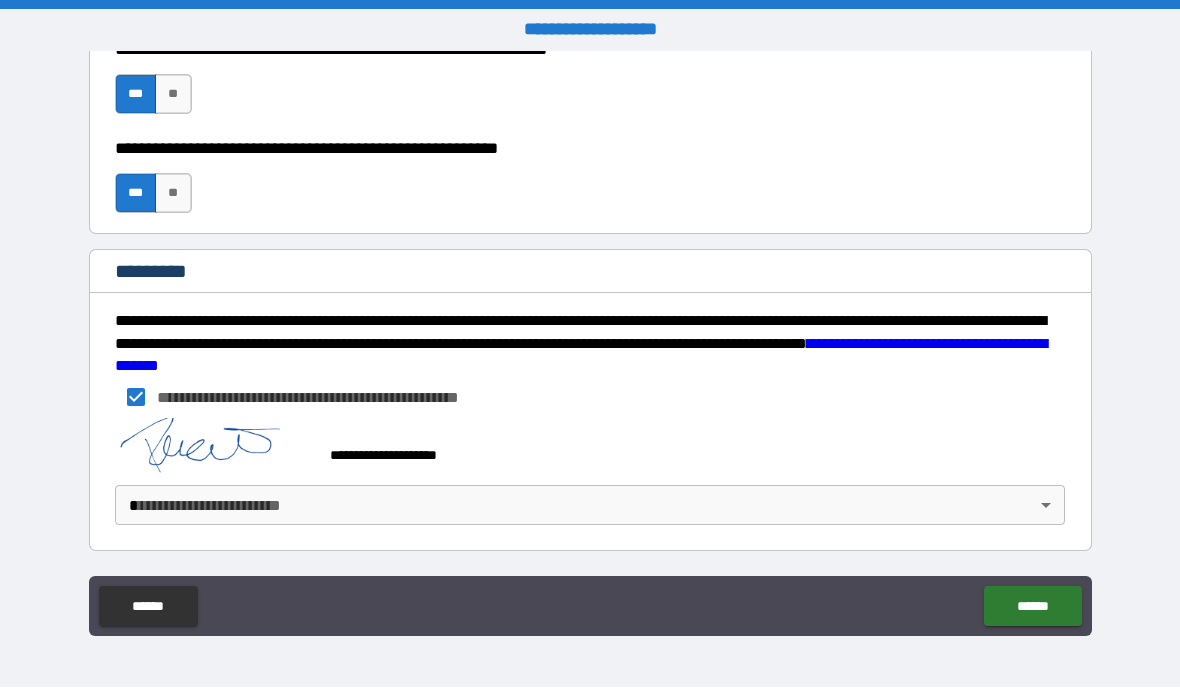 scroll, scrollTop: 2864, scrollLeft: 0, axis: vertical 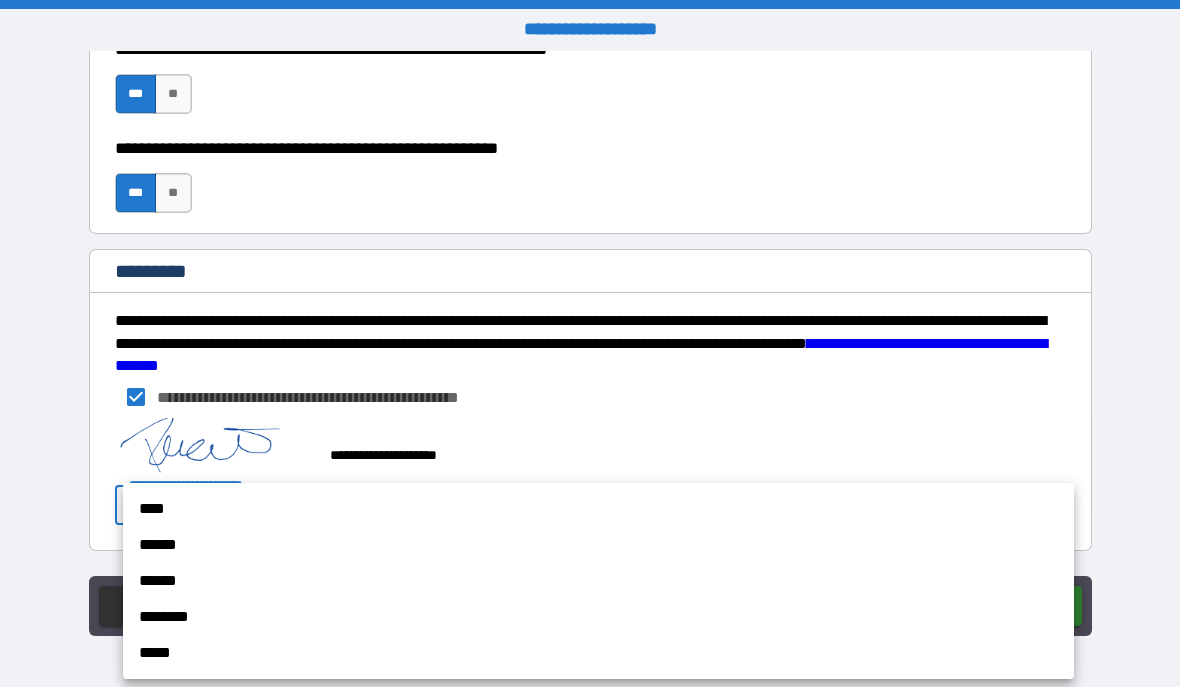 click on "******" at bounding box center (598, 546) 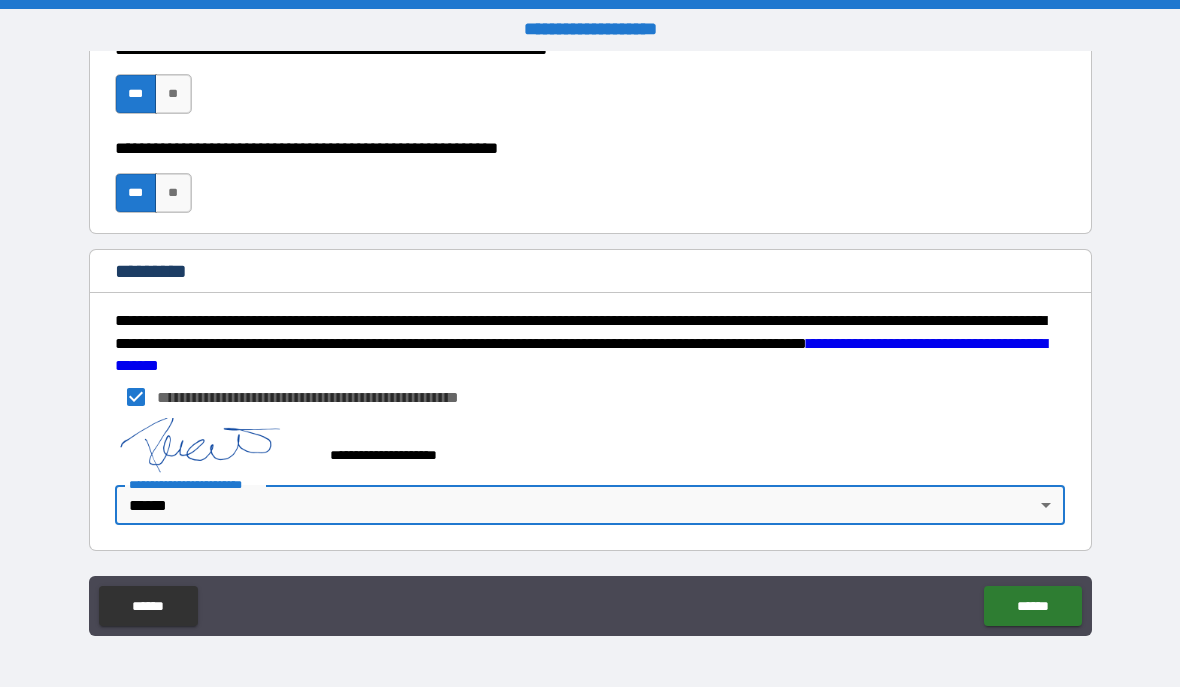 click on "******" at bounding box center [1032, 607] 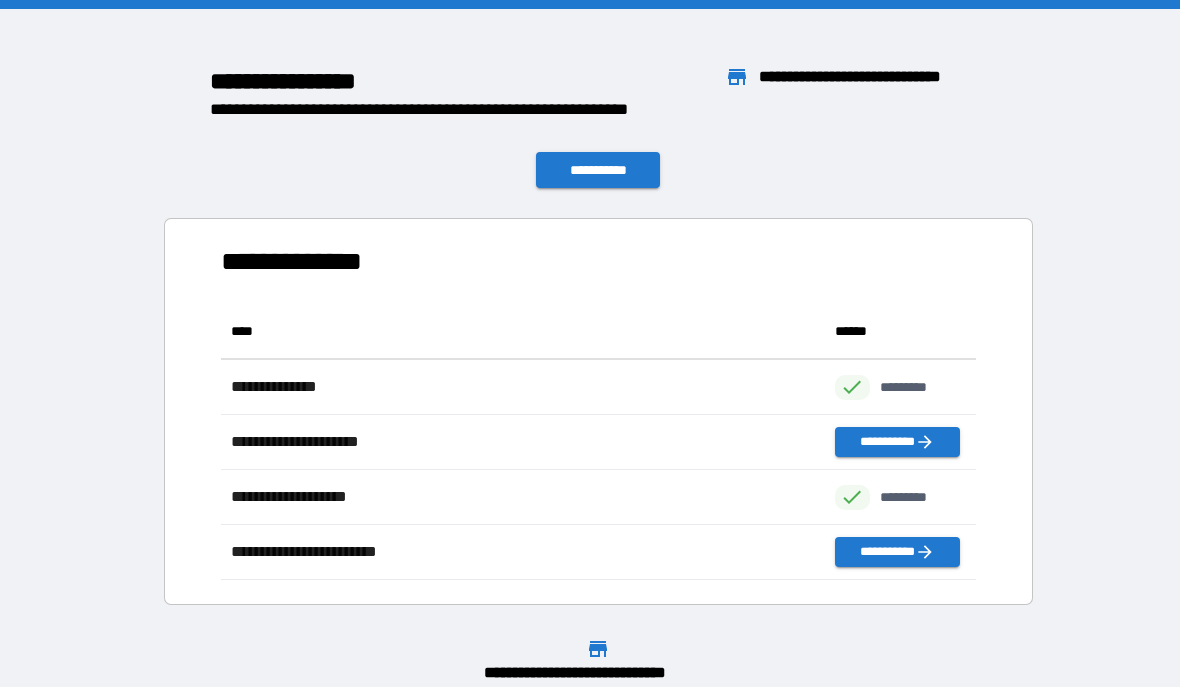 scroll, scrollTop: 1, scrollLeft: 1, axis: both 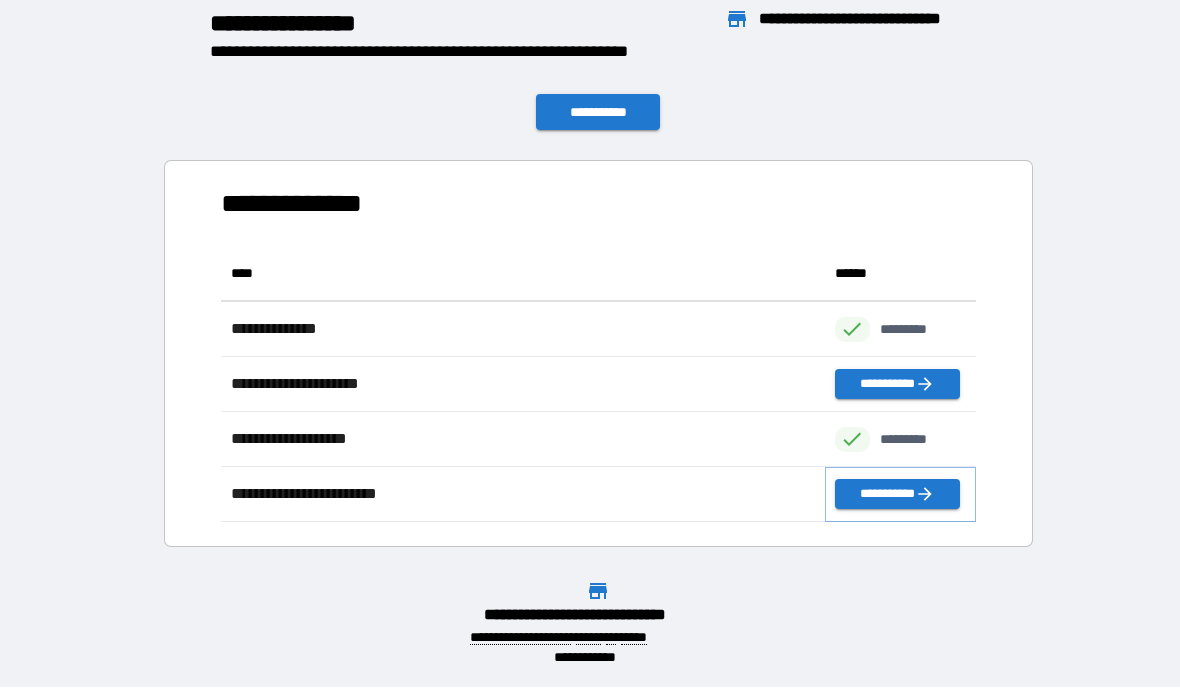 click on "**********" at bounding box center [897, 495] 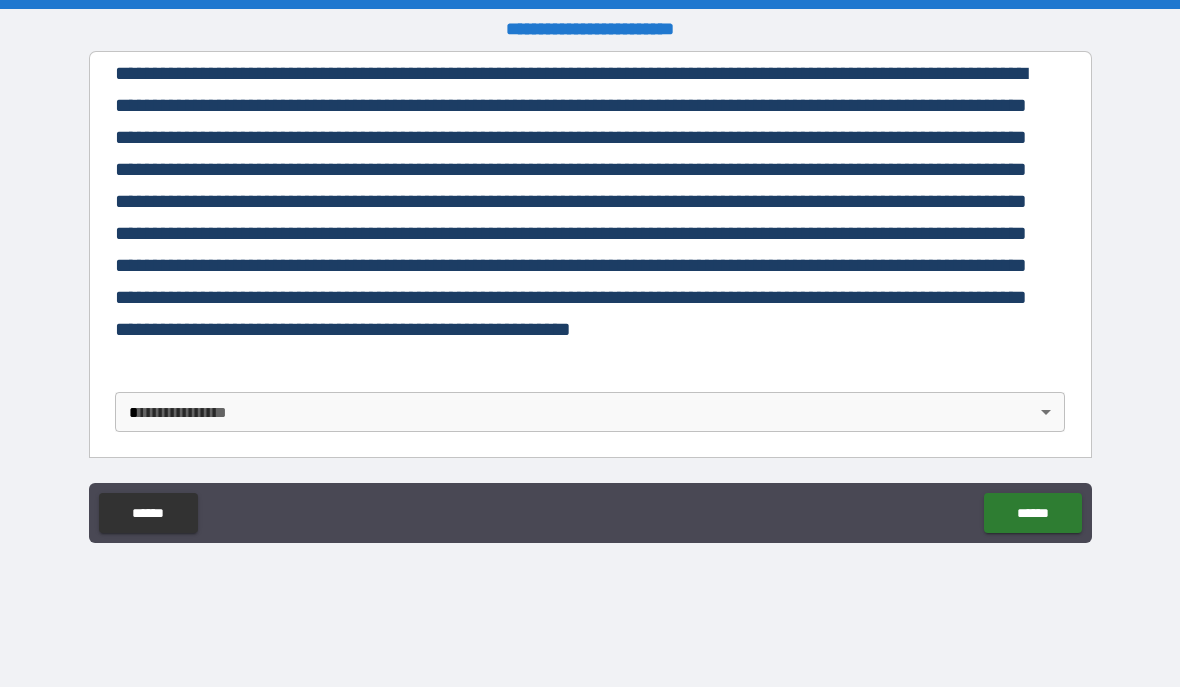 click on "**********" at bounding box center (590, 344) 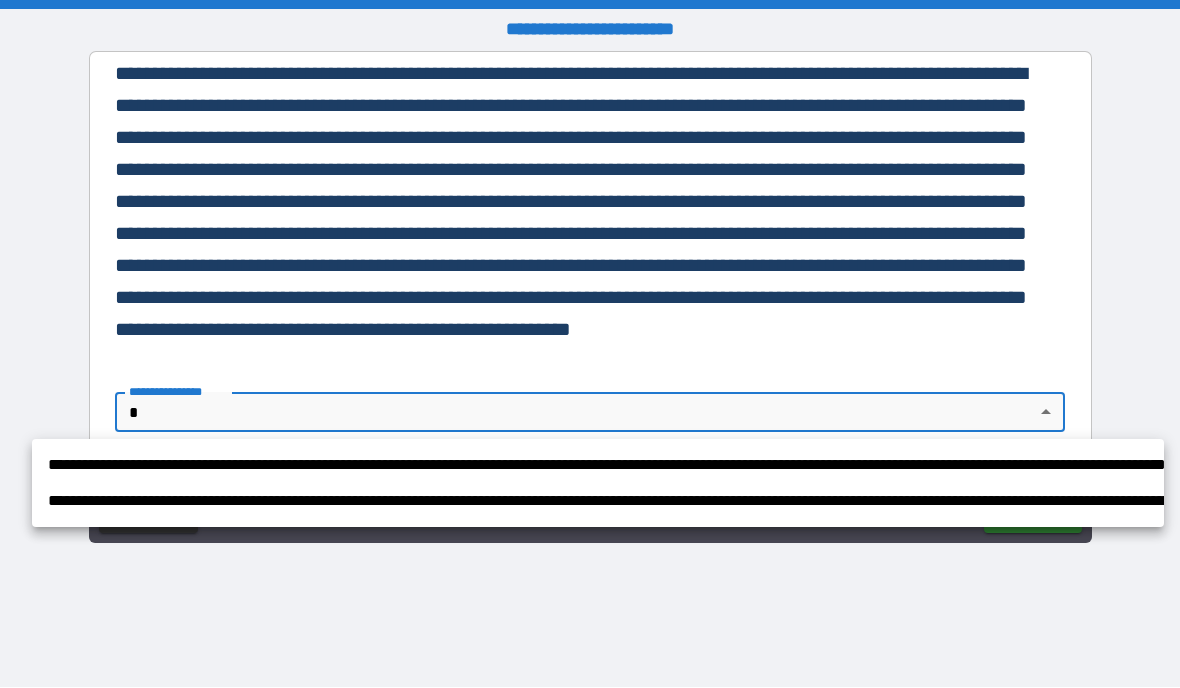click on "**********" at bounding box center (598, 502) 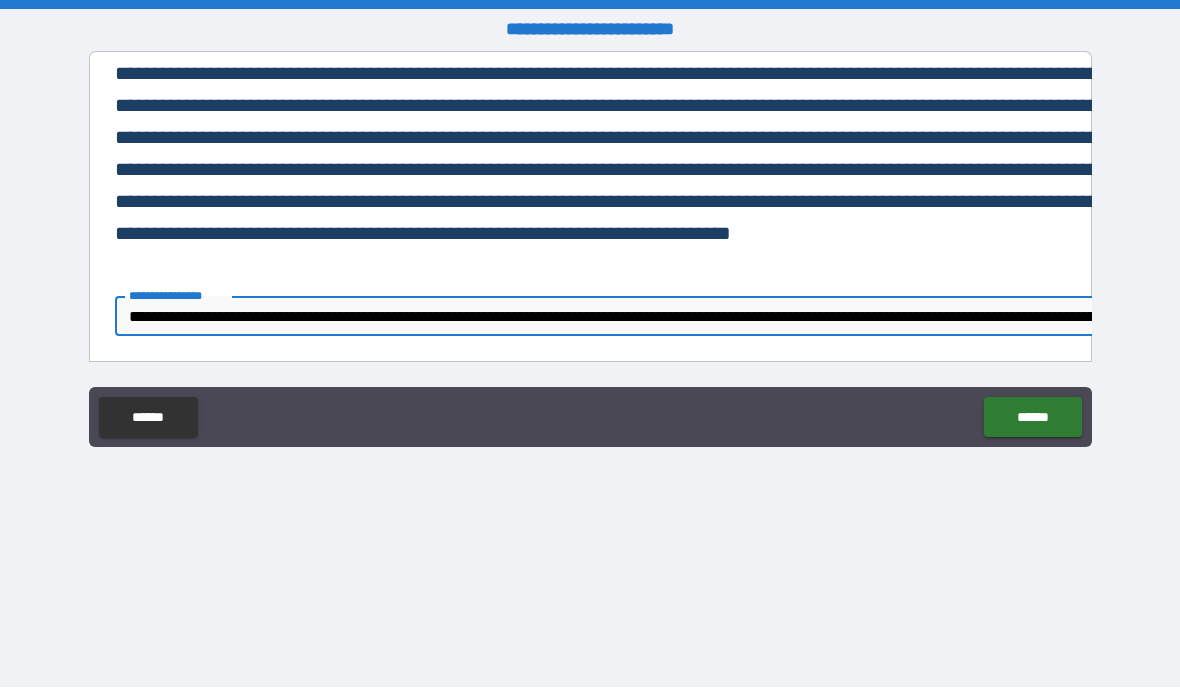 click on "******" at bounding box center (1032, 418) 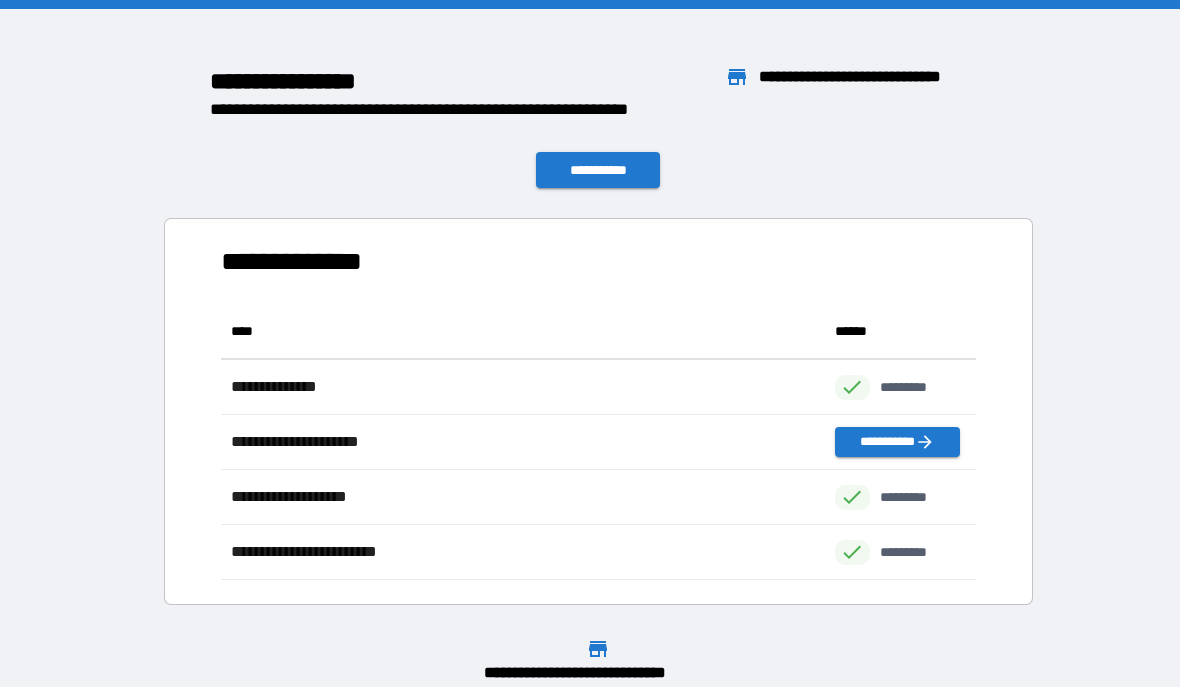 scroll, scrollTop: 1, scrollLeft: 1, axis: both 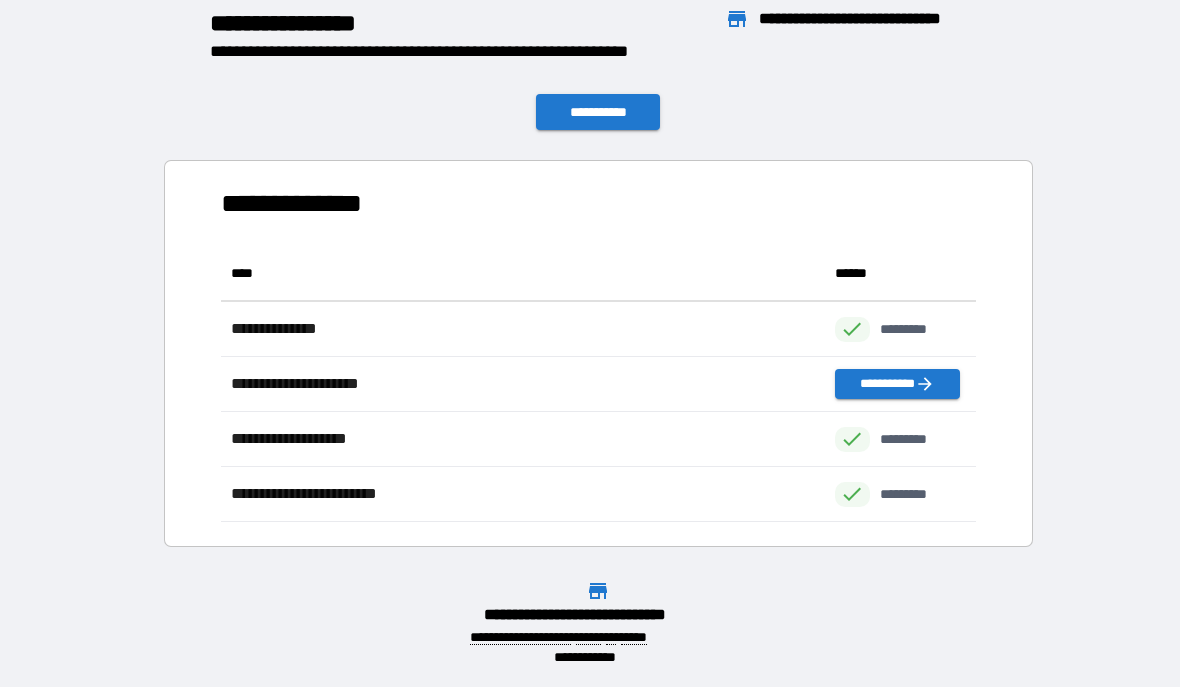 click on "**********" at bounding box center (598, 113) 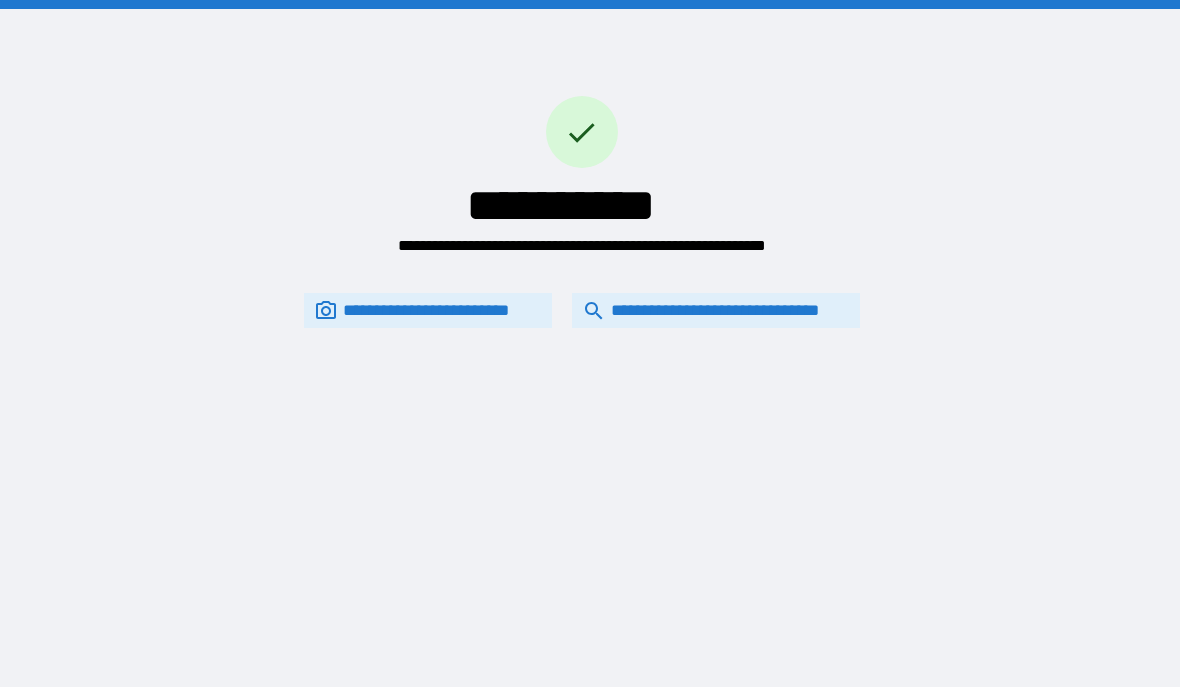 scroll, scrollTop: 0, scrollLeft: 0, axis: both 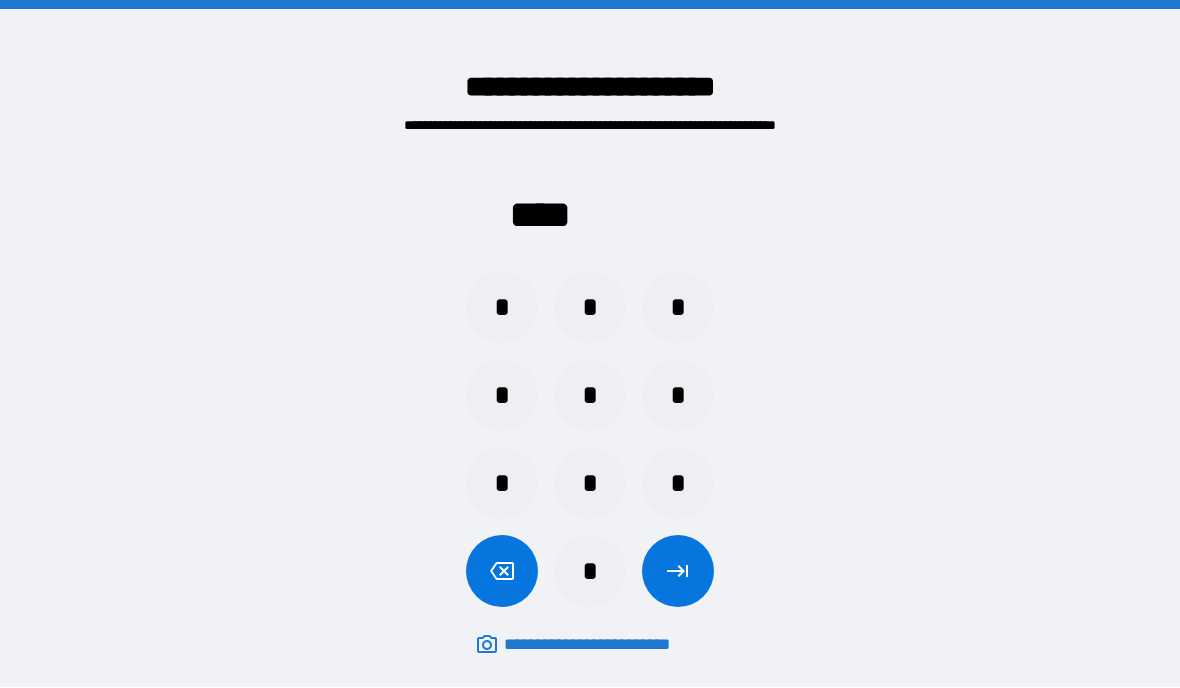 click on "*" at bounding box center [590, 484] 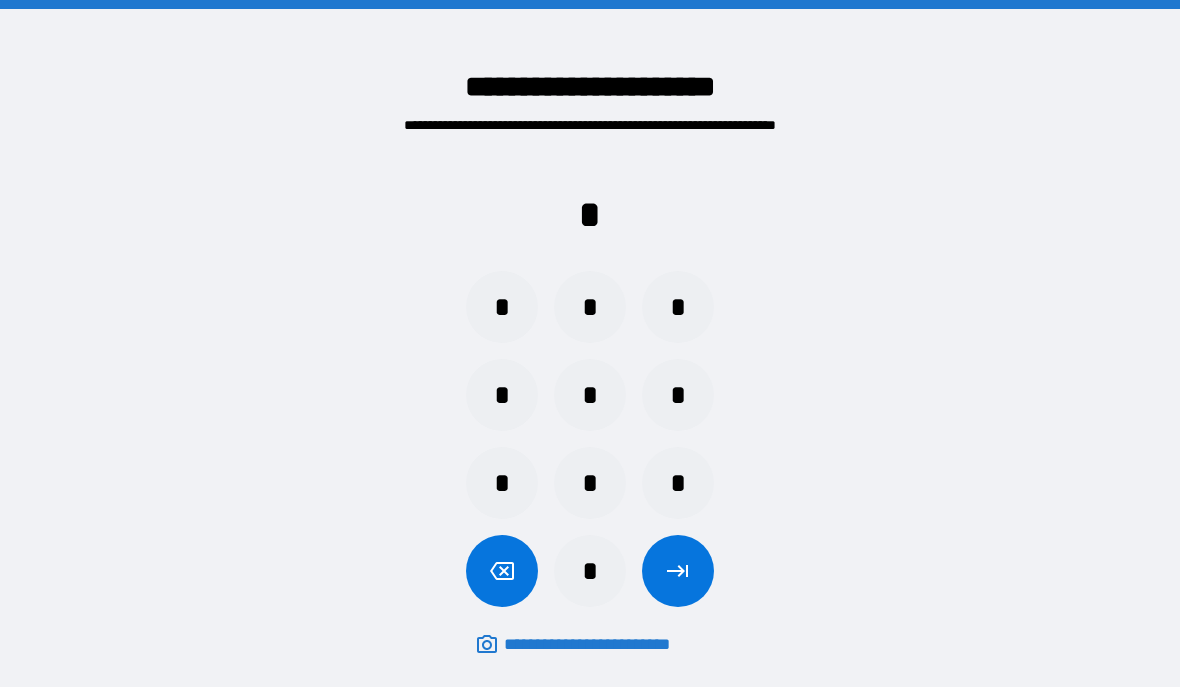 click on "*" at bounding box center (590, 572) 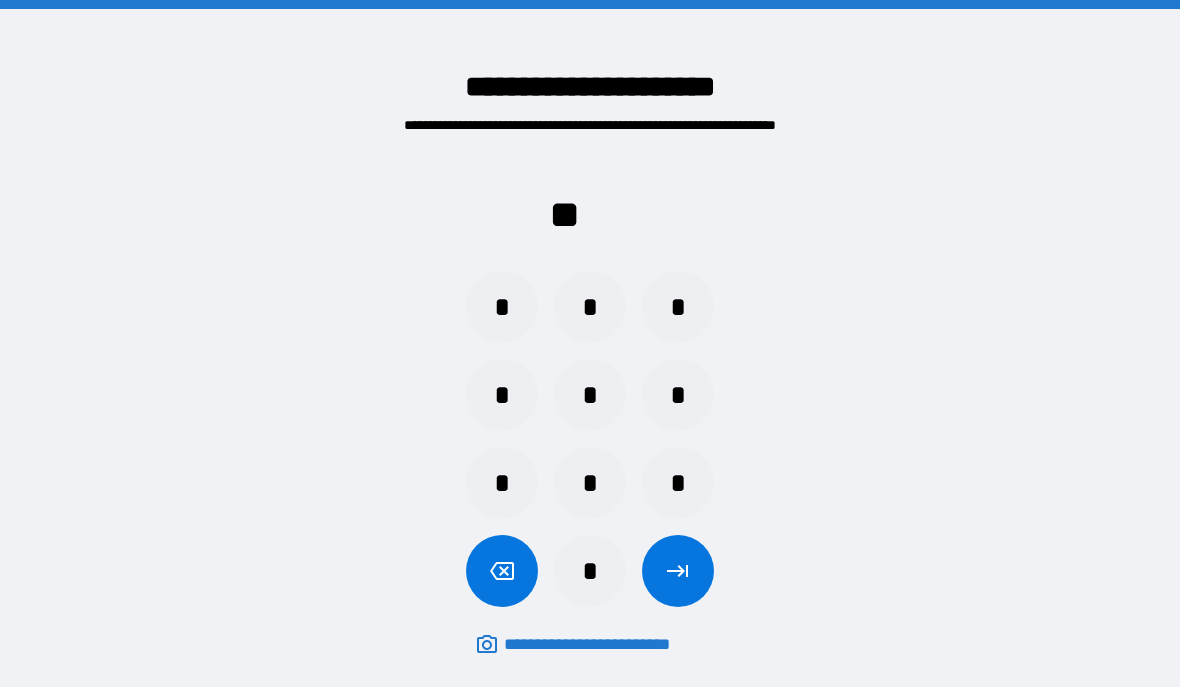 click on "*" at bounding box center [678, 308] 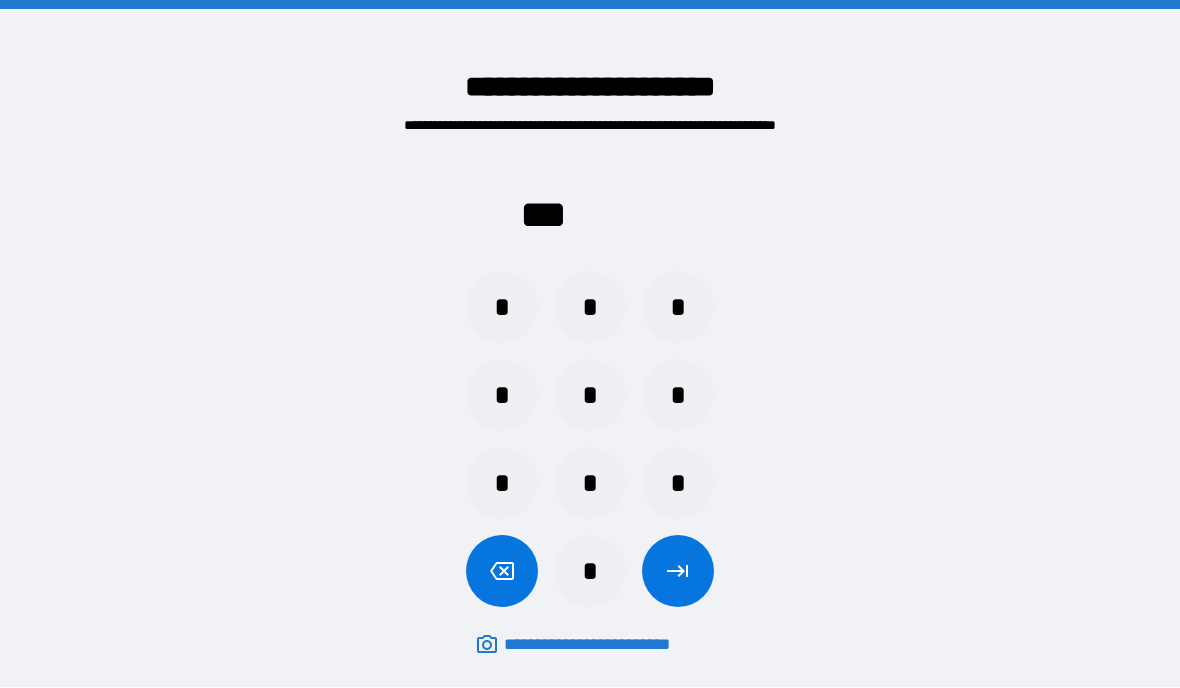 click on "*" at bounding box center [502, 308] 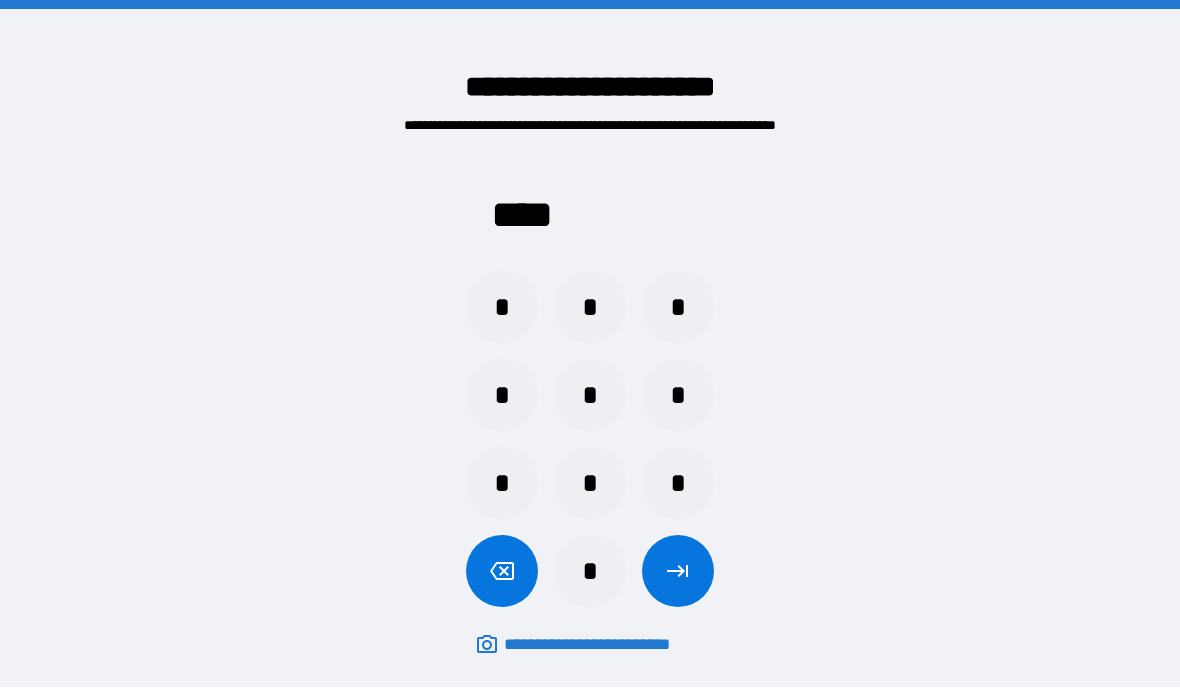 click 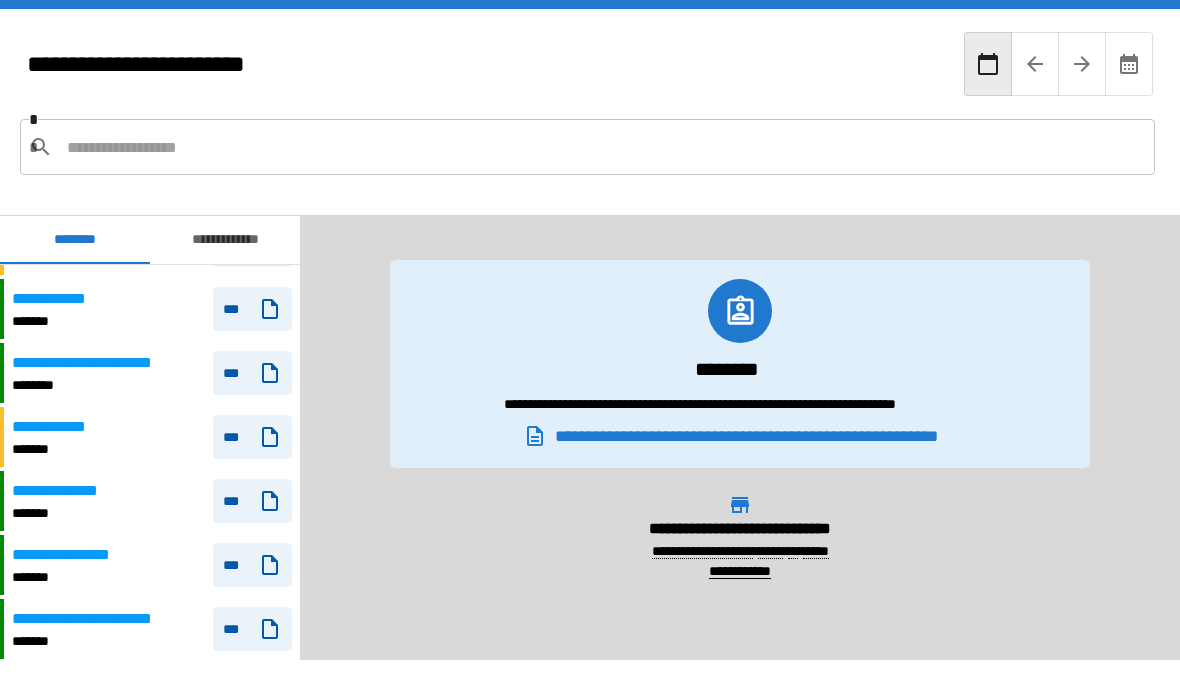 scroll, scrollTop: 710, scrollLeft: 0, axis: vertical 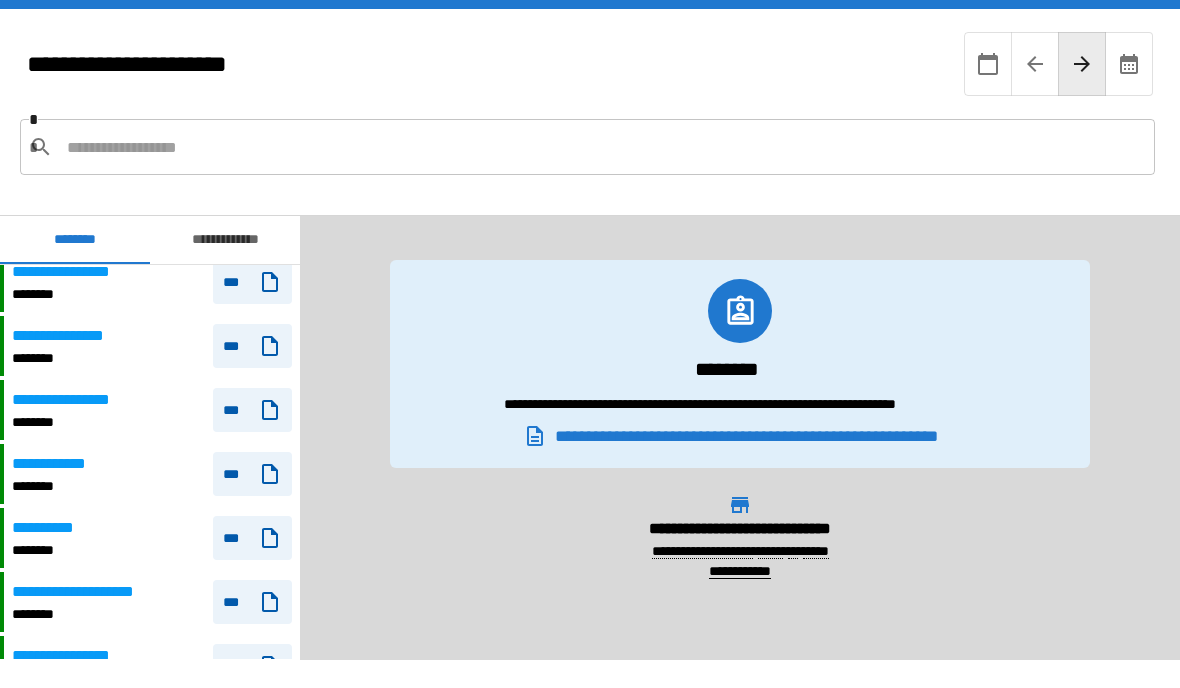 click on "***" at bounding box center [252, 475] 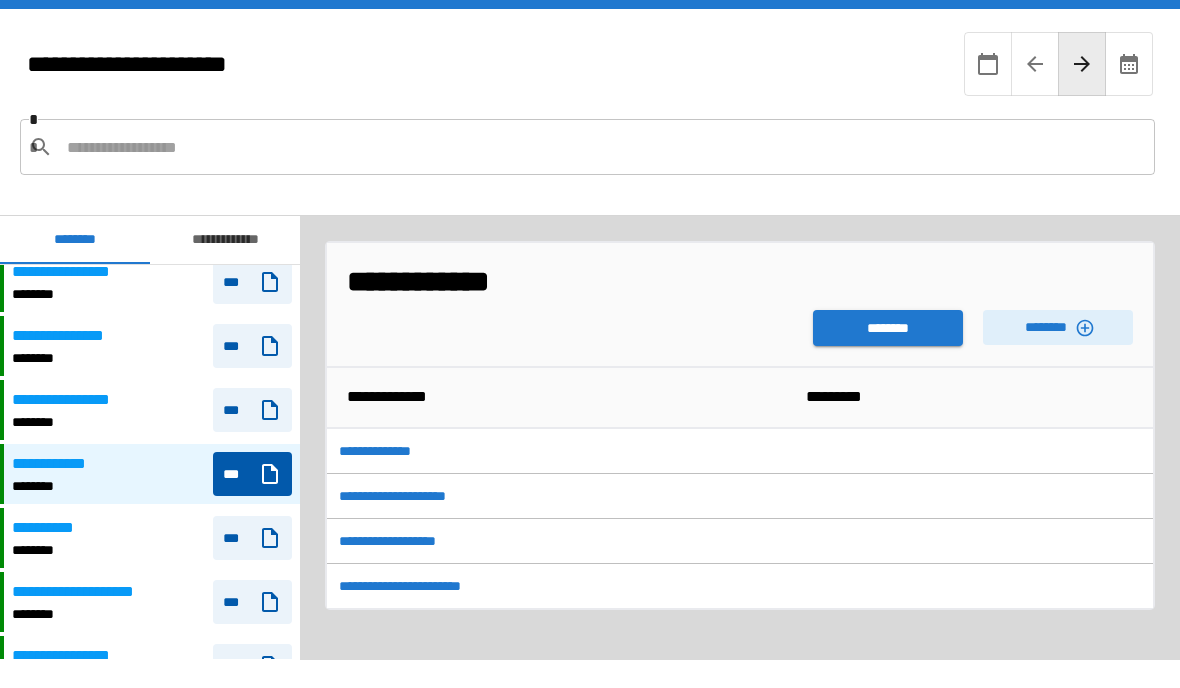 click on "********" at bounding box center [888, 329] 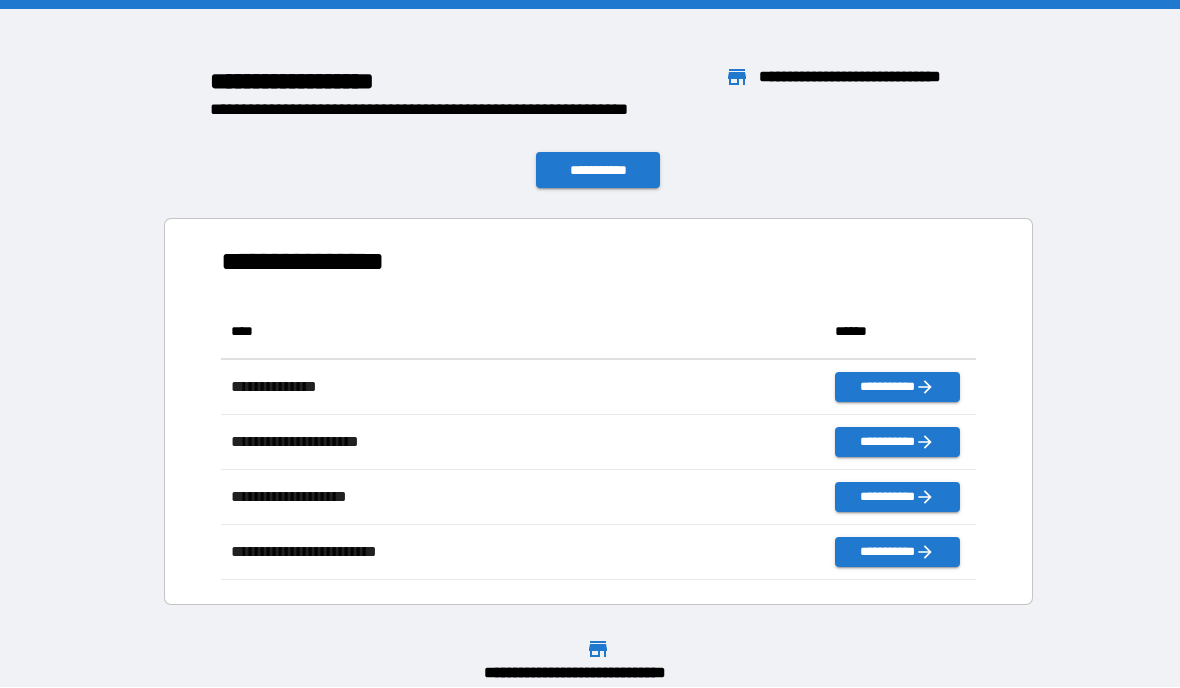 scroll, scrollTop: 276, scrollLeft: 755, axis: both 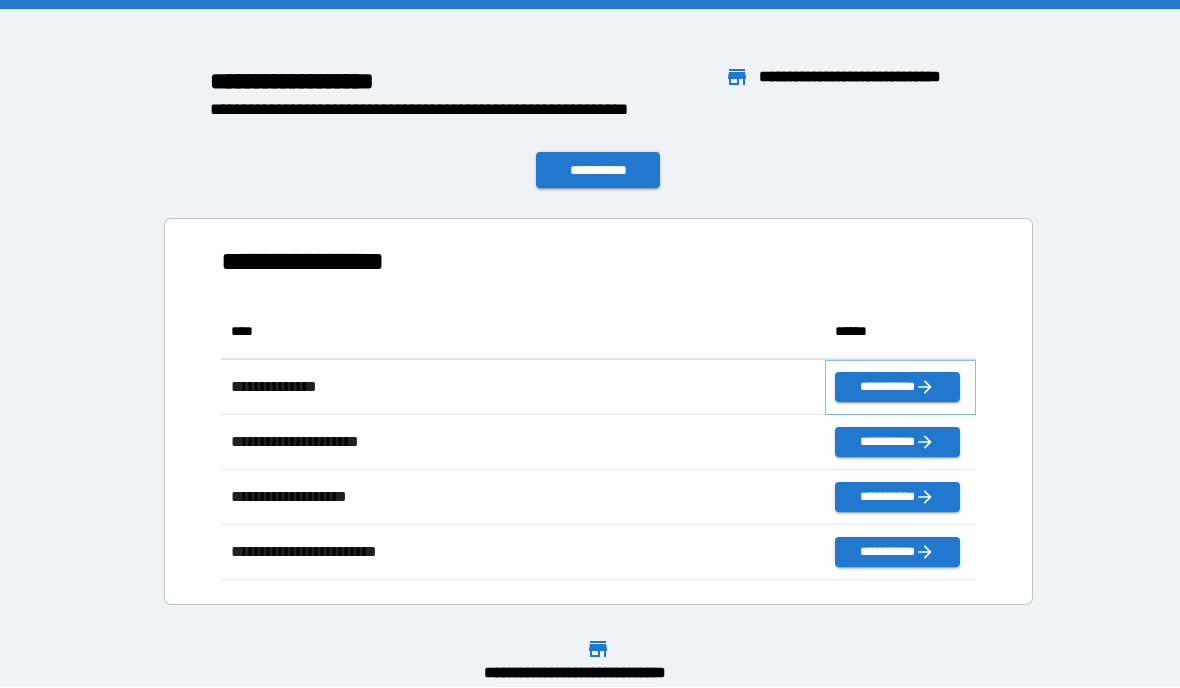 click on "**********" at bounding box center [897, 388] 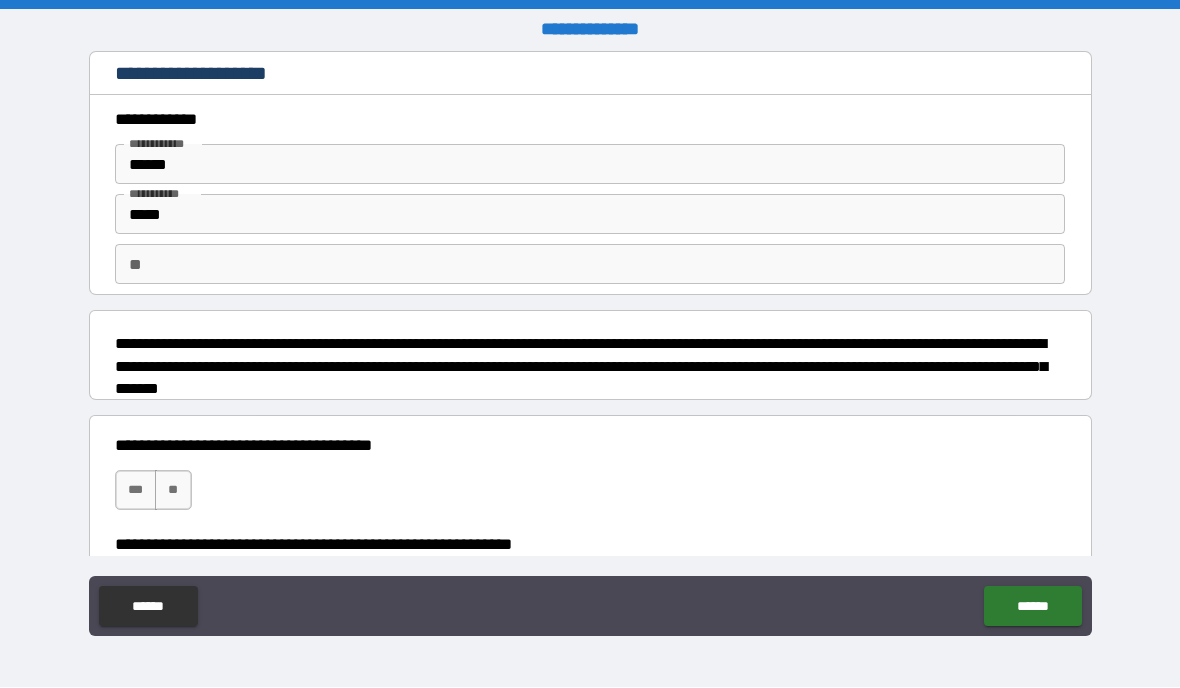 click on "*****" at bounding box center (590, 215) 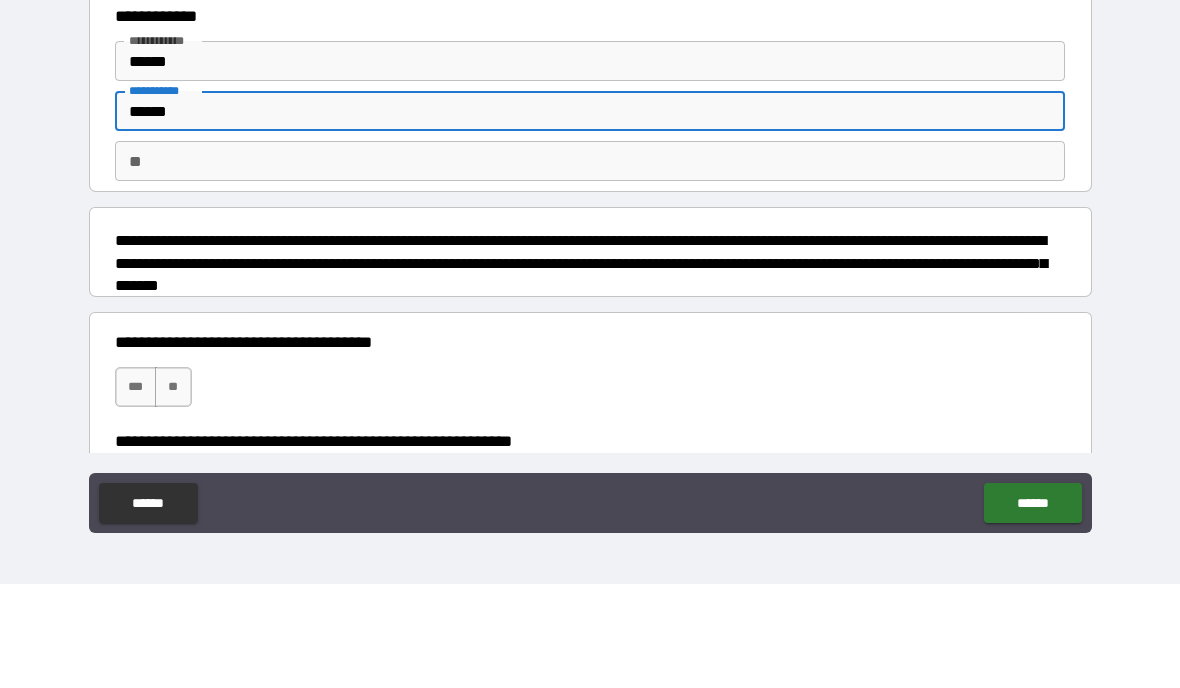 type on "******" 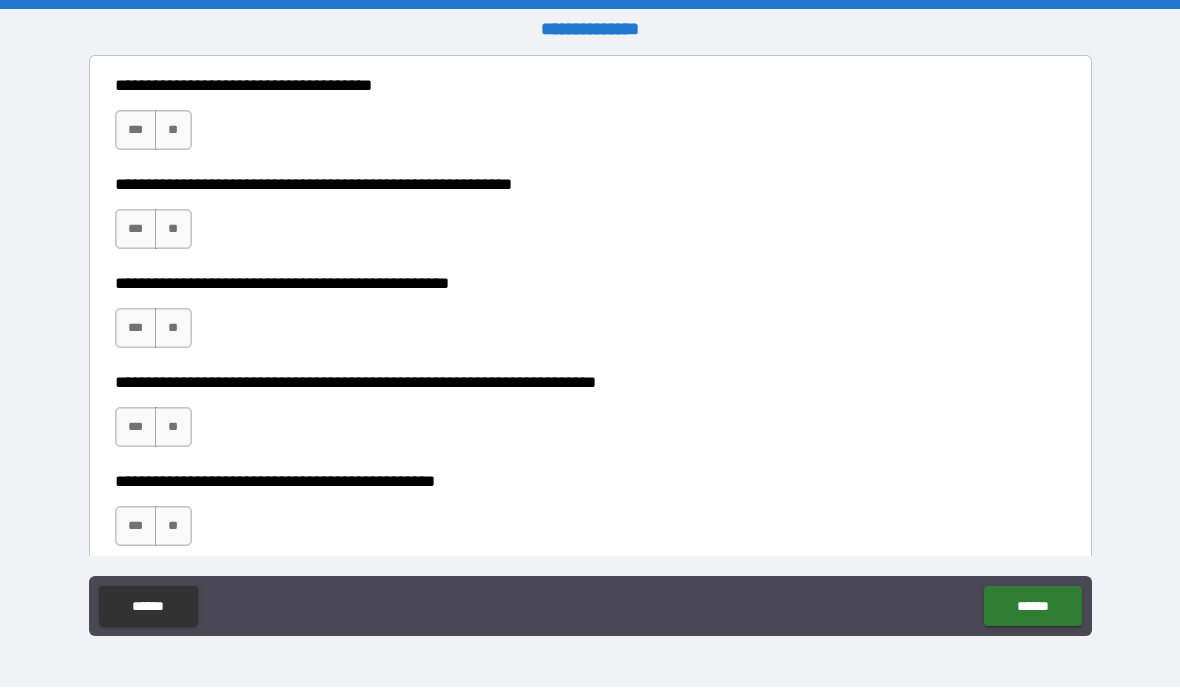 scroll, scrollTop: 360, scrollLeft: 0, axis: vertical 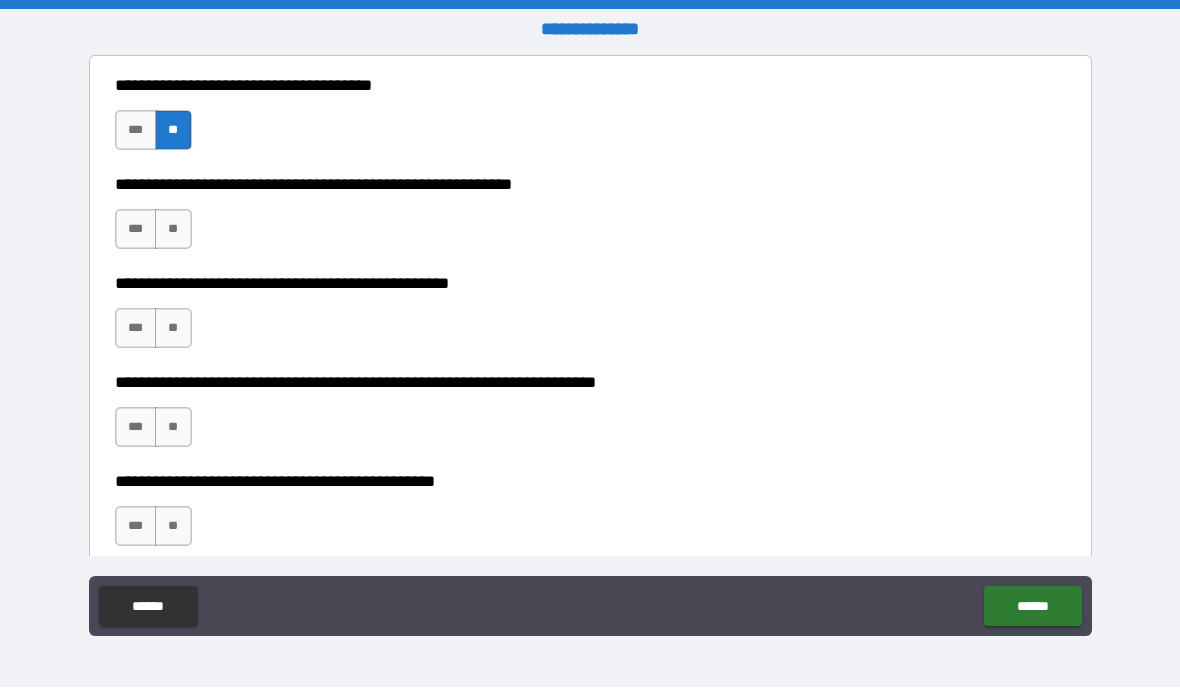 click on "**" at bounding box center [173, 329] 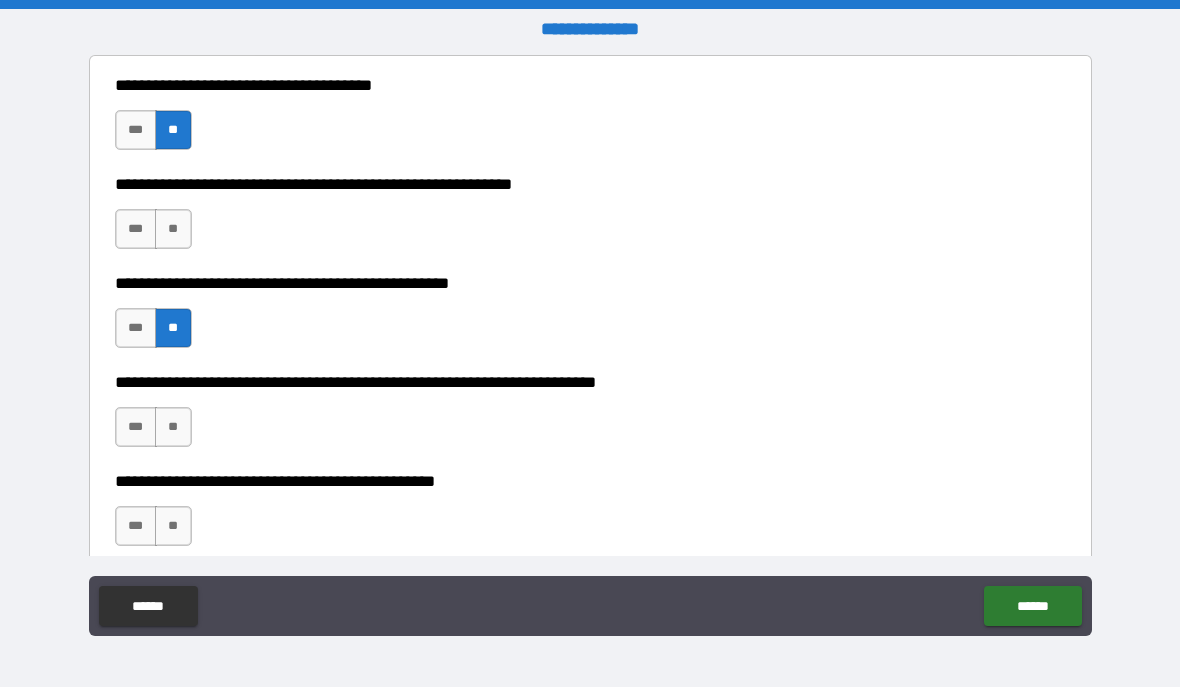 click on "**" at bounding box center [173, 230] 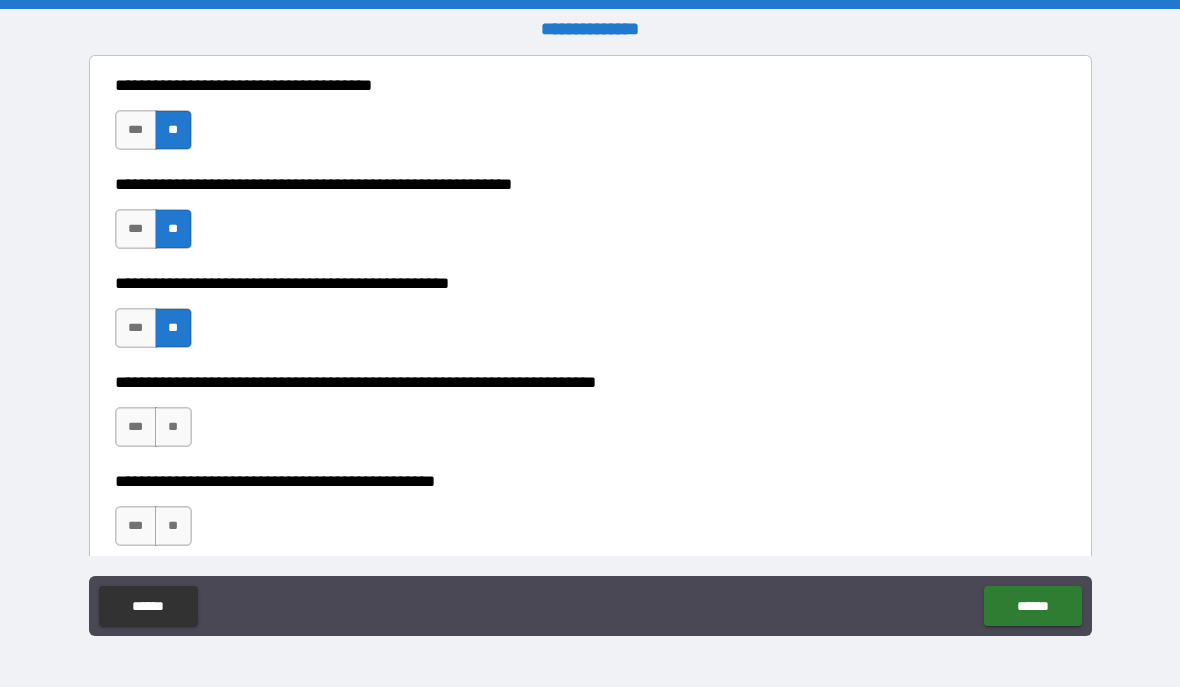 click on "**" at bounding box center [173, 428] 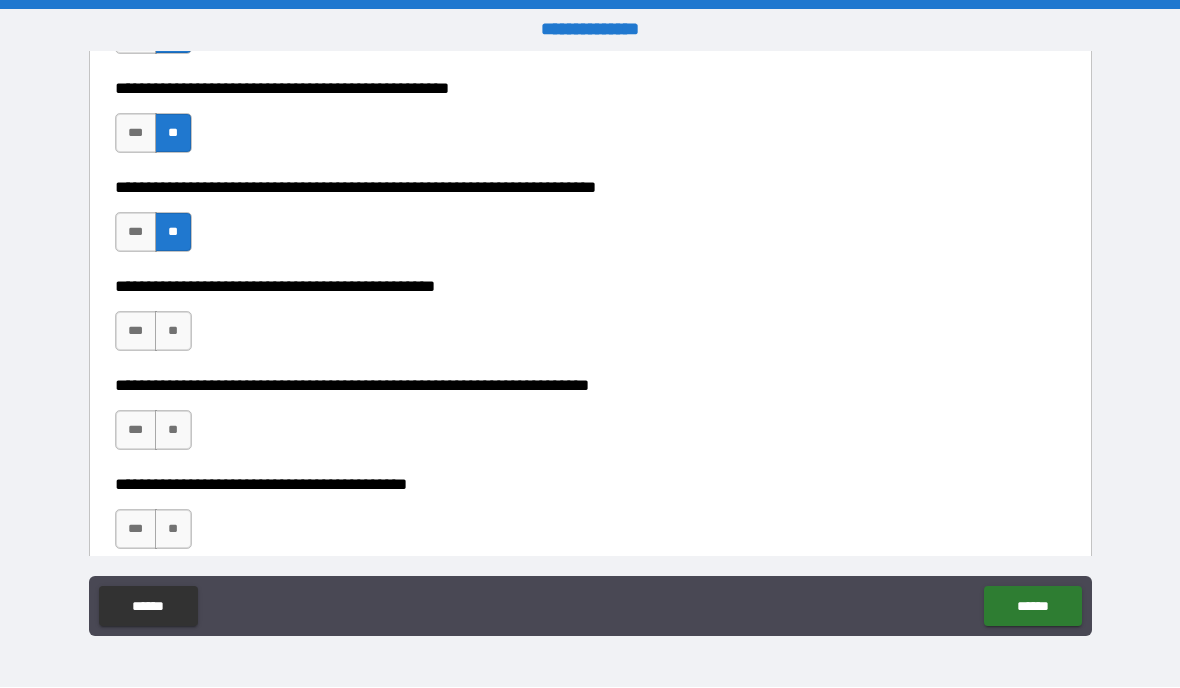 scroll, scrollTop: 558, scrollLeft: 0, axis: vertical 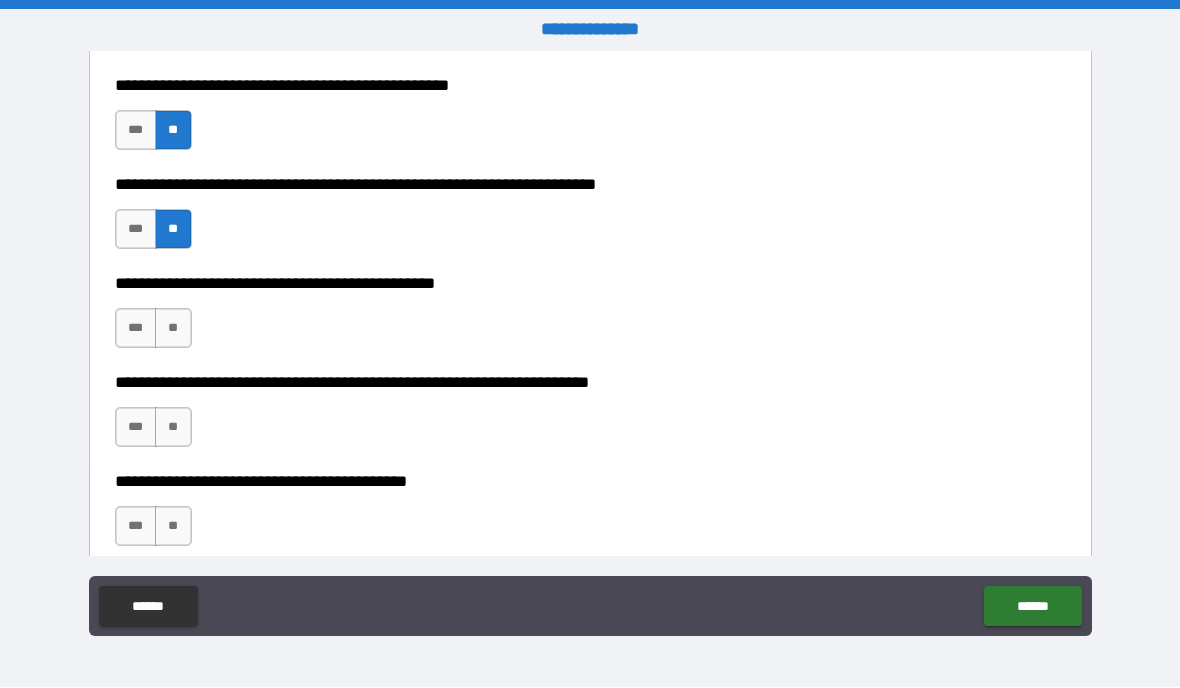 click on "**" at bounding box center (173, 329) 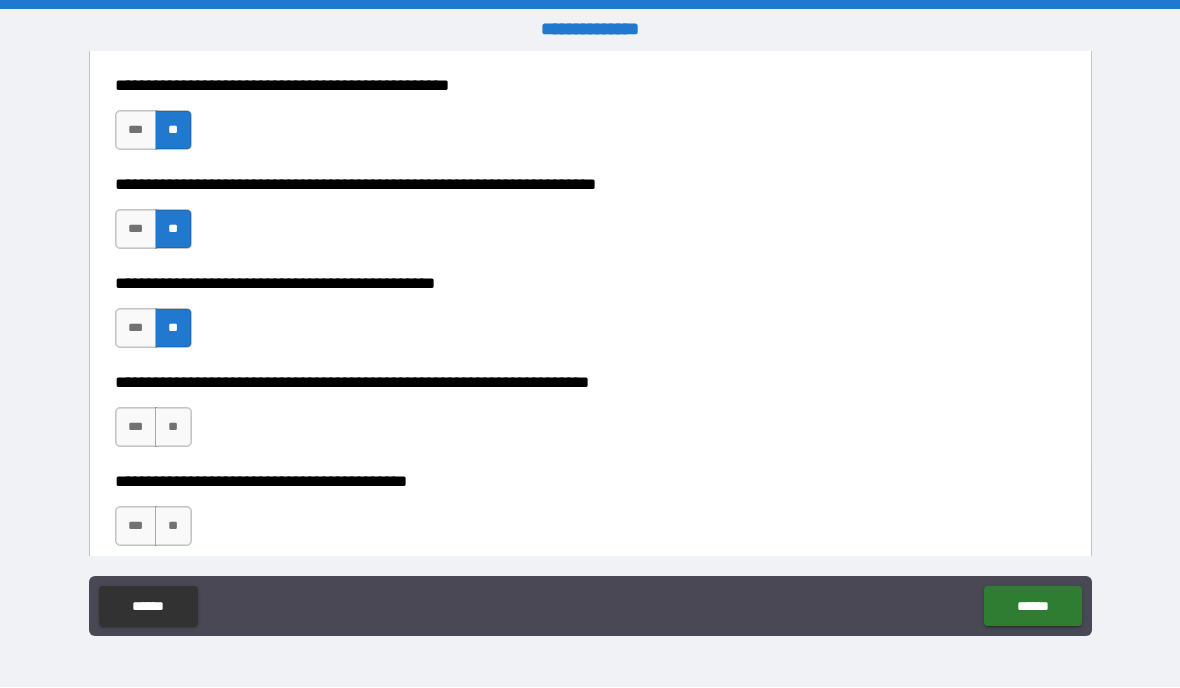 click on "**" at bounding box center (173, 428) 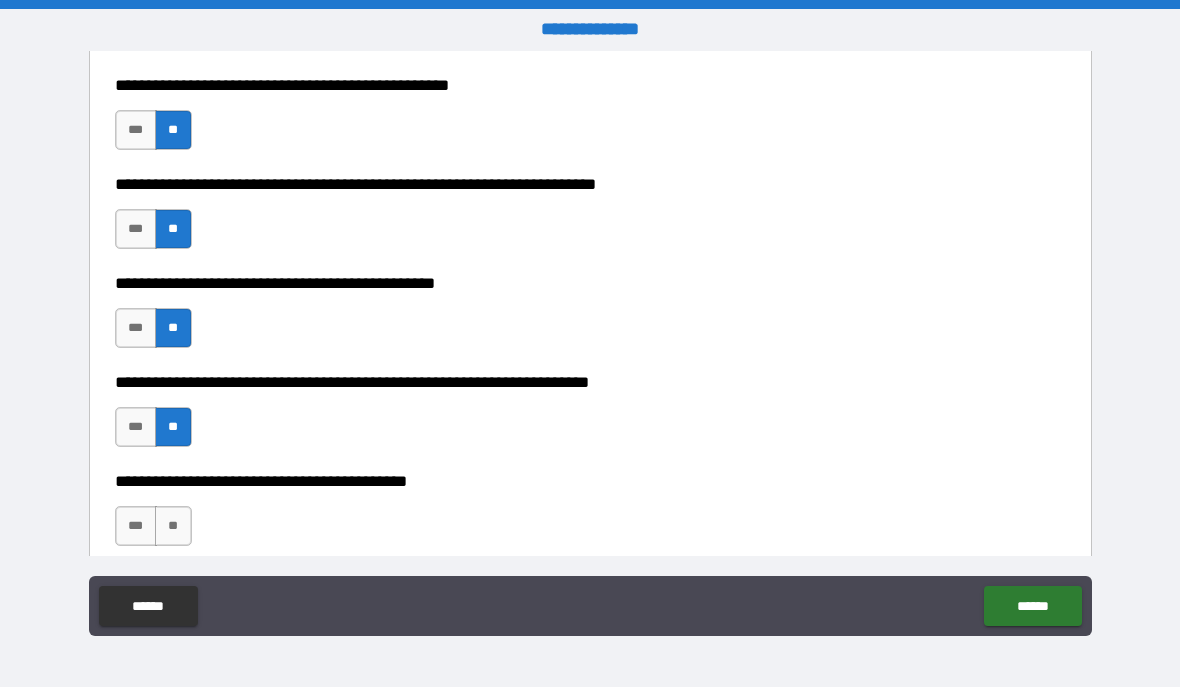 click on "**" at bounding box center [173, 527] 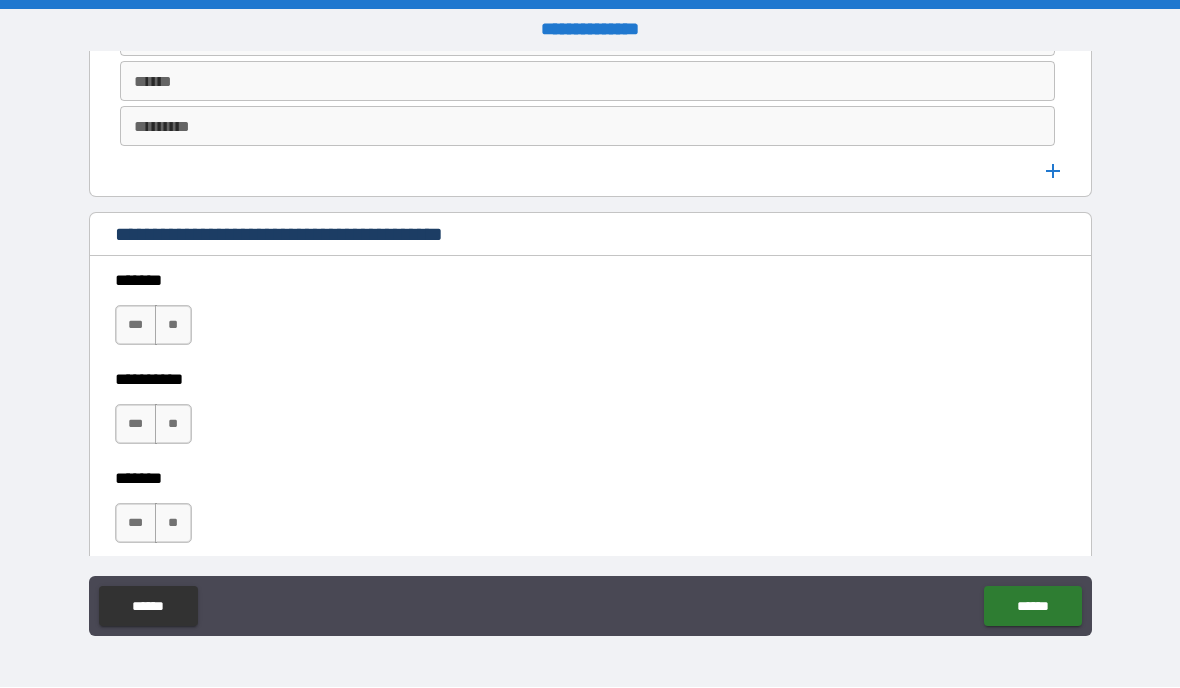 scroll, scrollTop: 1224, scrollLeft: 0, axis: vertical 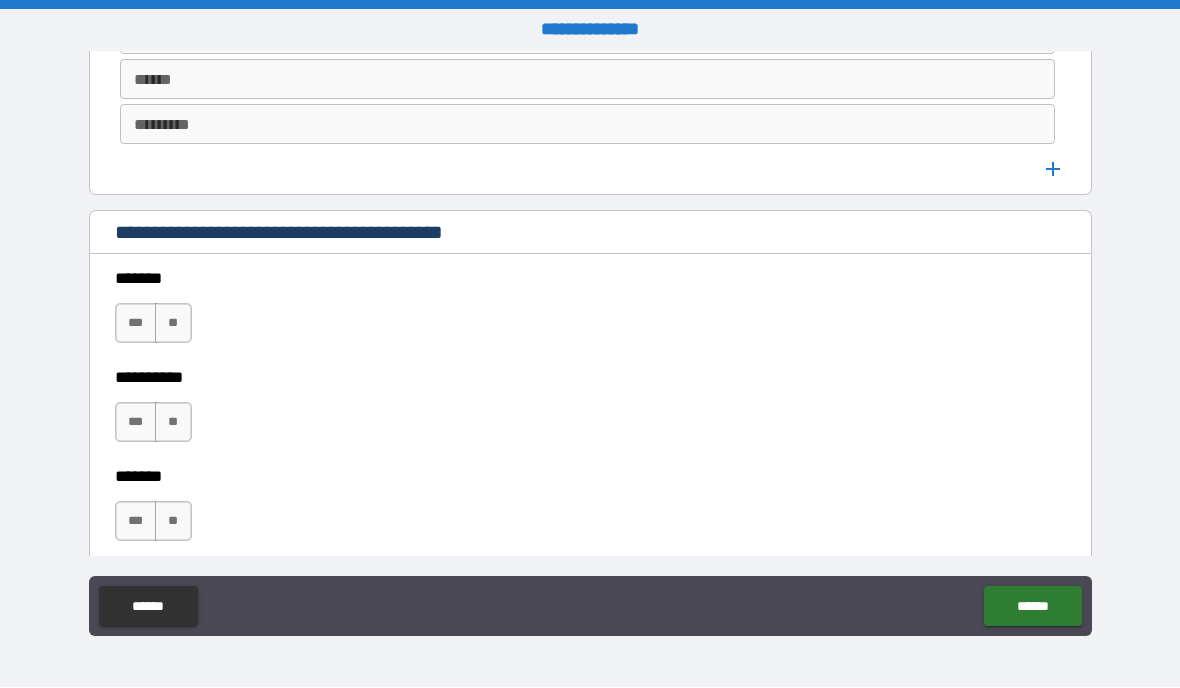 click on "**" at bounding box center (173, 324) 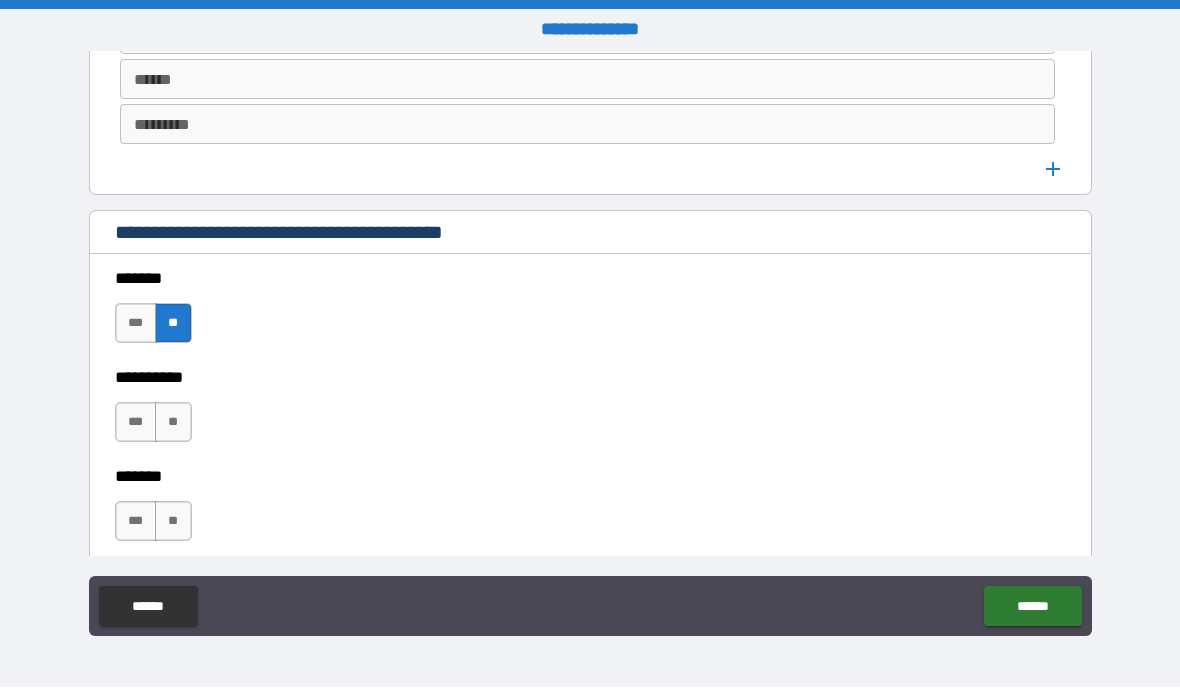 click on "**" at bounding box center (173, 423) 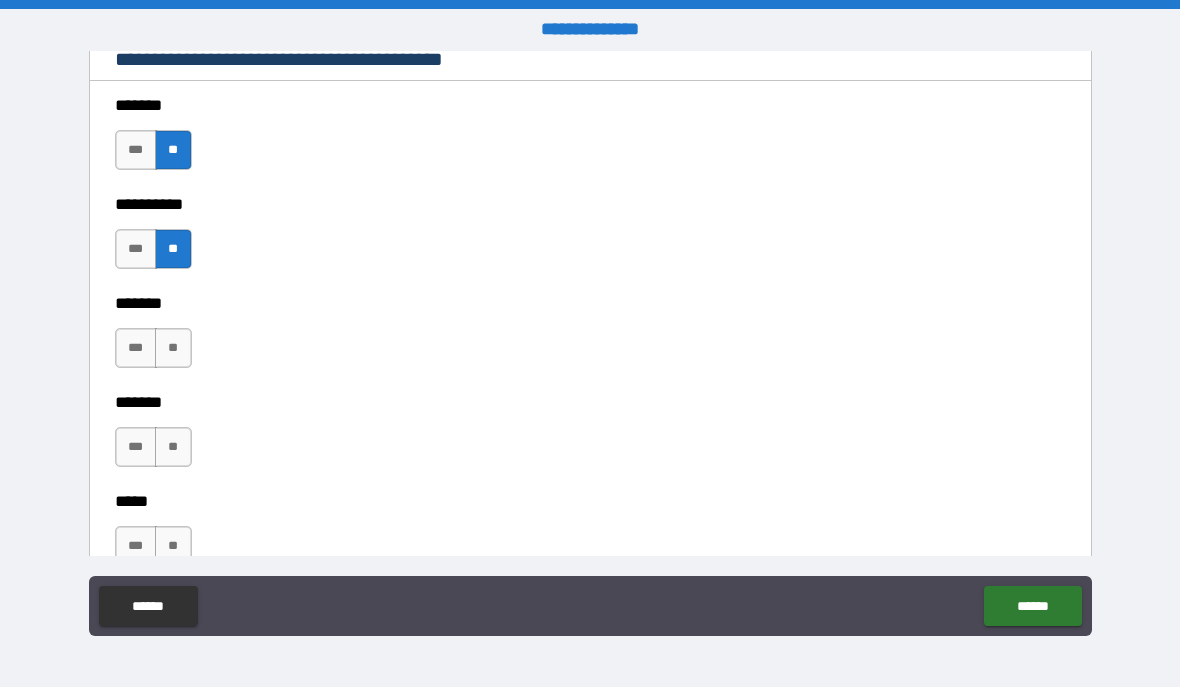 scroll, scrollTop: 1410, scrollLeft: 0, axis: vertical 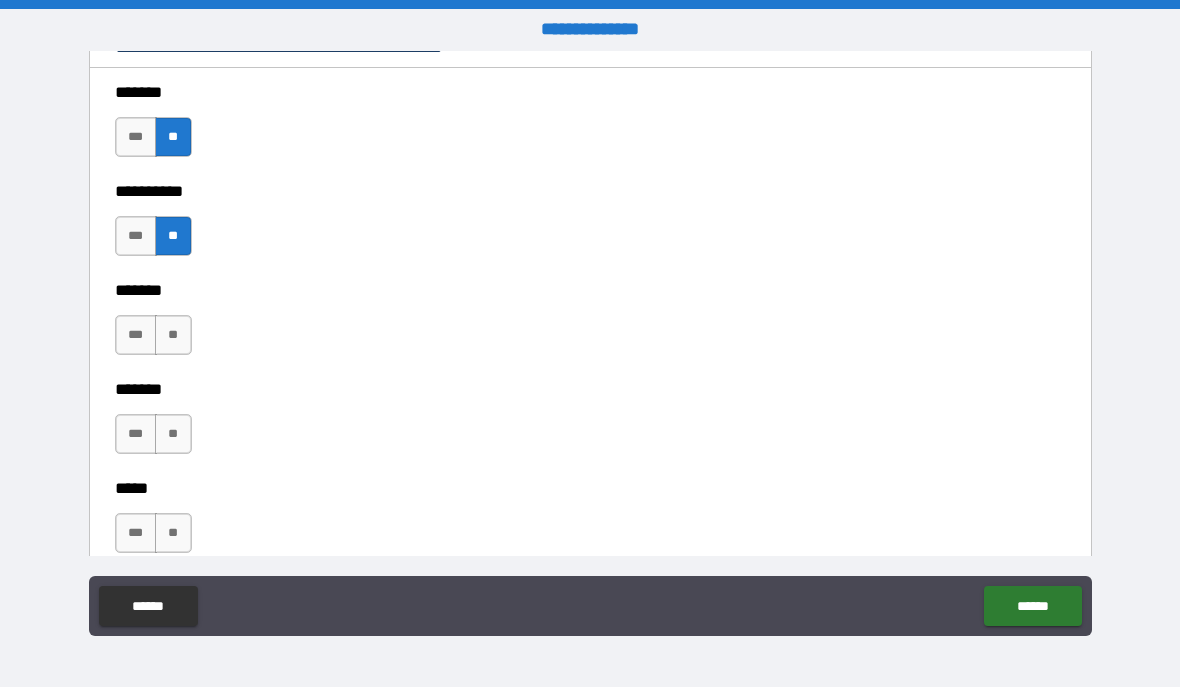 click on "**" at bounding box center [173, 336] 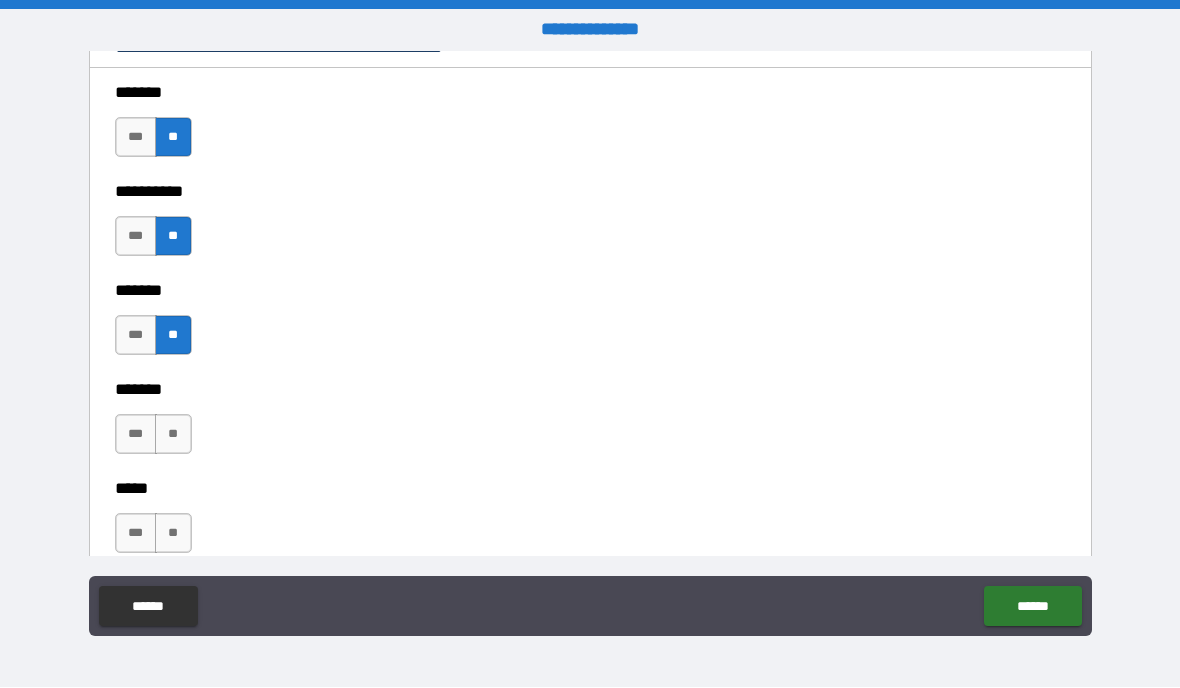 click on "**" at bounding box center [173, 435] 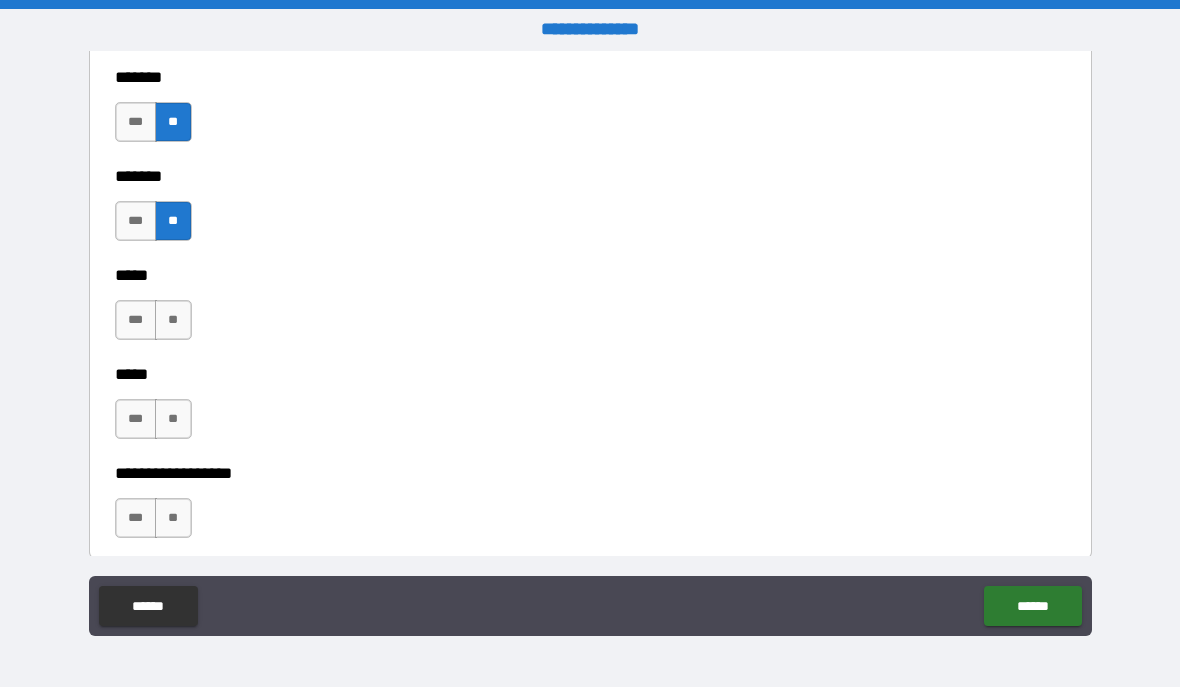 scroll, scrollTop: 1658, scrollLeft: 0, axis: vertical 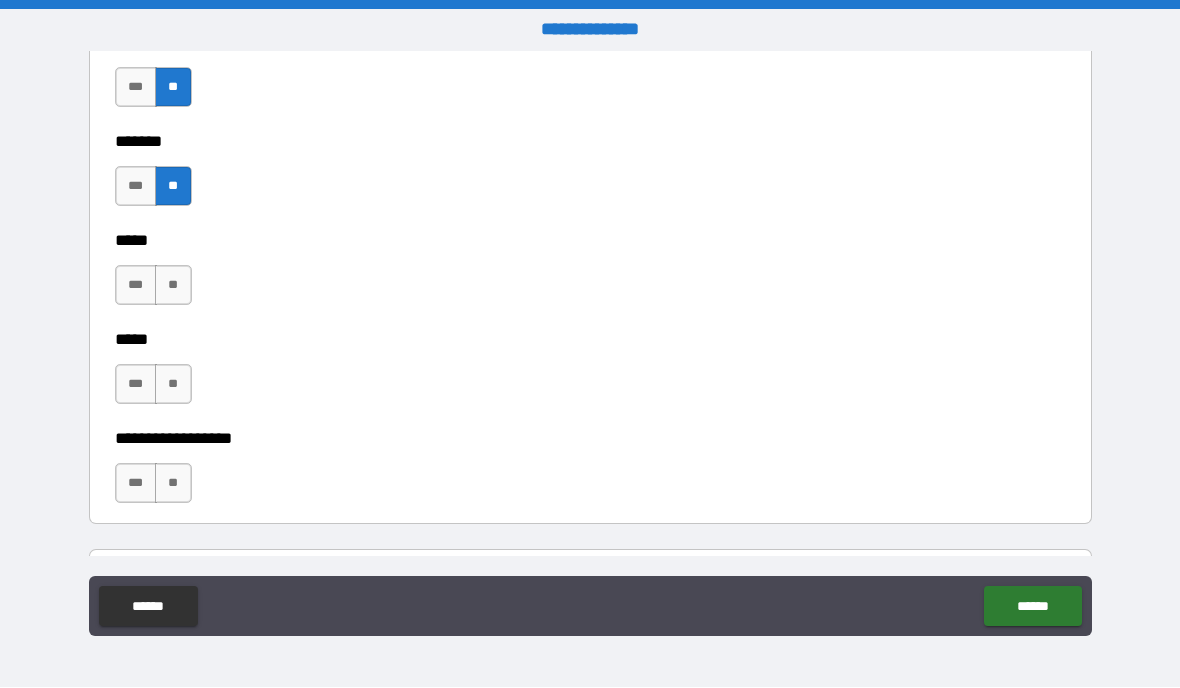click on "**" at bounding box center (173, 286) 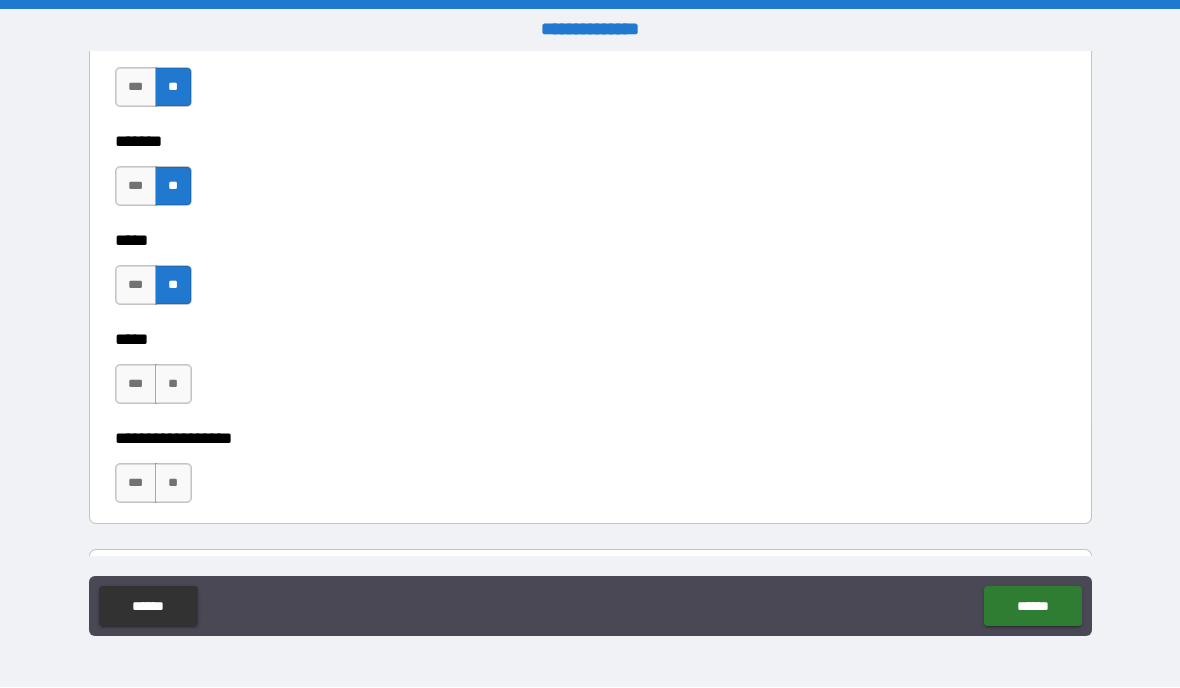 click on "**" at bounding box center (173, 385) 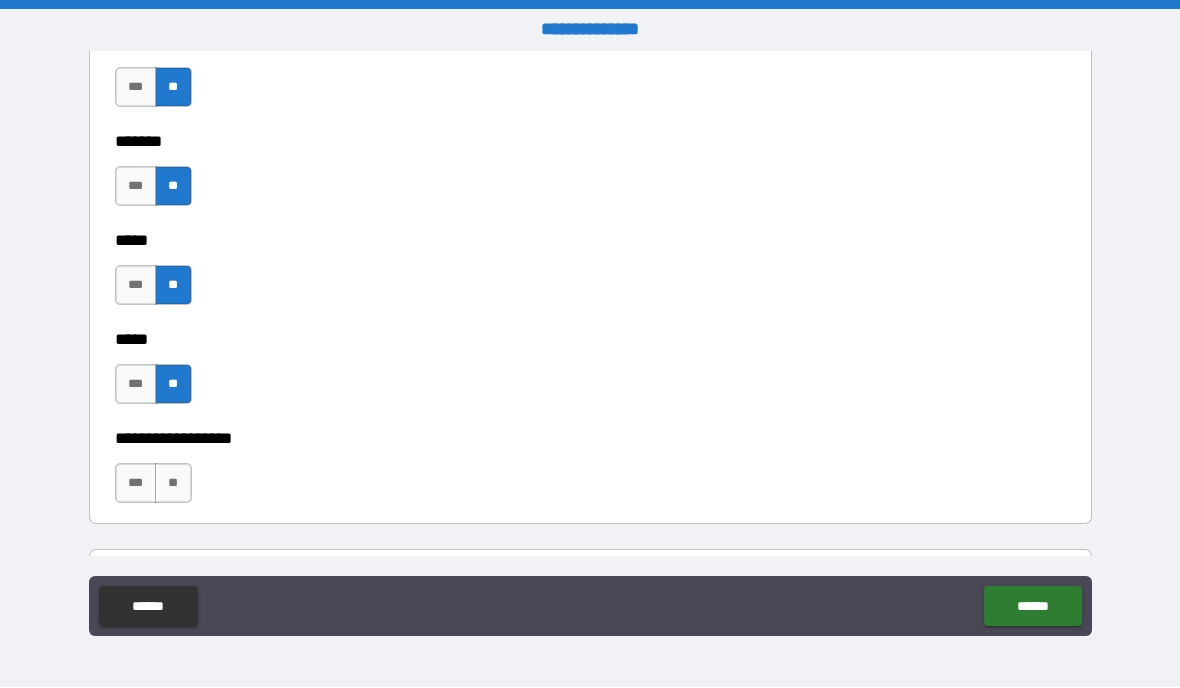 click on "**" at bounding box center [173, 484] 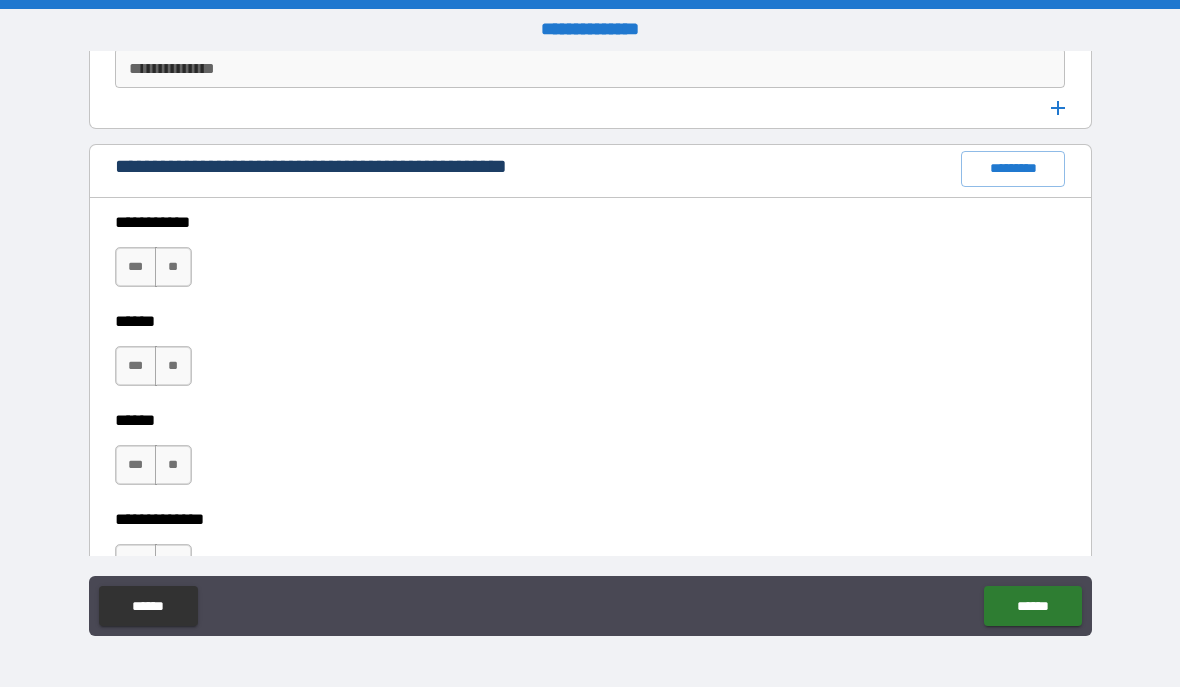 scroll, scrollTop: 2248, scrollLeft: 0, axis: vertical 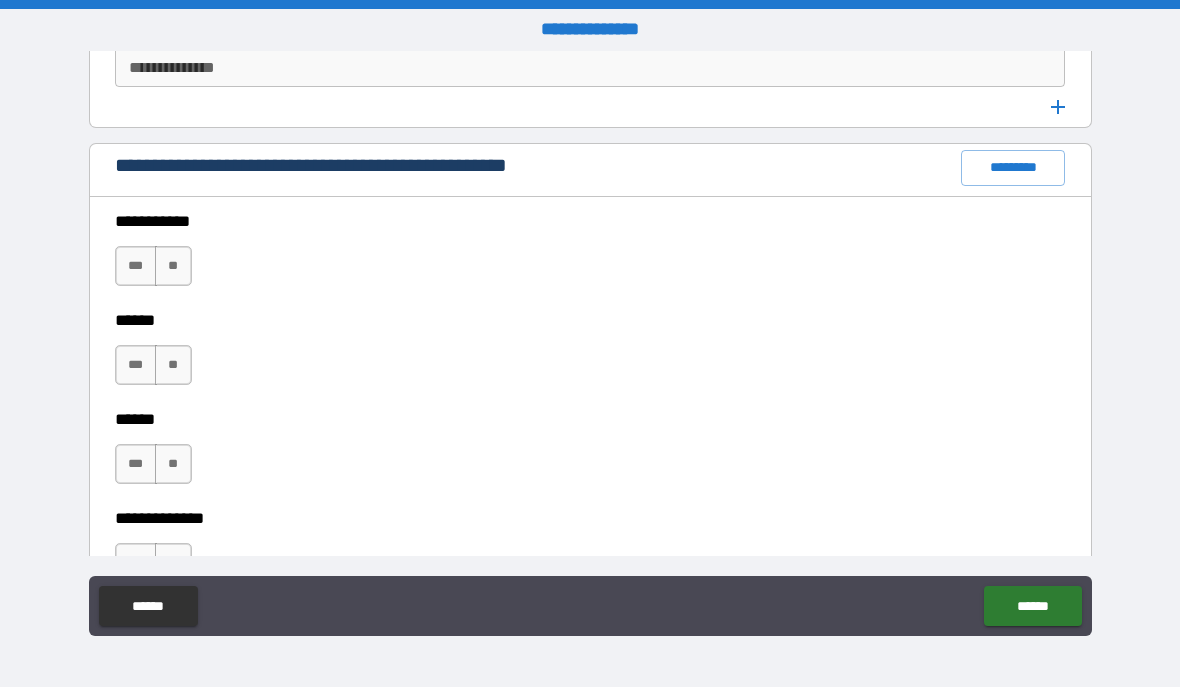 click on "**" at bounding box center [173, 267] 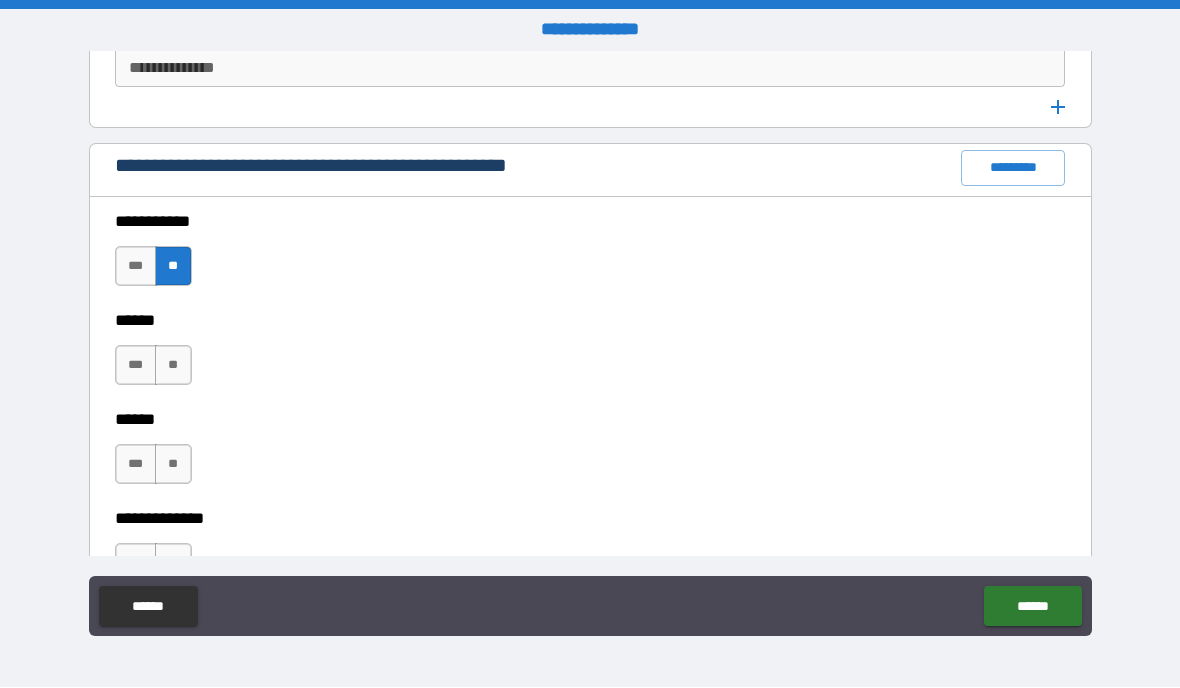 click on "**" at bounding box center [173, 366] 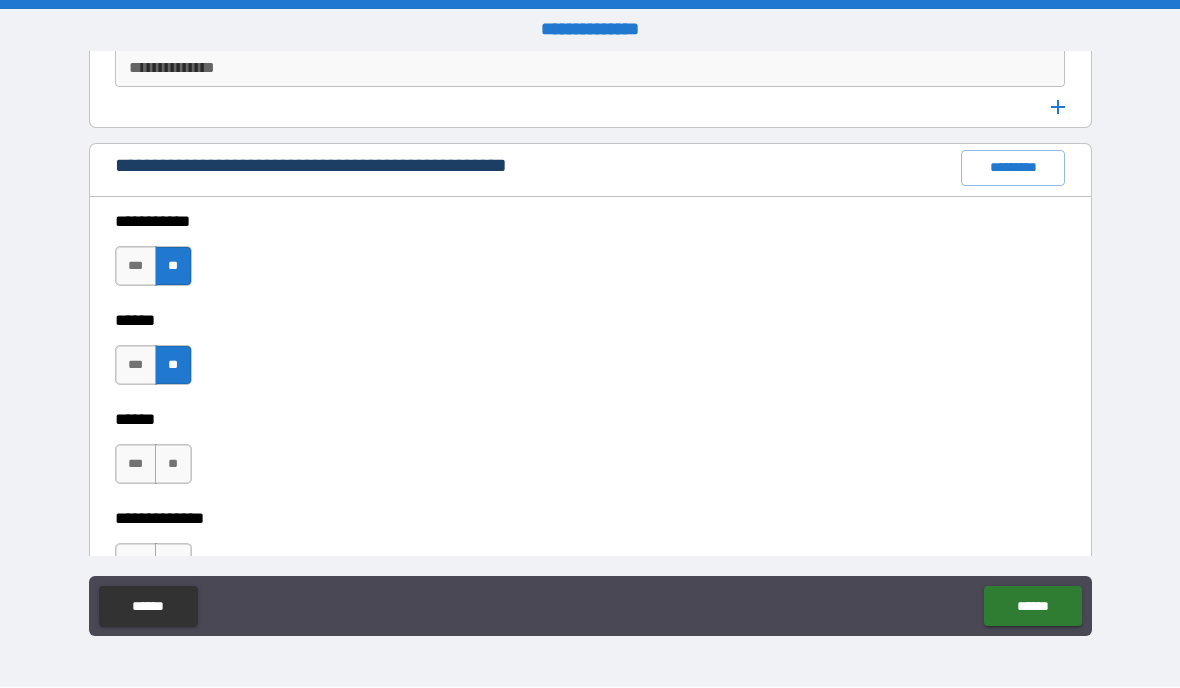 click on "**" at bounding box center [173, 465] 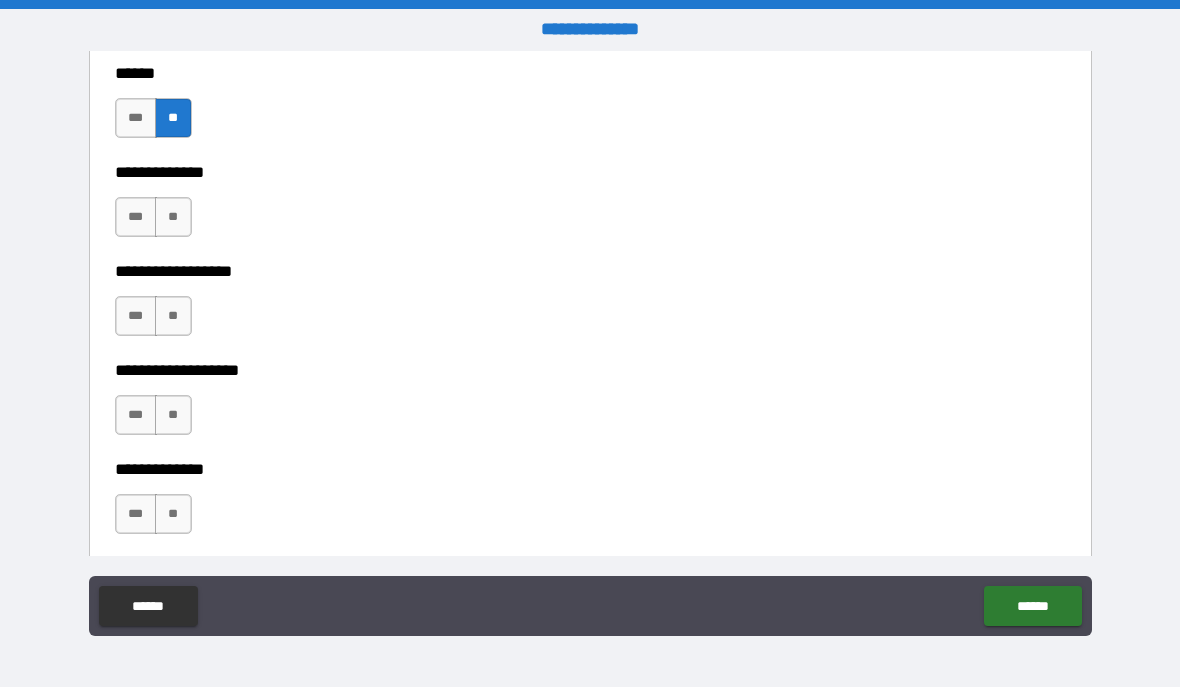 scroll, scrollTop: 2595, scrollLeft: 0, axis: vertical 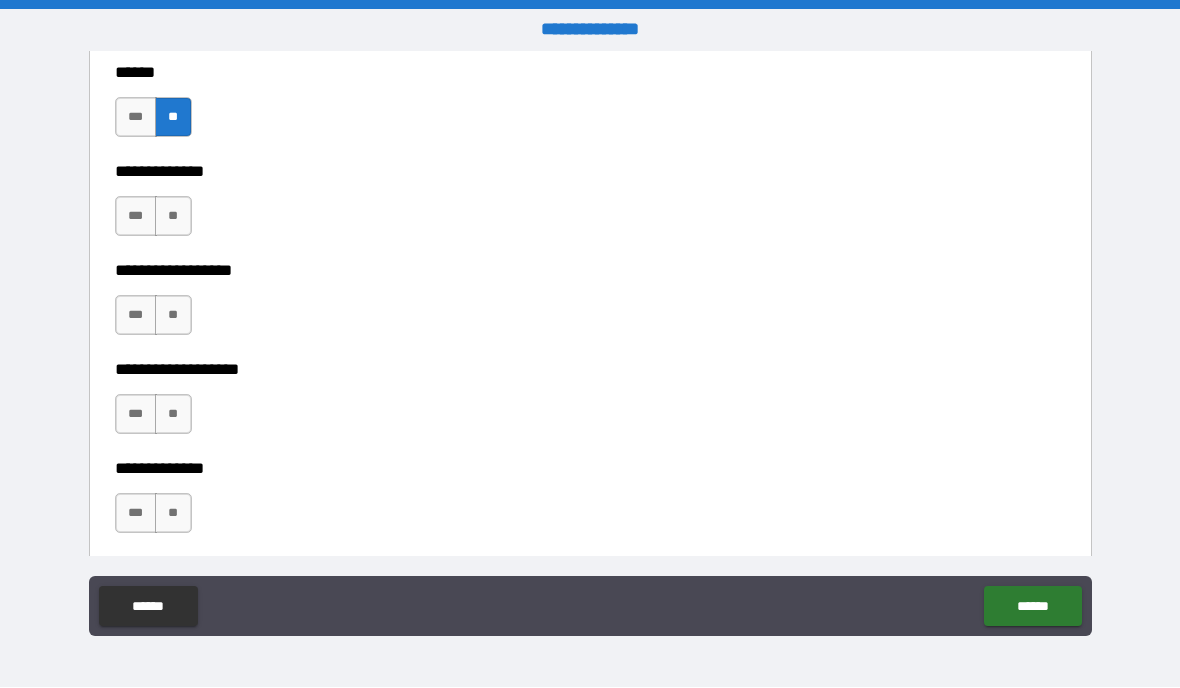 click on "**" at bounding box center (173, 217) 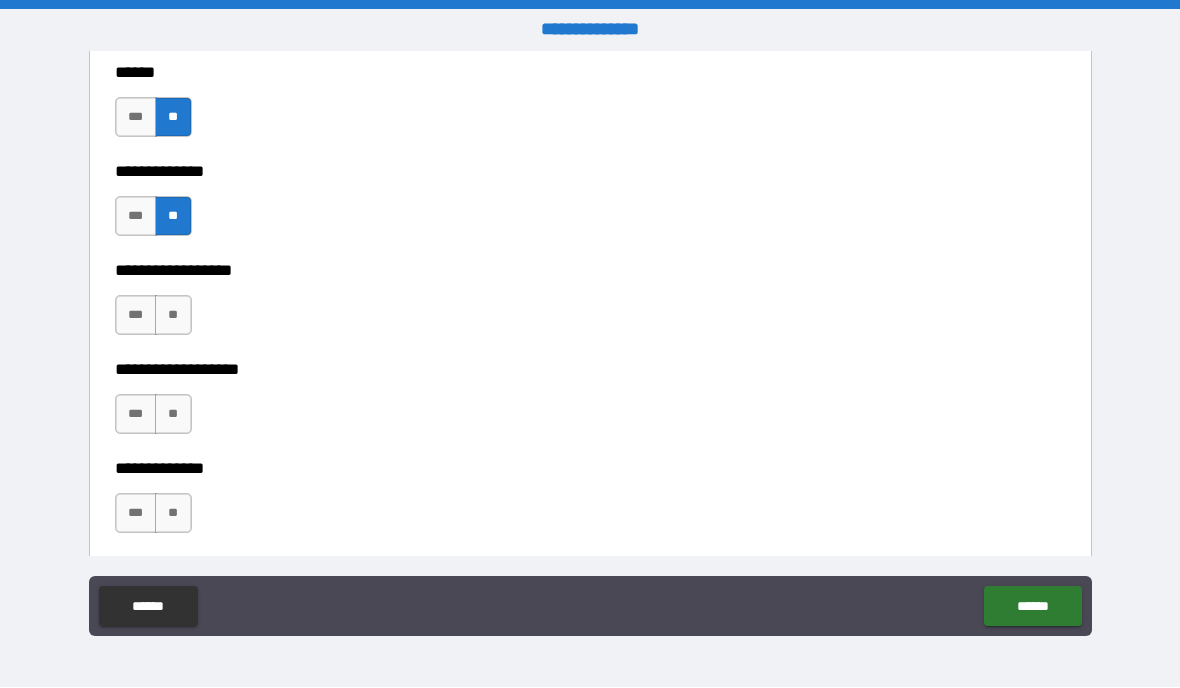 click on "**" at bounding box center (173, 316) 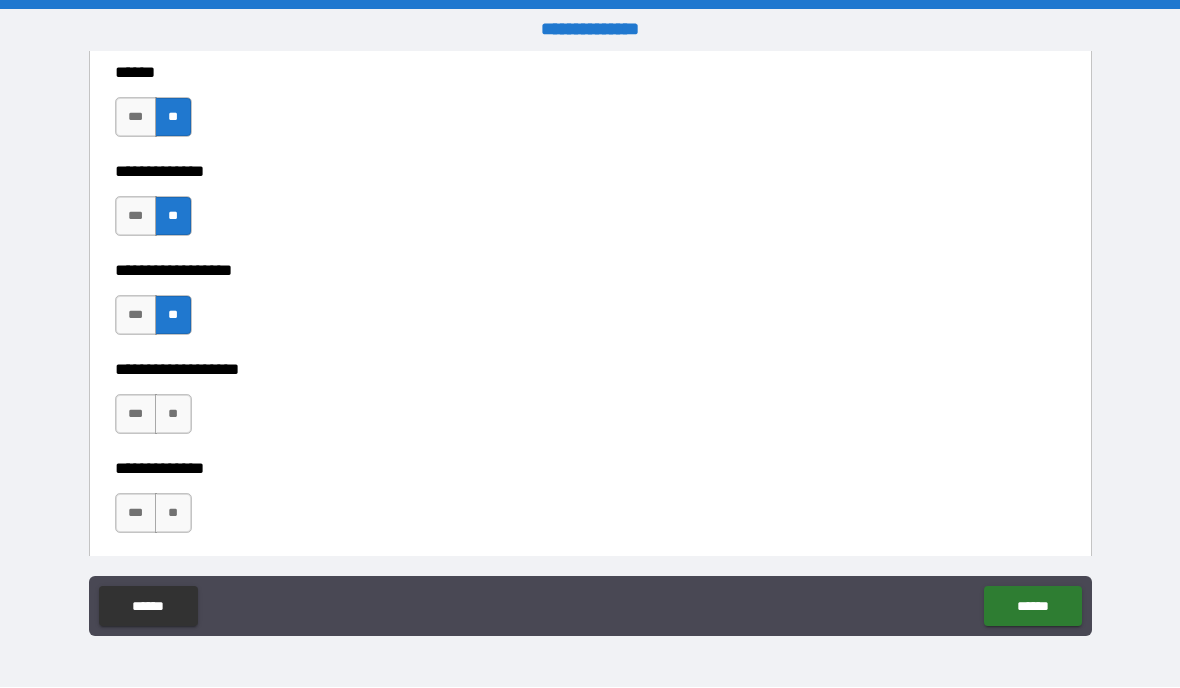 click on "**" at bounding box center [173, 415] 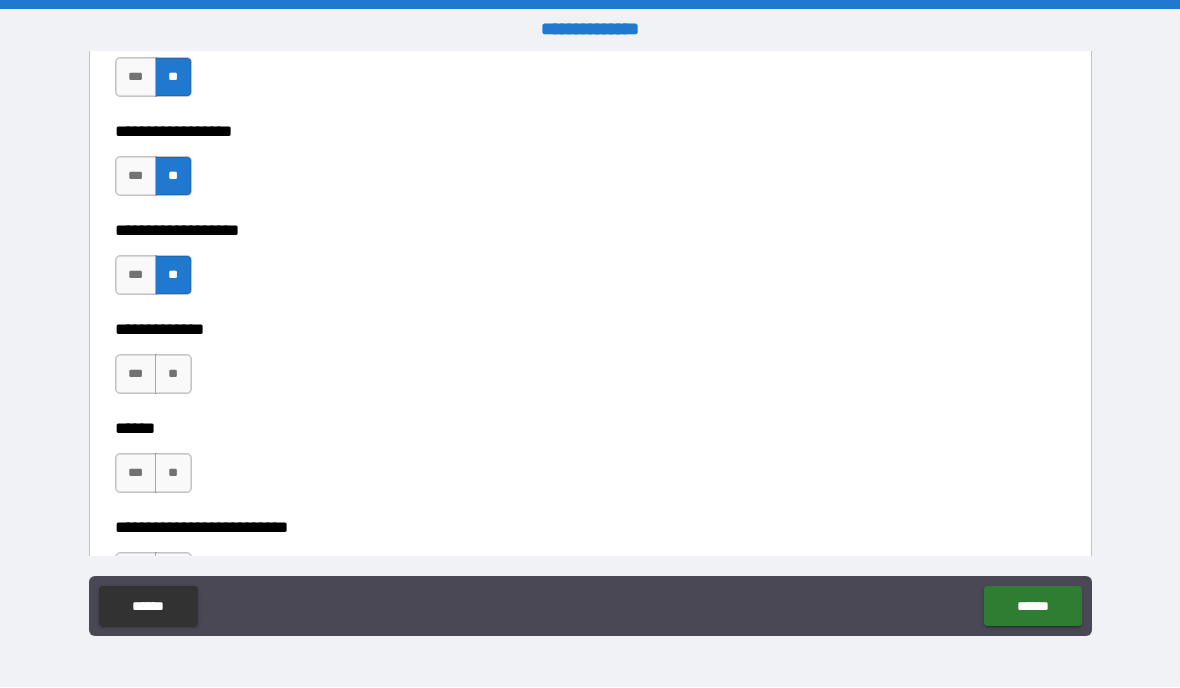 scroll, scrollTop: 2751, scrollLeft: 0, axis: vertical 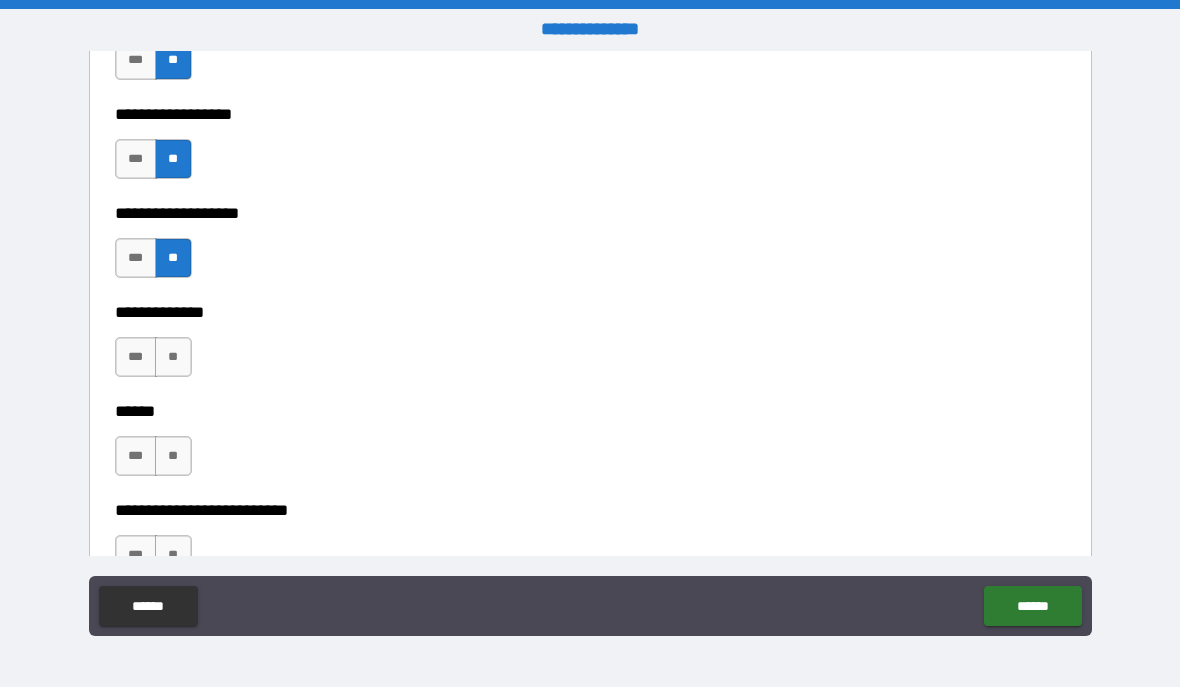click on "**" at bounding box center [173, 358] 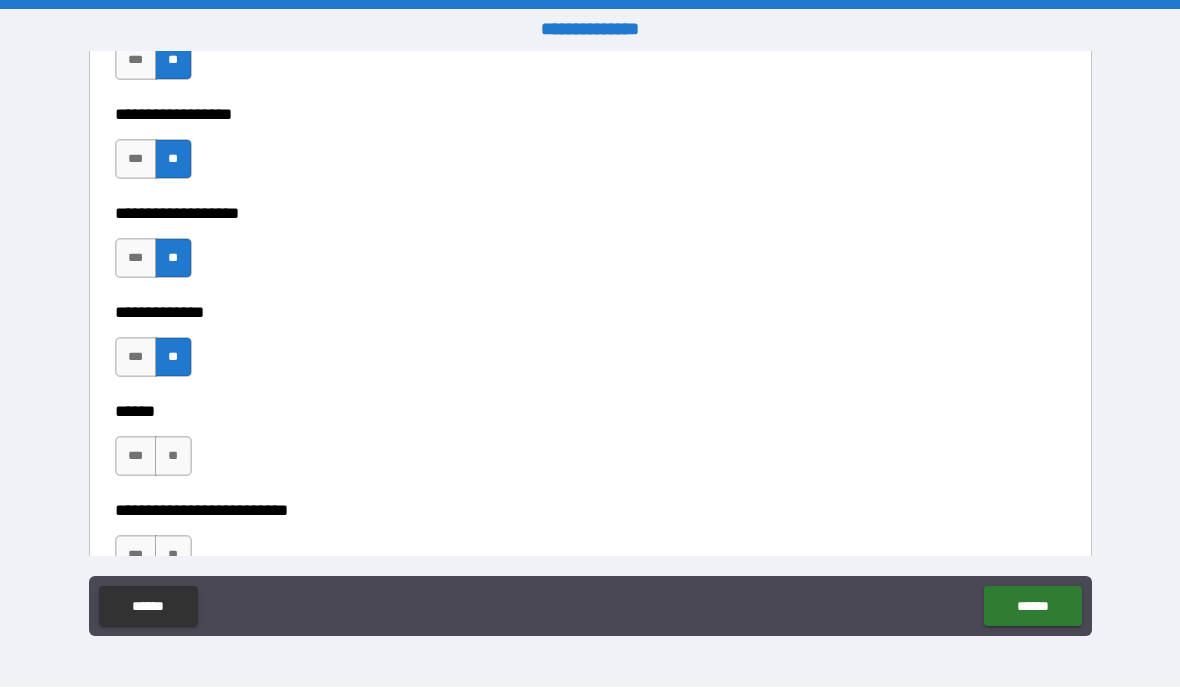 click on "**" at bounding box center [173, 457] 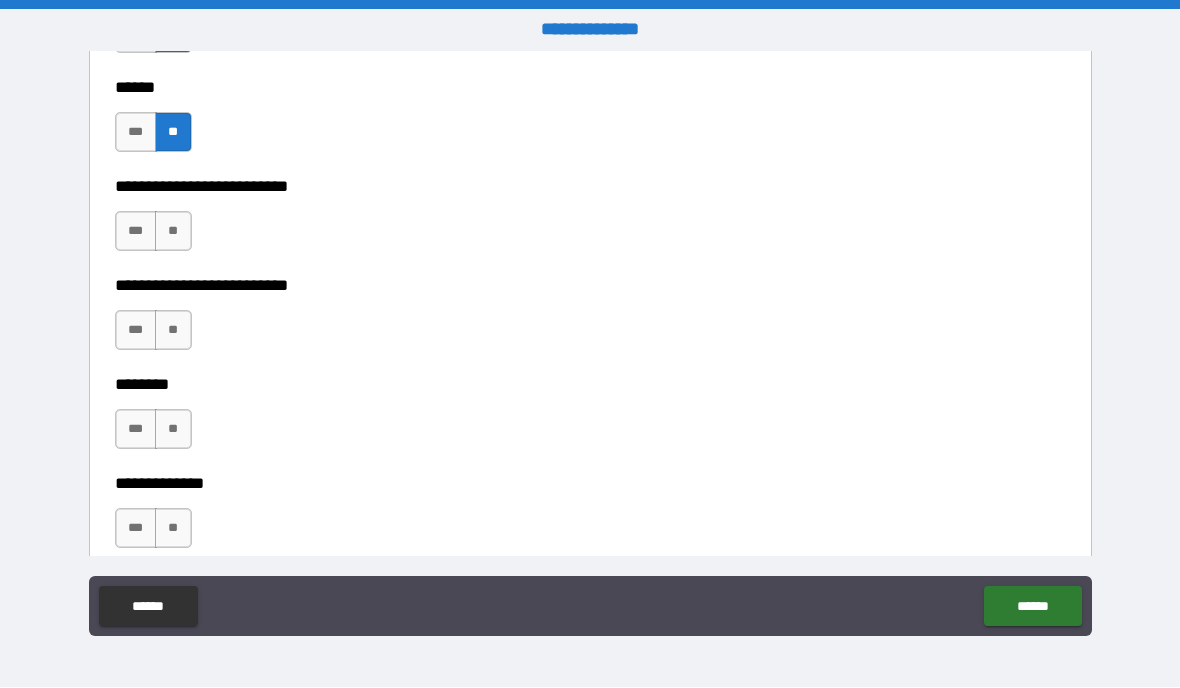 scroll, scrollTop: 3077, scrollLeft: 0, axis: vertical 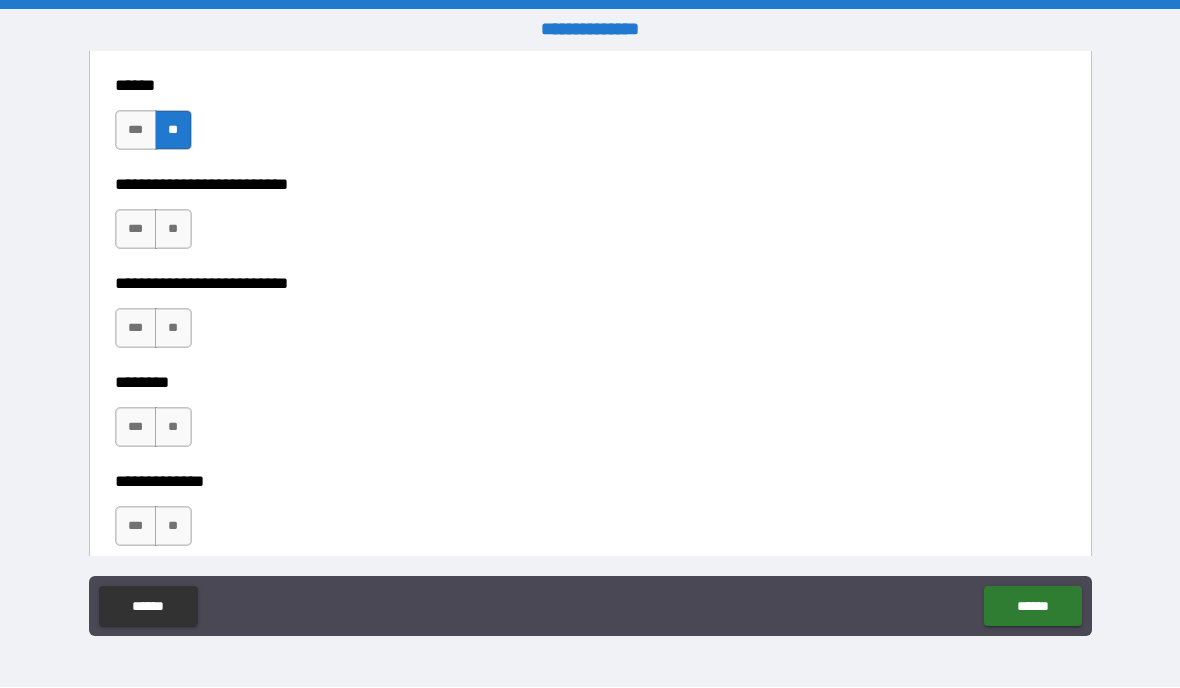 click on "**" at bounding box center (173, 230) 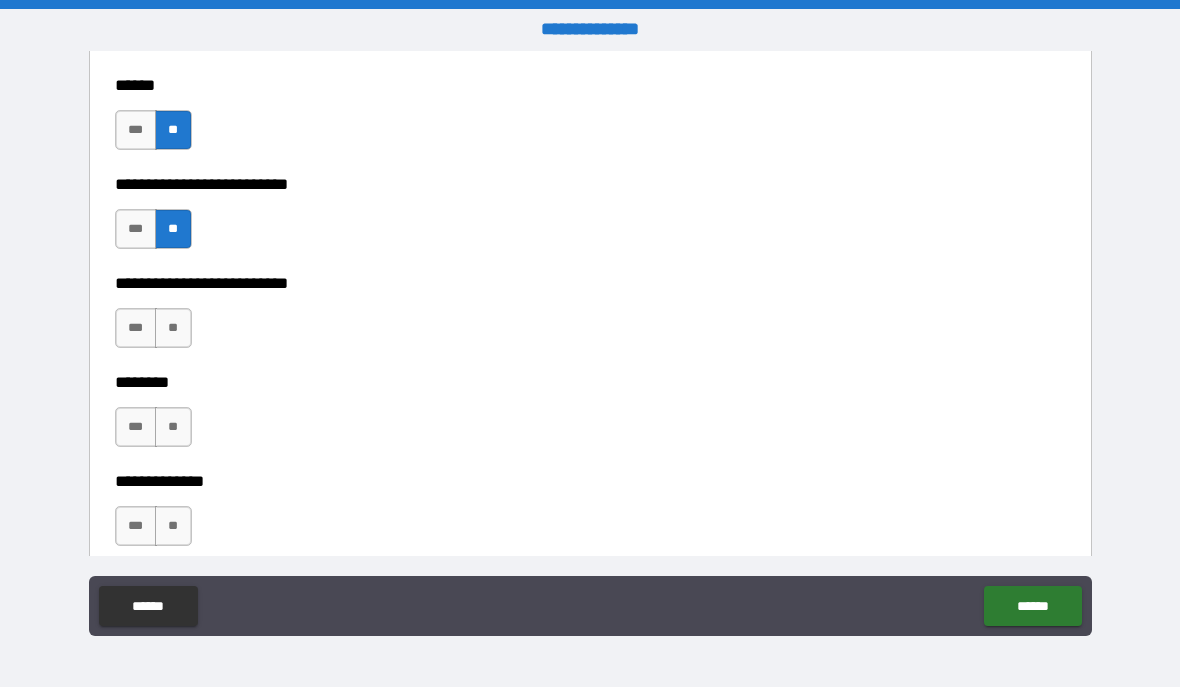 click on "**" at bounding box center (173, 329) 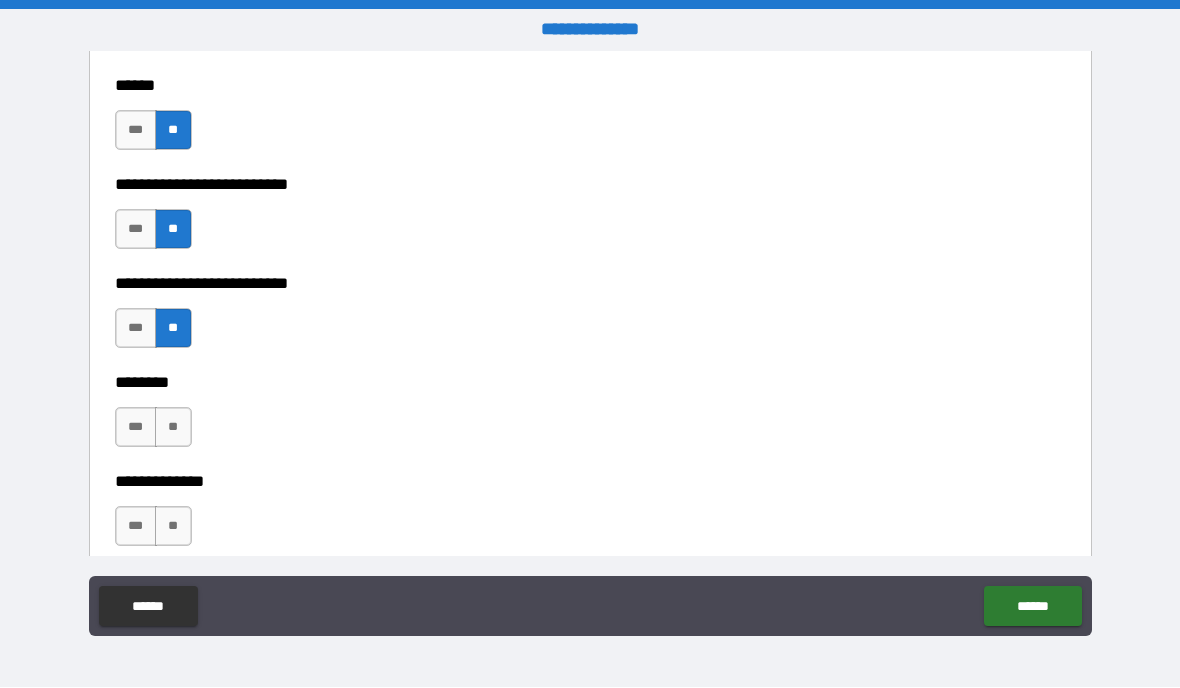 click on "**" at bounding box center (173, 428) 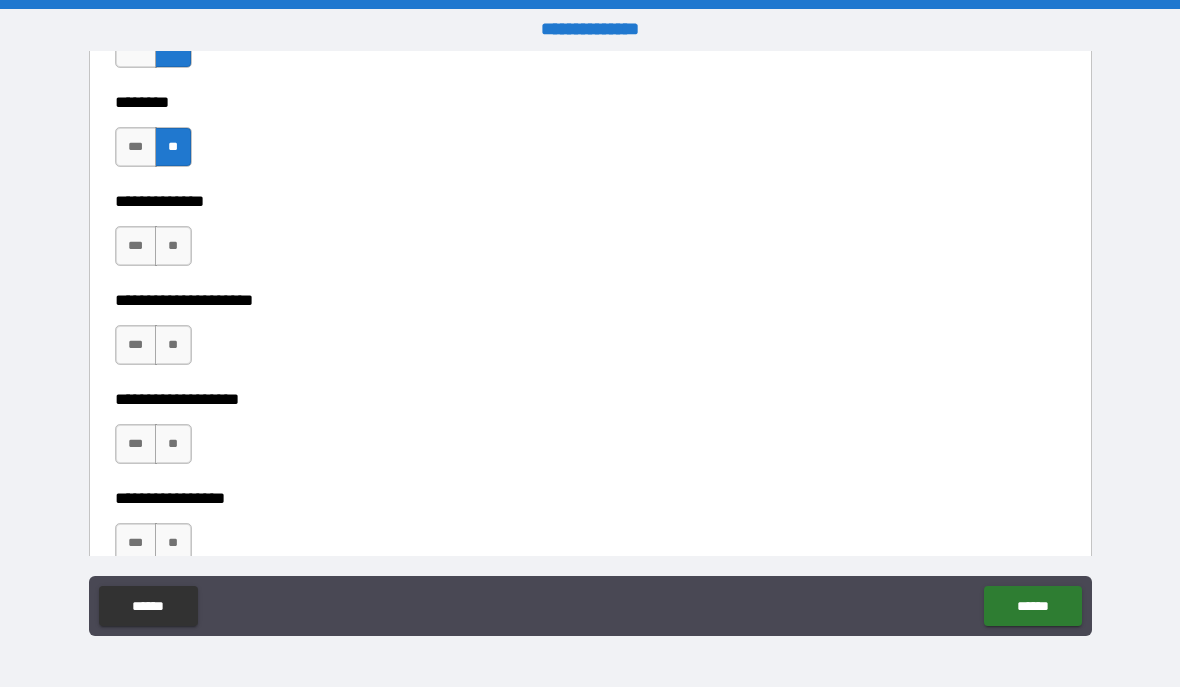 scroll, scrollTop: 3371, scrollLeft: 0, axis: vertical 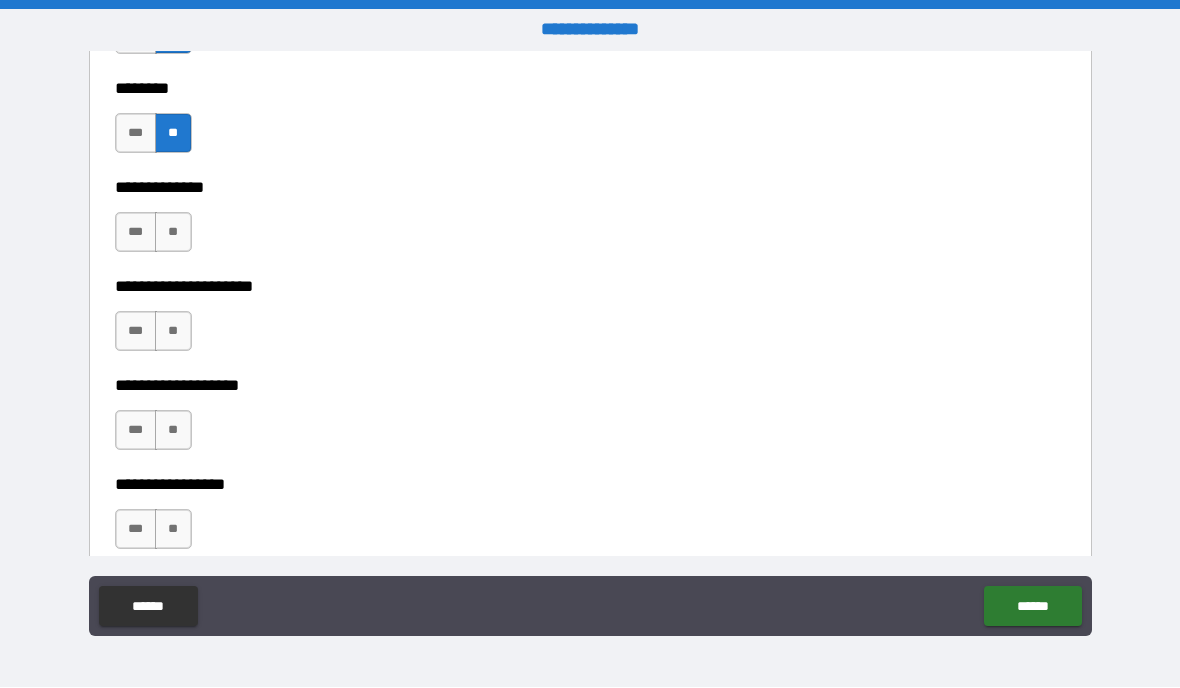 click on "**" at bounding box center [173, 233] 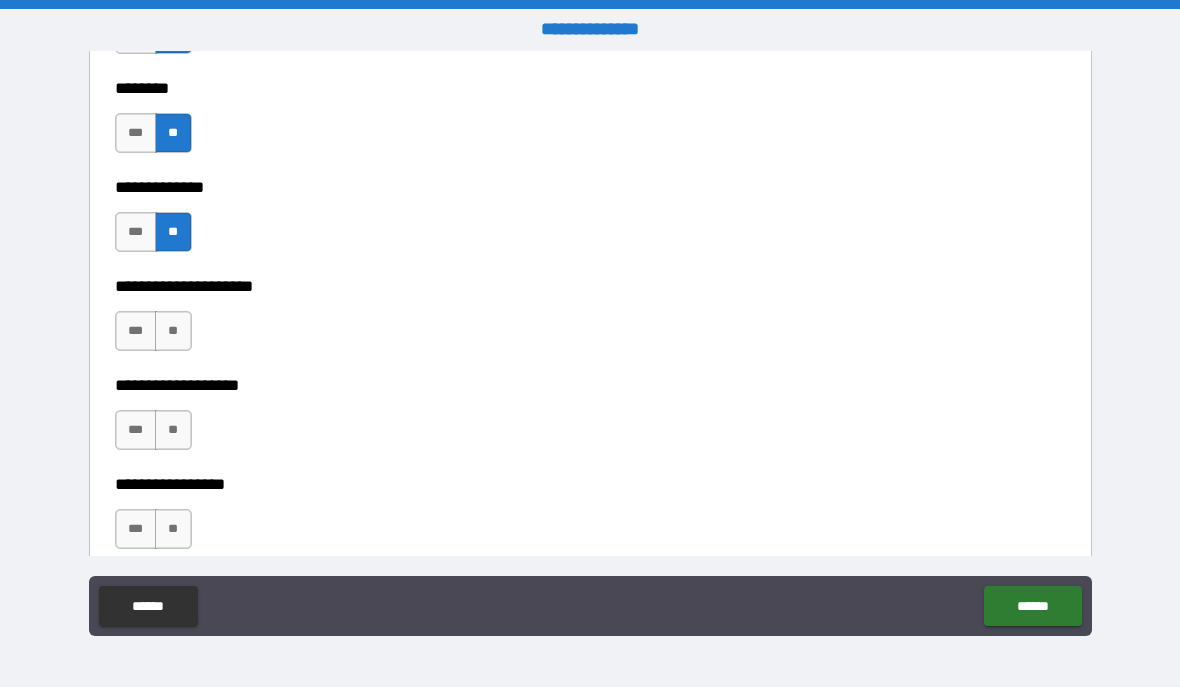 click on "**" at bounding box center (173, 332) 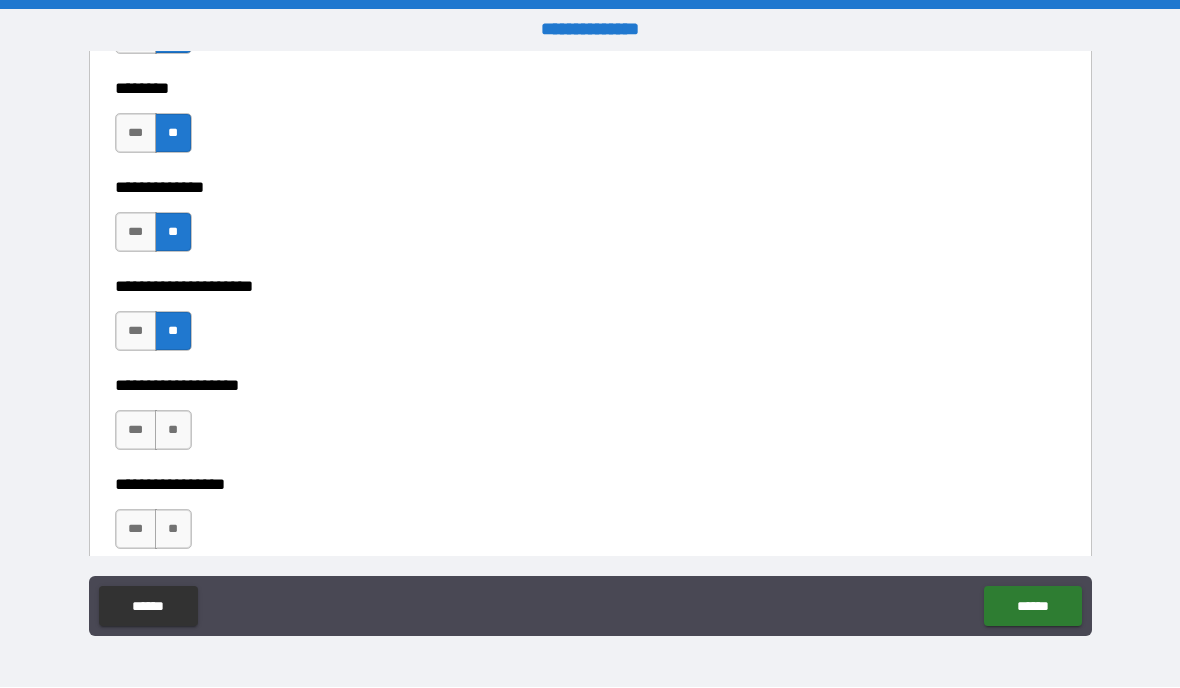 click on "**" at bounding box center [173, 431] 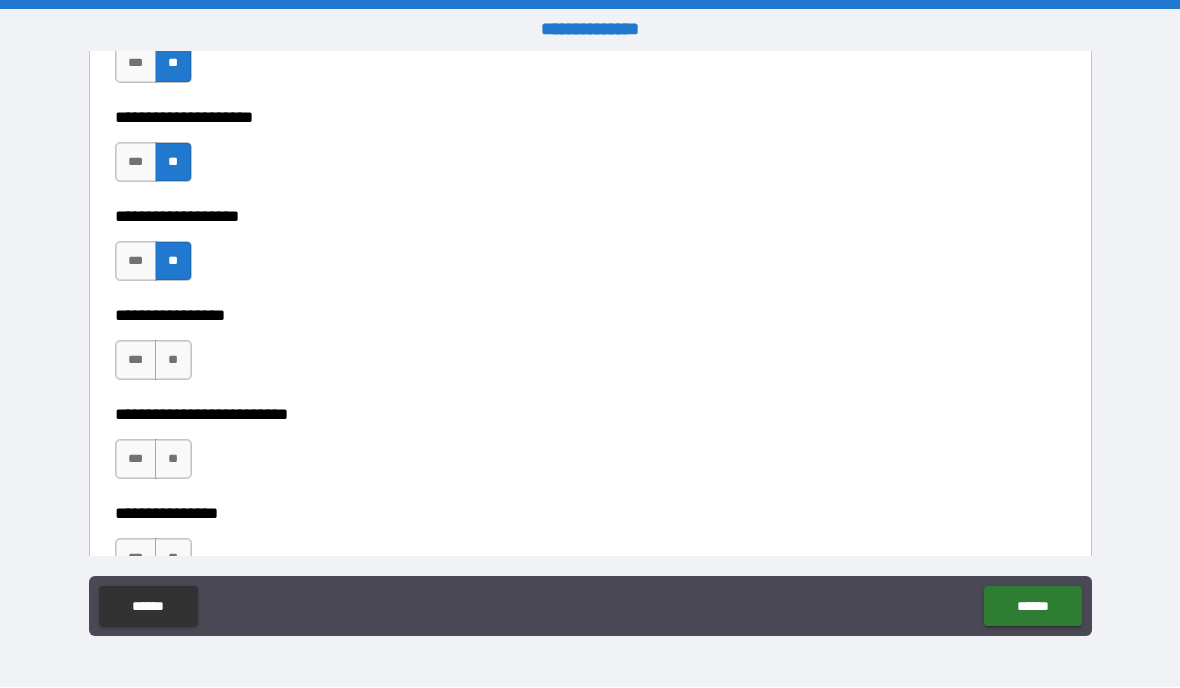 click on "**" at bounding box center [173, 361] 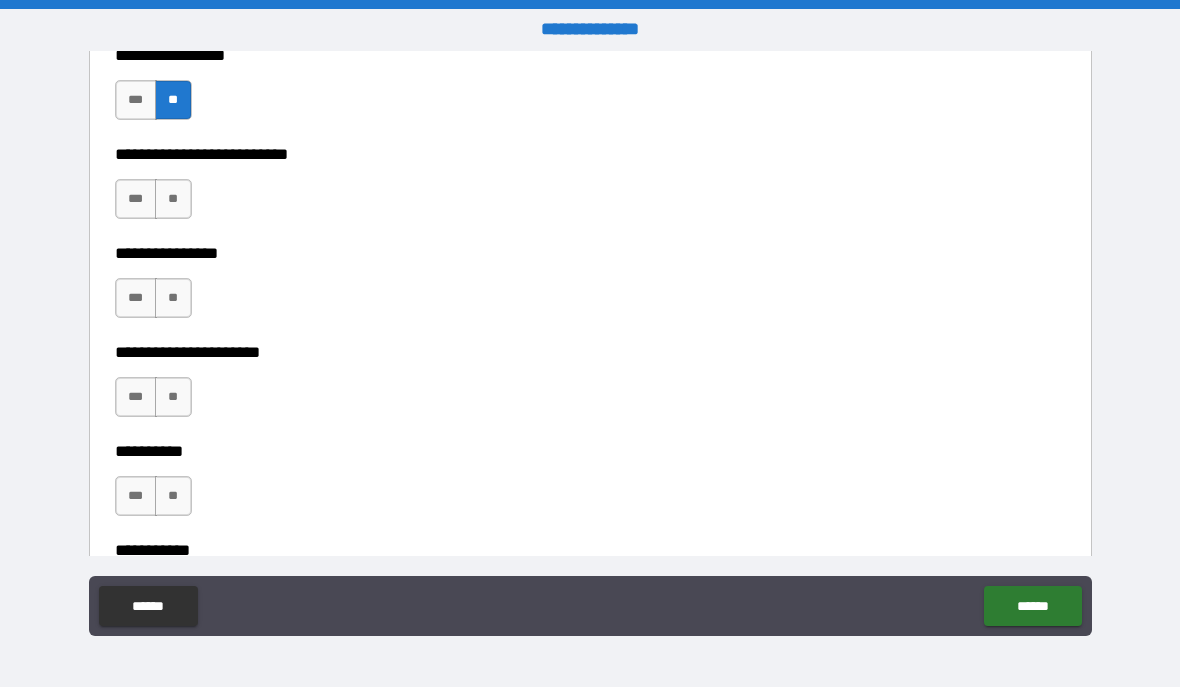 scroll, scrollTop: 3792, scrollLeft: 0, axis: vertical 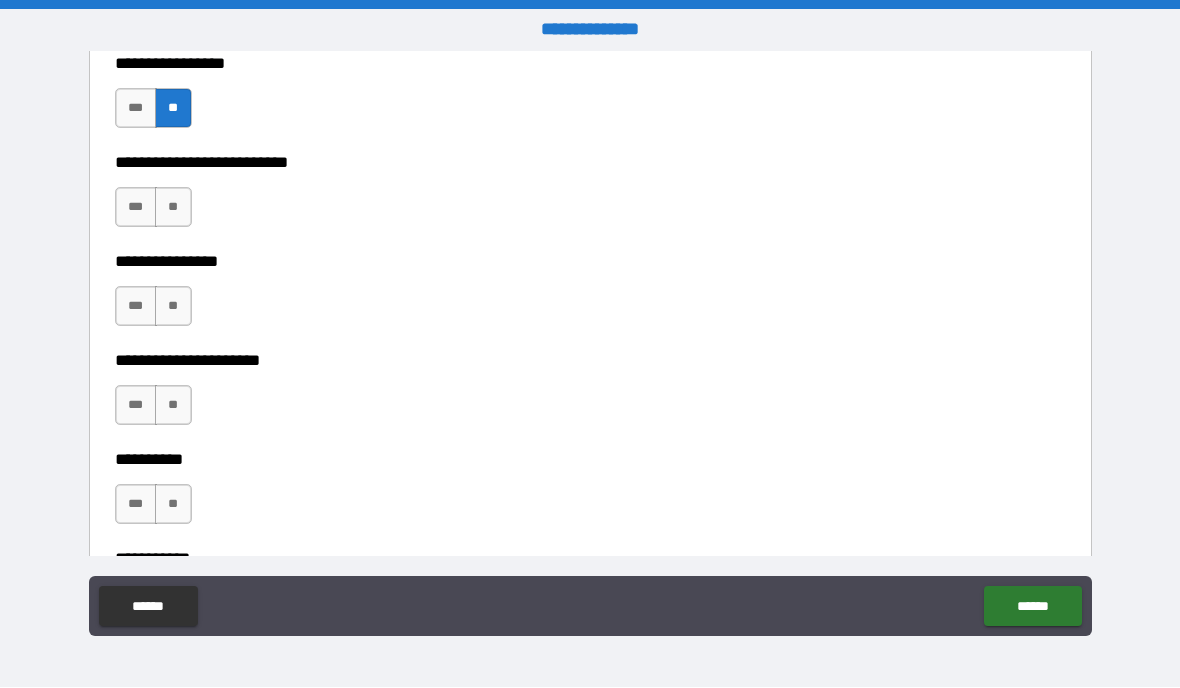 click on "**********" at bounding box center (590, 347) 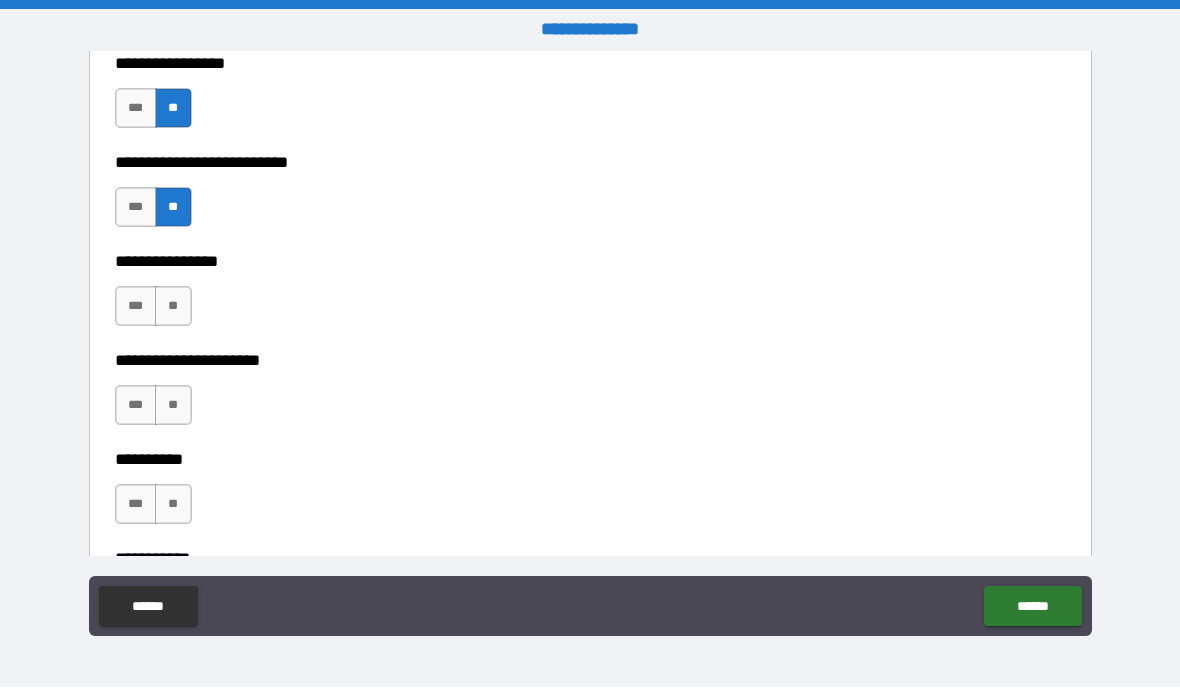 click on "**" at bounding box center [173, 307] 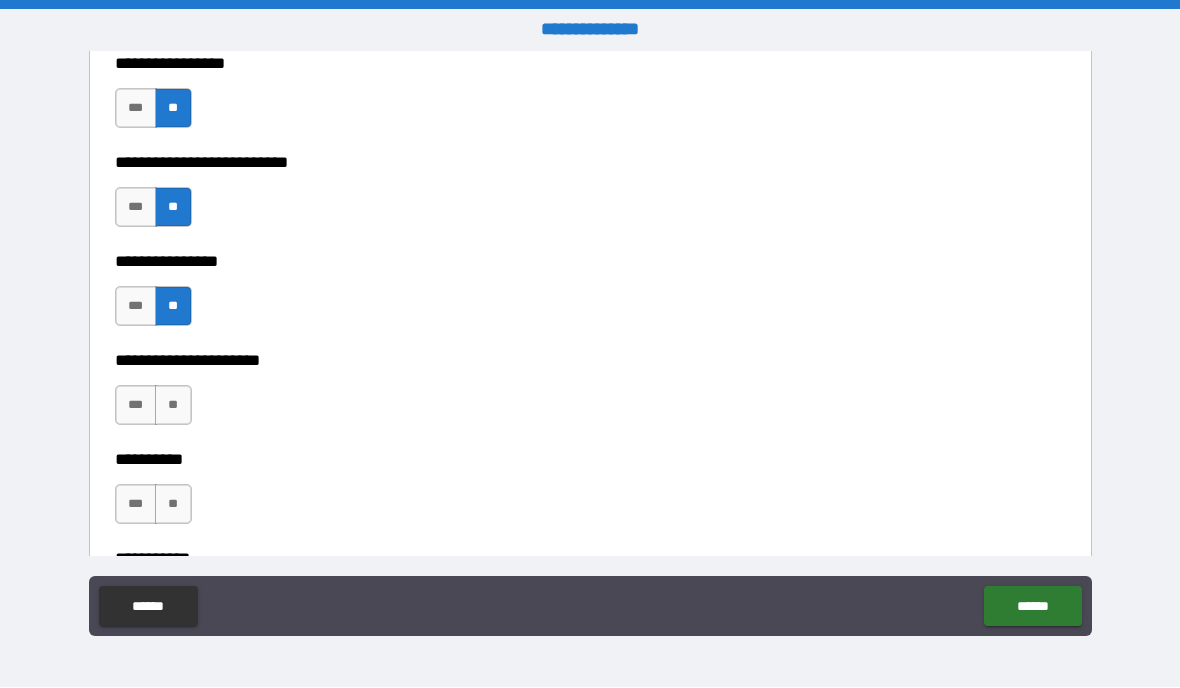 click on "**" at bounding box center (173, 406) 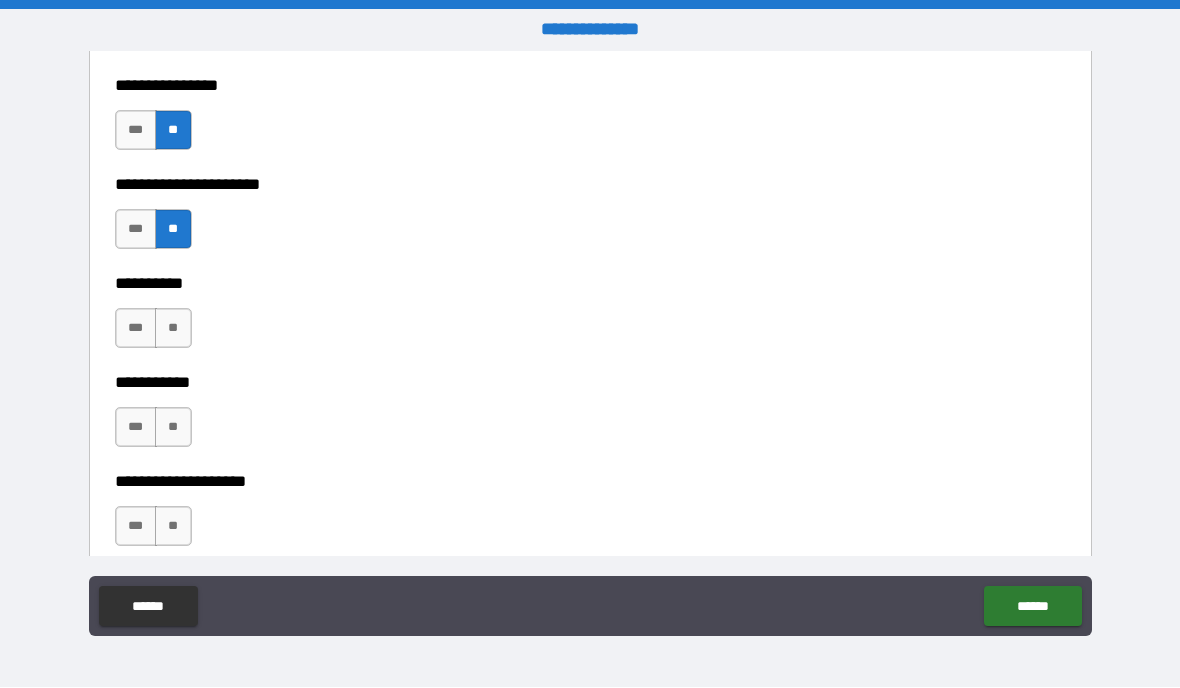 click on "**" at bounding box center (173, 329) 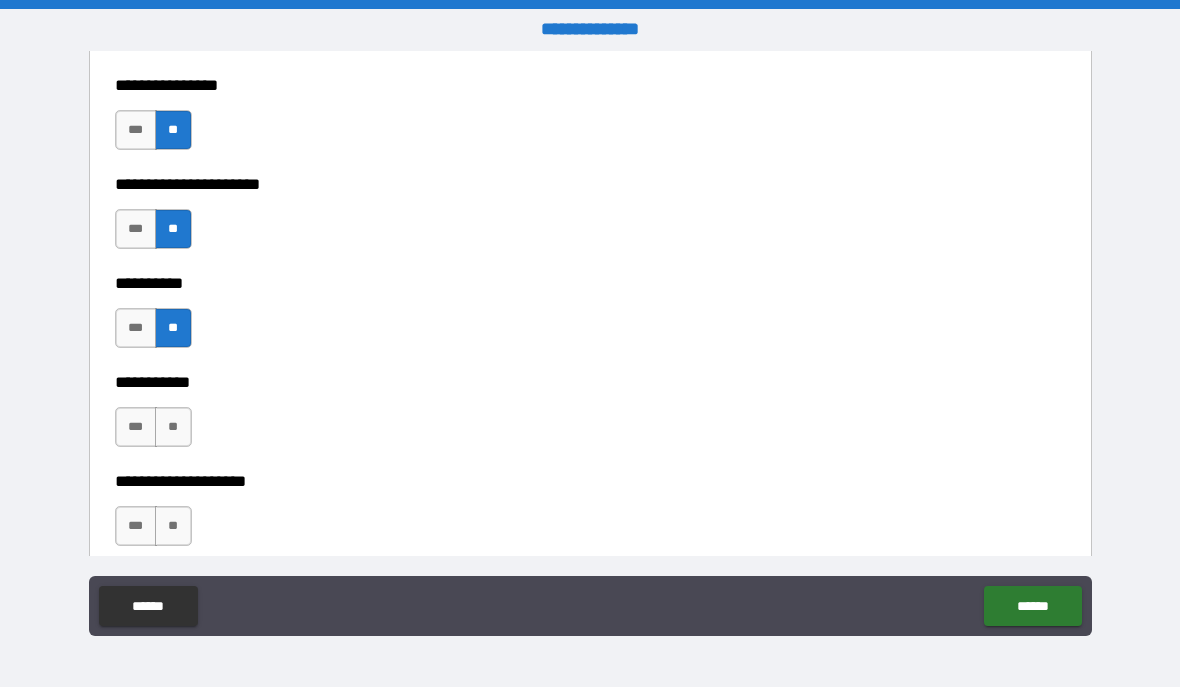 click on "**" at bounding box center [173, 428] 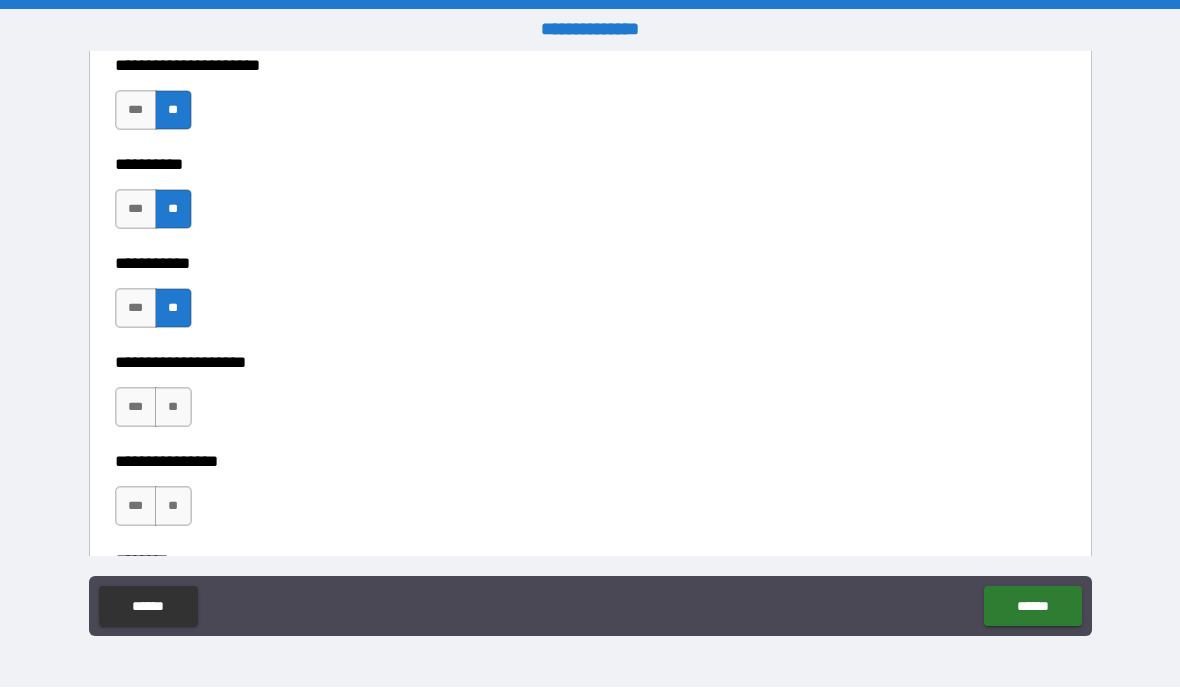 scroll, scrollTop: 4088, scrollLeft: 0, axis: vertical 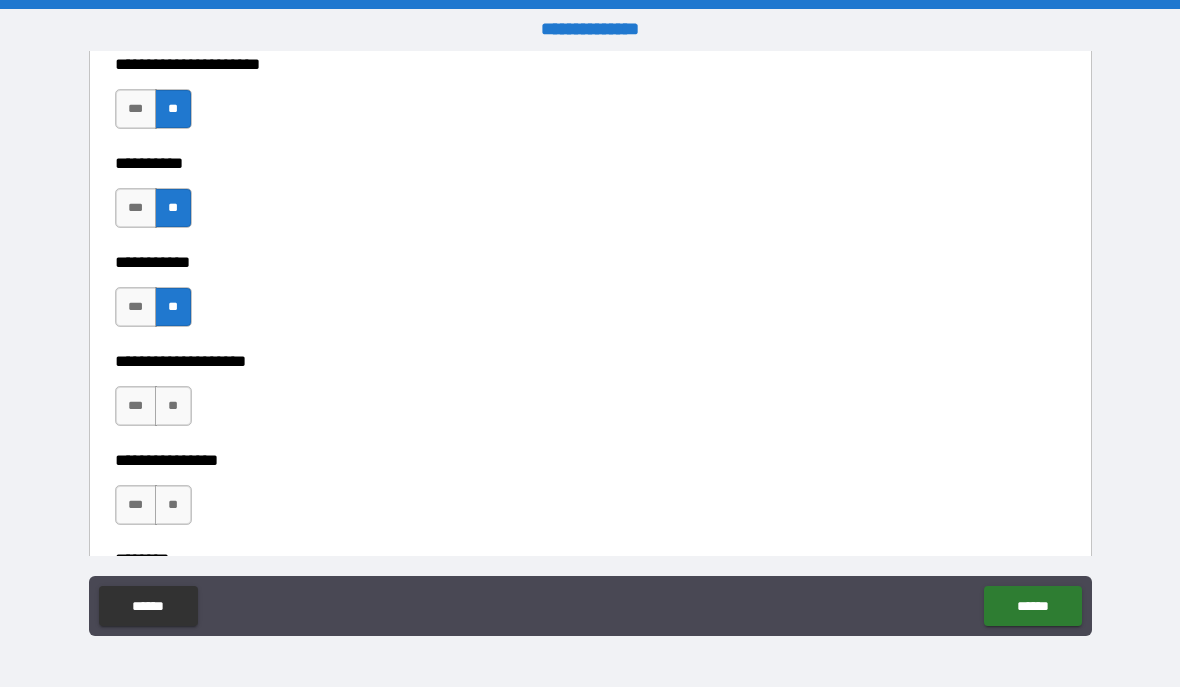 click on "**" at bounding box center [173, 506] 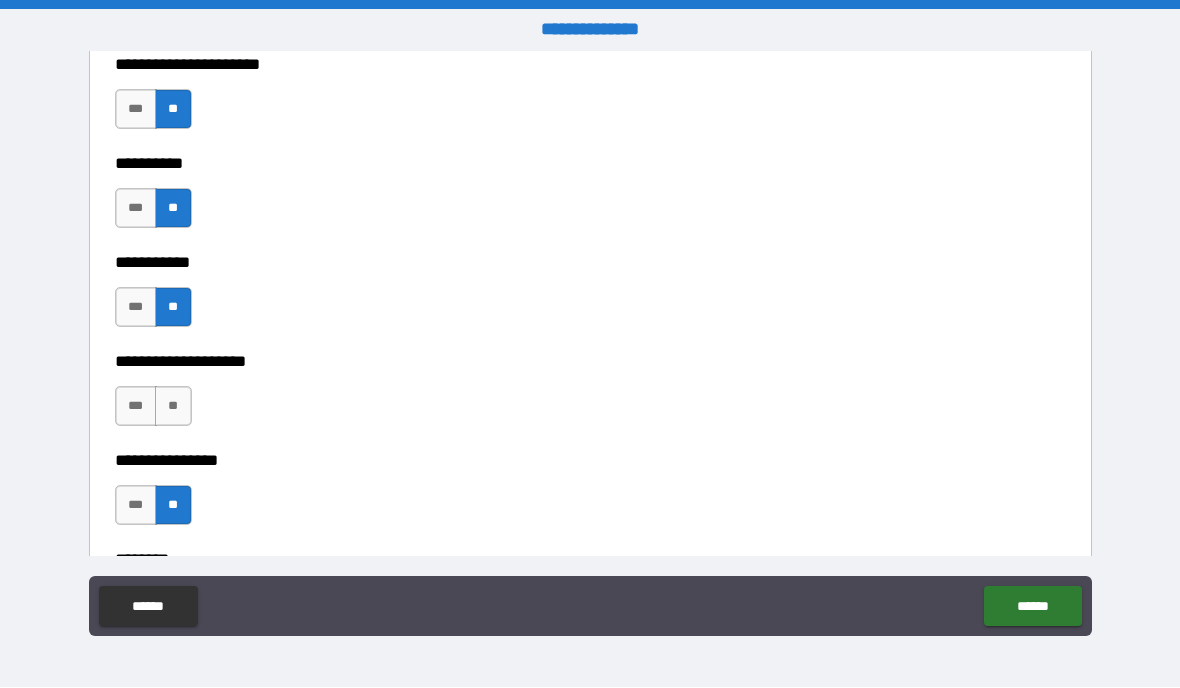 click on "**********" at bounding box center (590, 461) 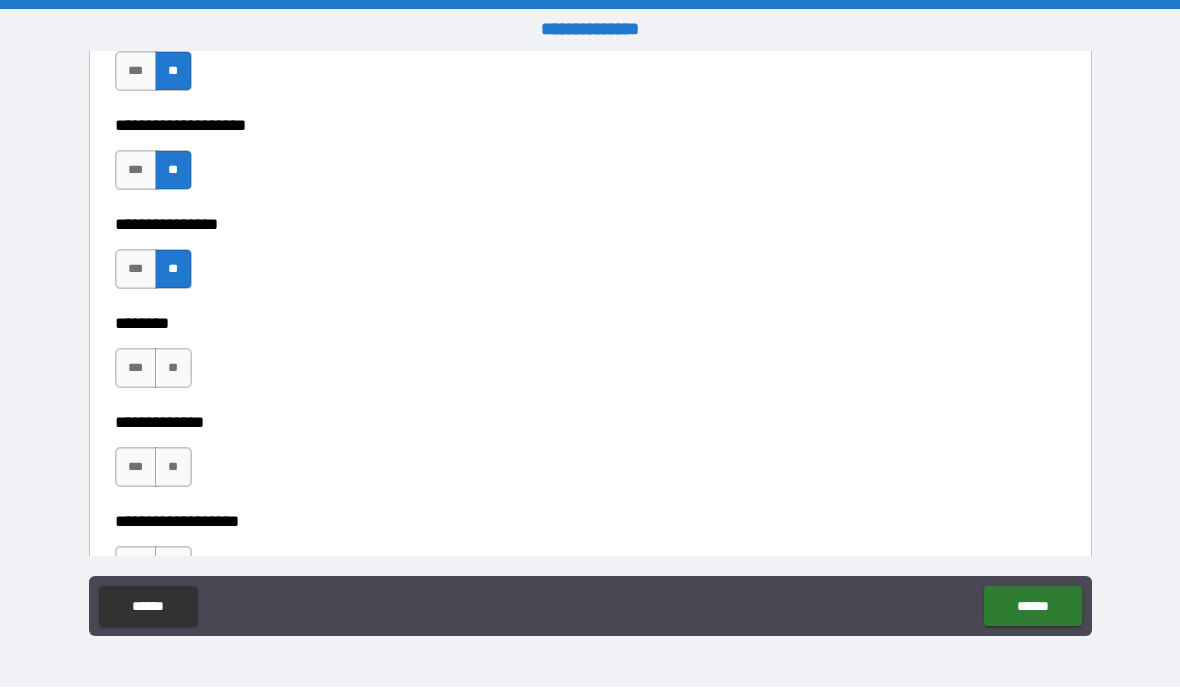 scroll, scrollTop: 4334, scrollLeft: 0, axis: vertical 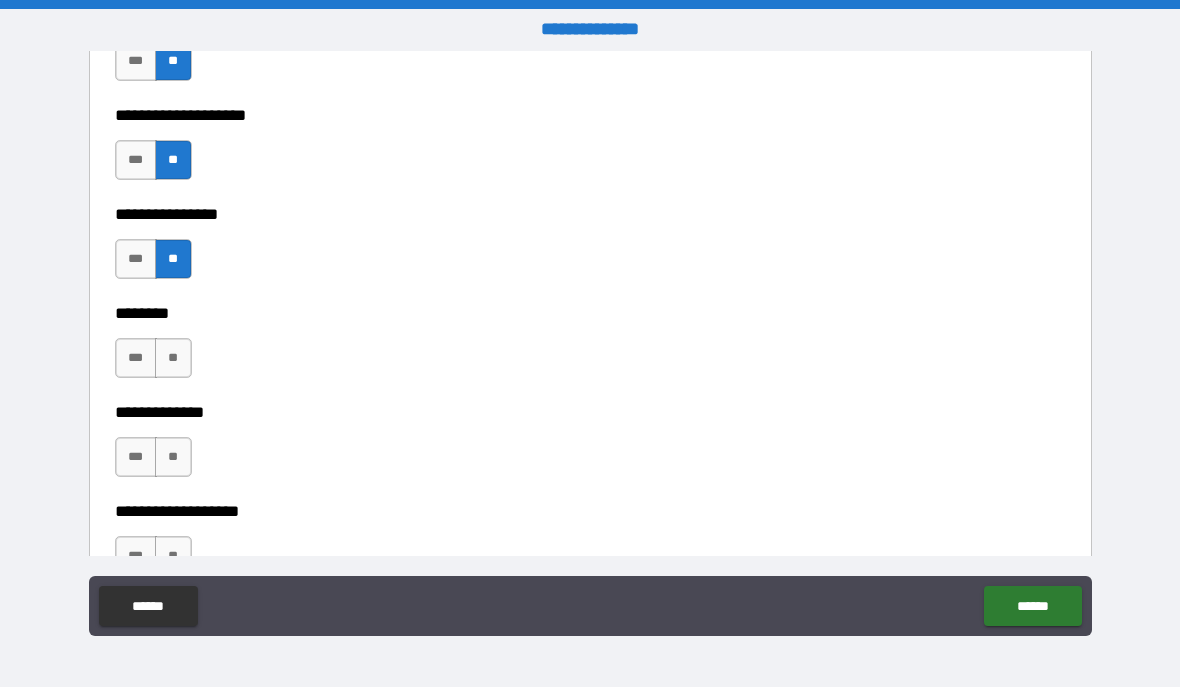 click on "**" at bounding box center [173, 359] 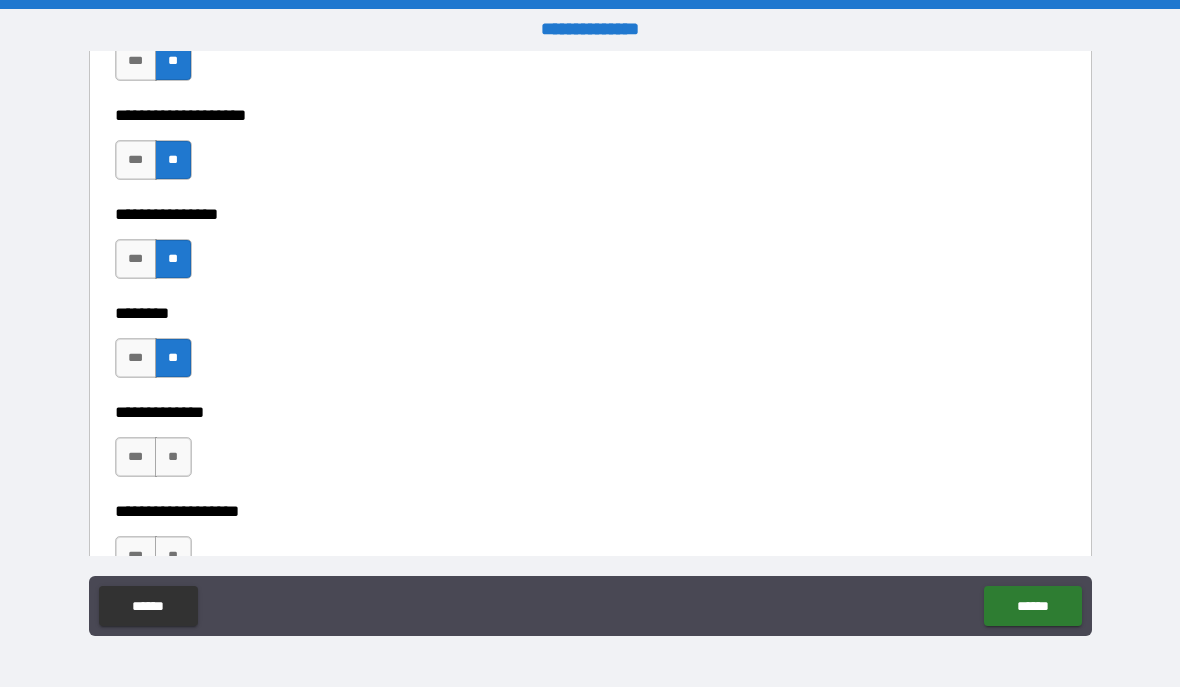 click on "**" at bounding box center (173, 458) 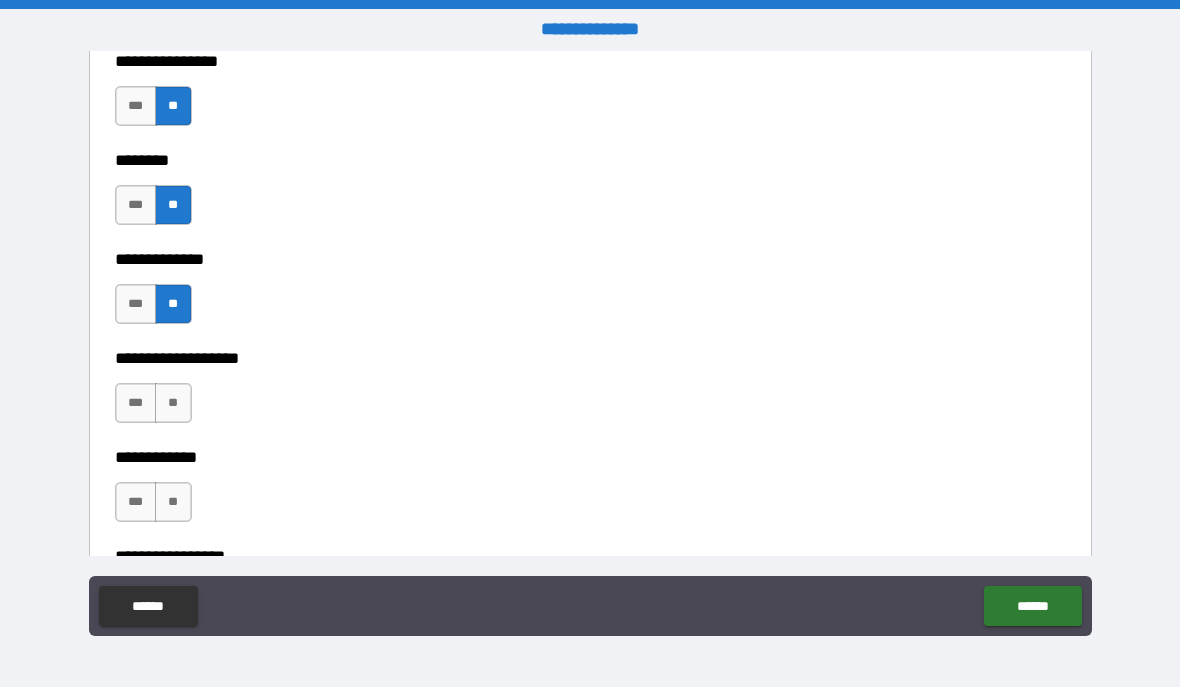 scroll, scrollTop: 4492, scrollLeft: 0, axis: vertical 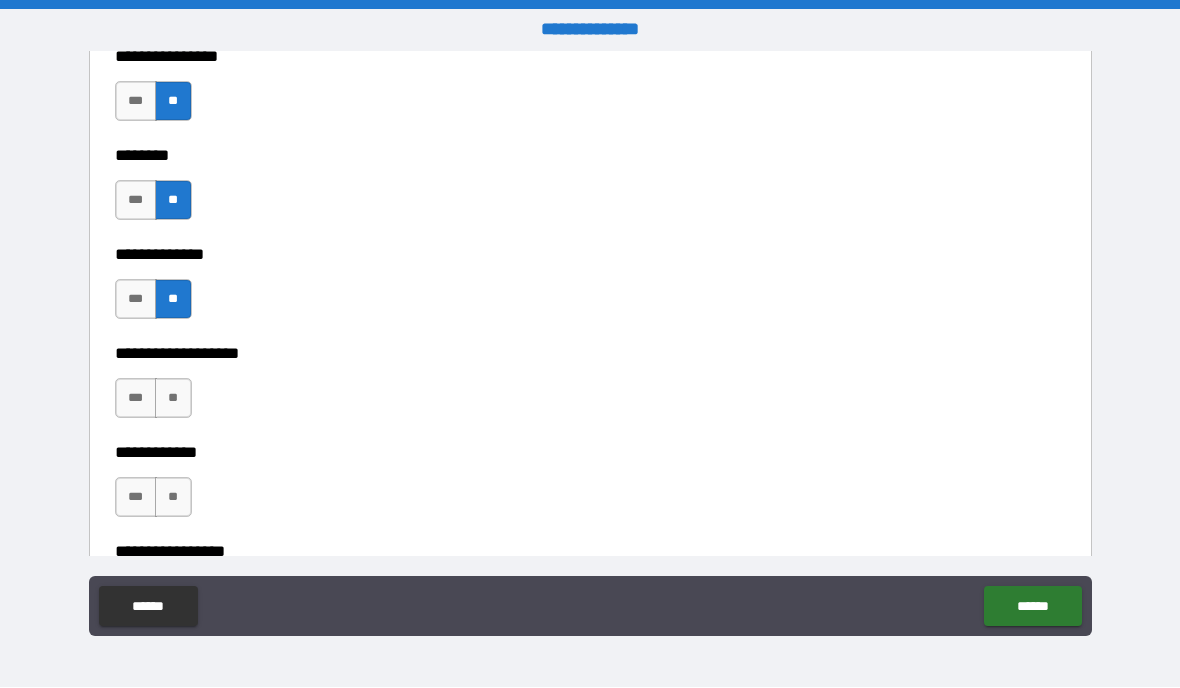 click on "**" at bounding box center [173, 399] 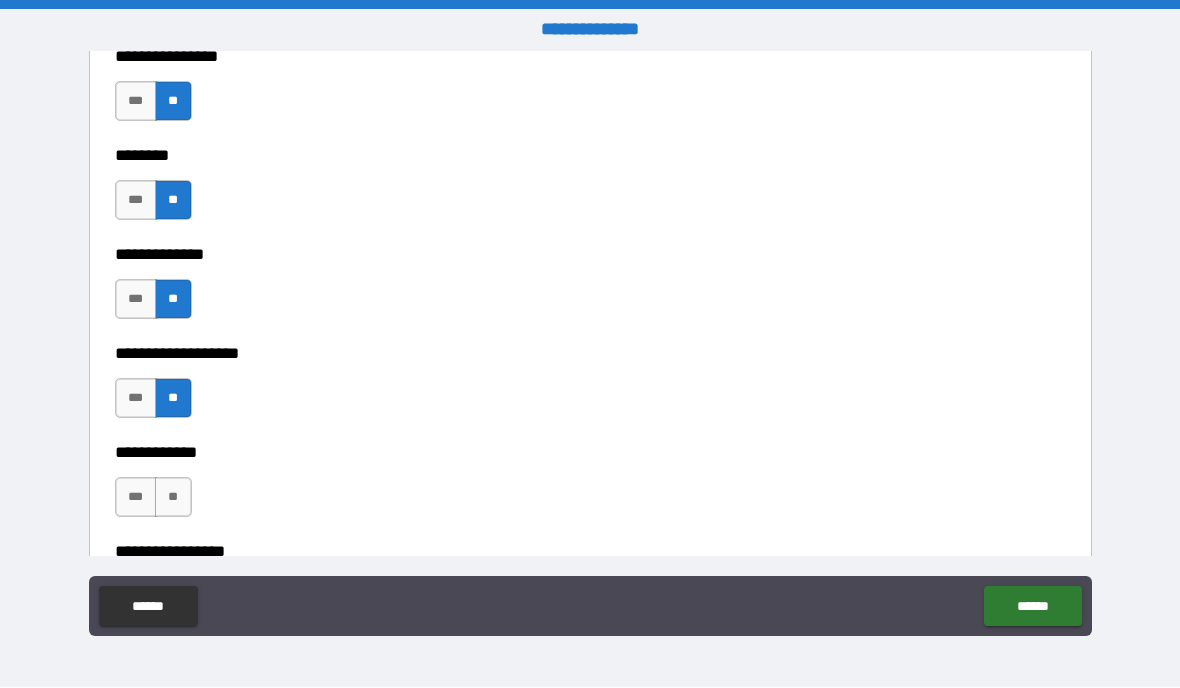 click on "**" at bounding box center [173, 498] 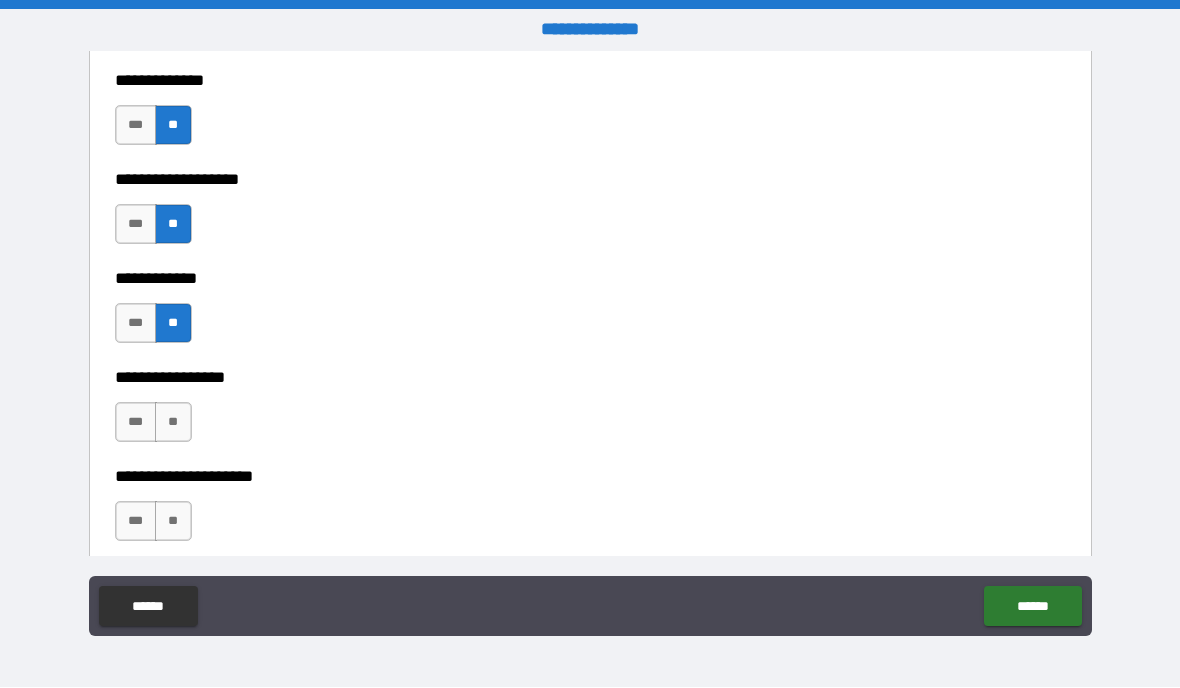 scroll, scrollTop: 4670, scrollLeft: 0, axis: vertical 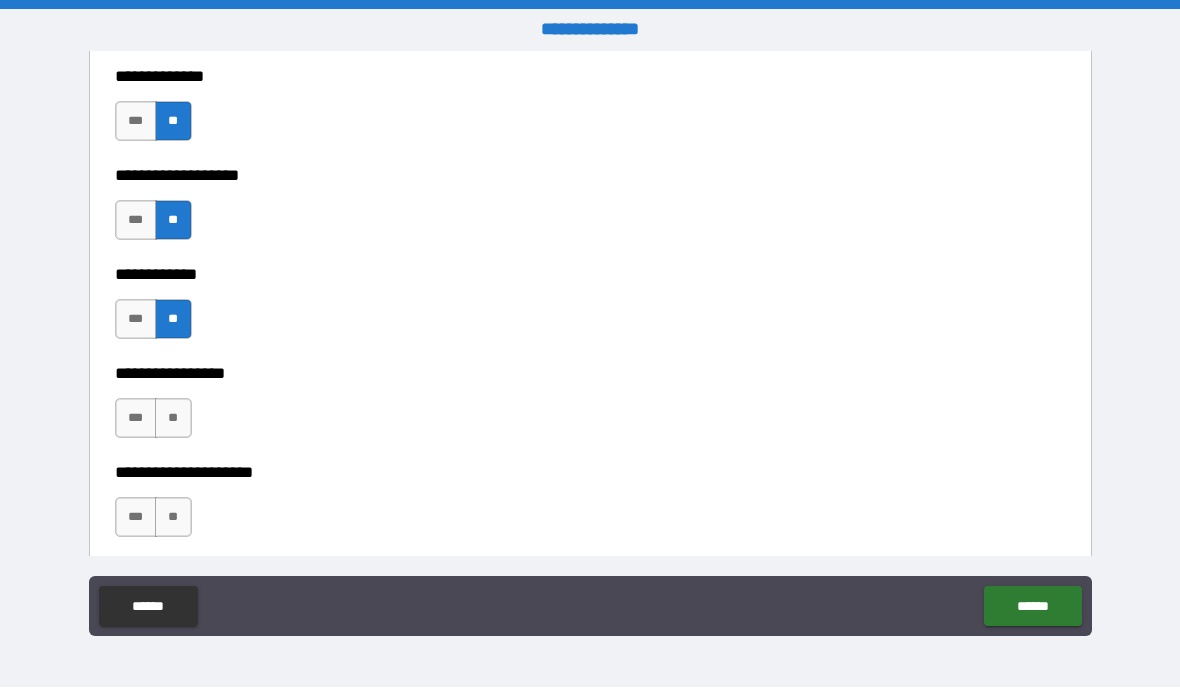 click on "**" at bounding box center [173, 419] 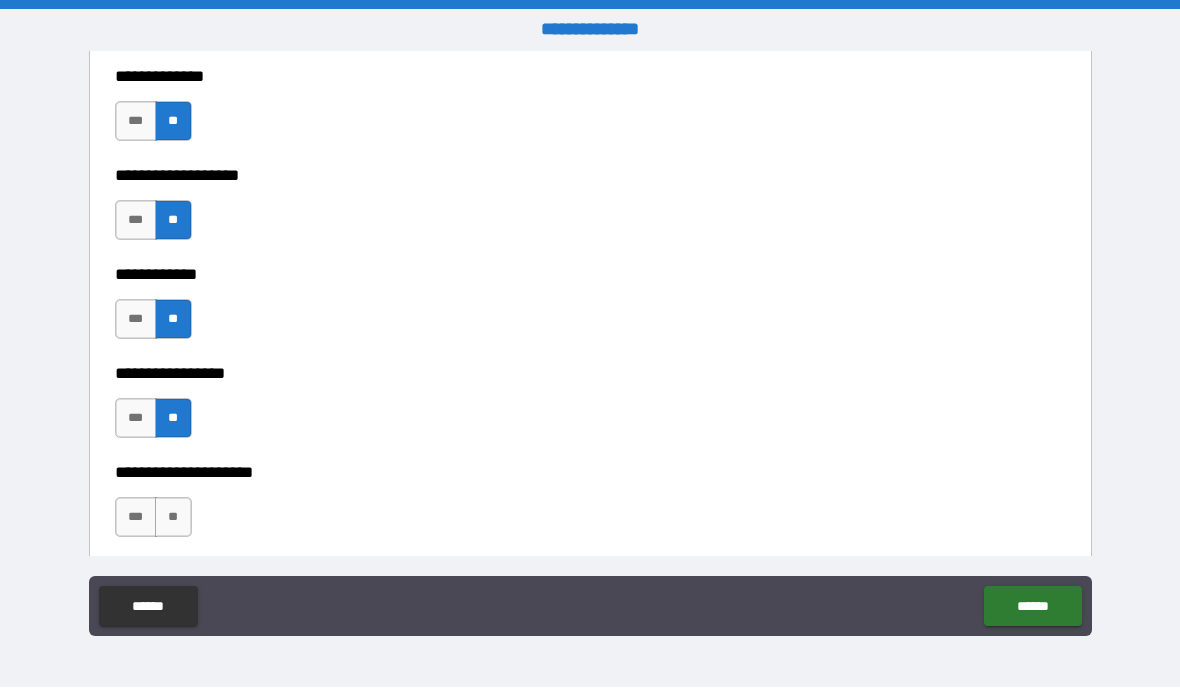click on "**" at bounding box center [173, 518] 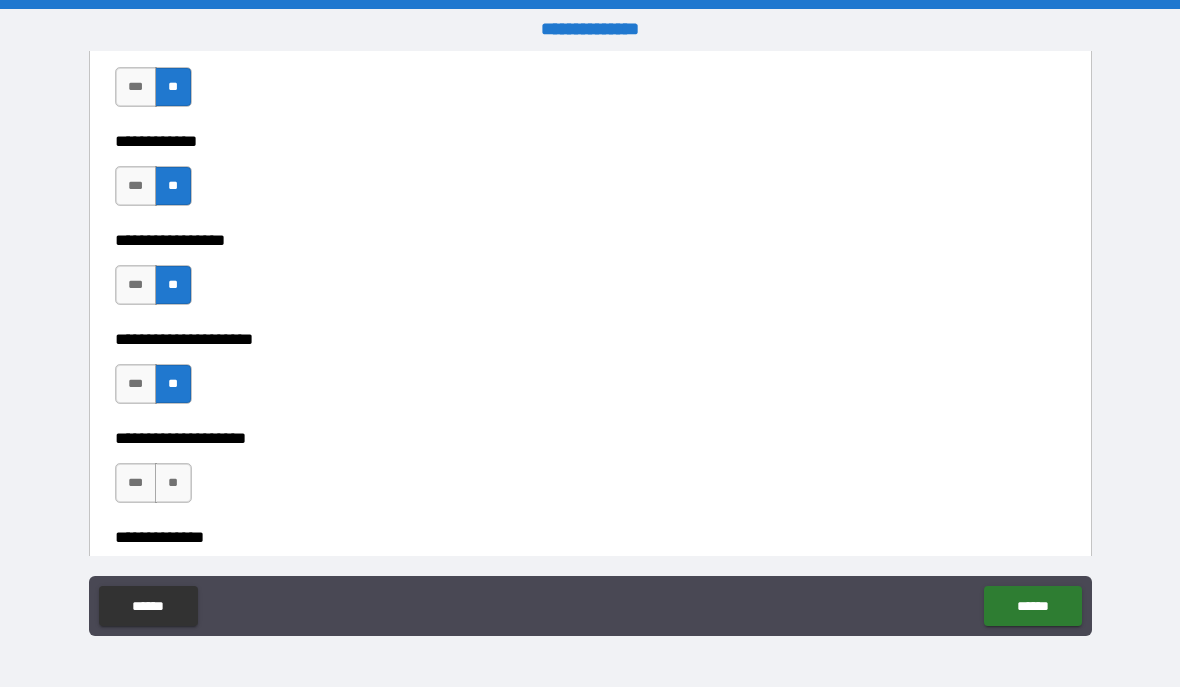 scroll, scrollTop: 4818, scrollLeft: 0, axis: vertical 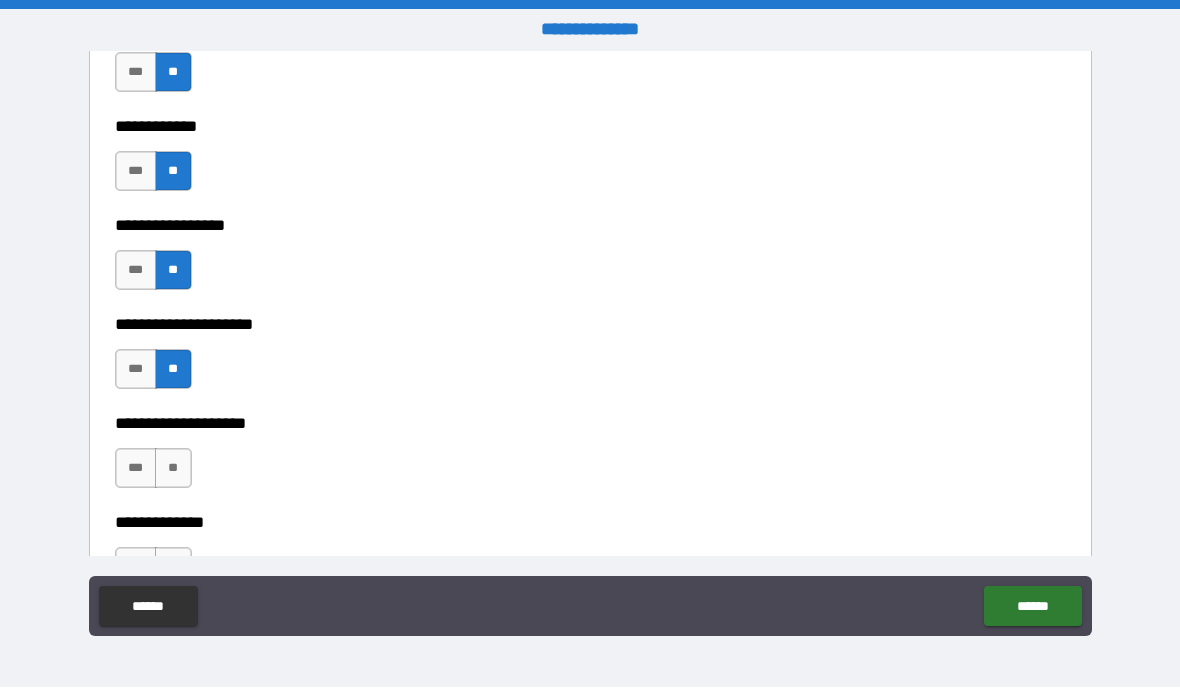 click on "**" at bounding box center [173, 469] 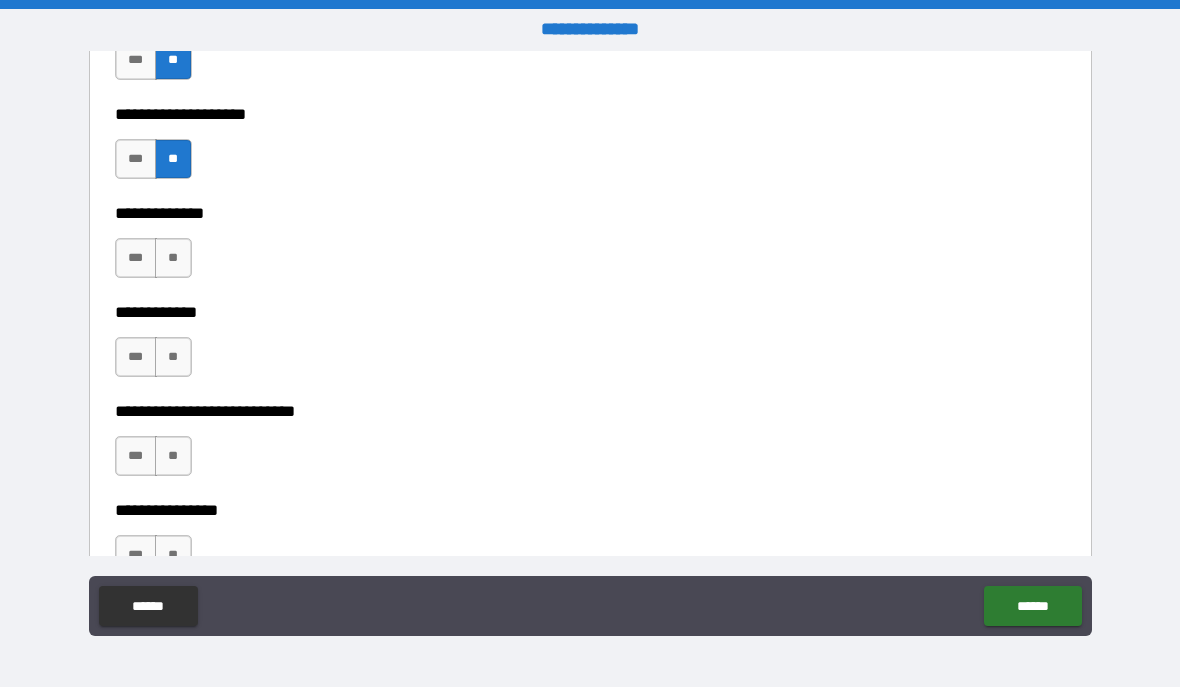 scroll, scrollTop: 5132, scrollLeft: 0, axis: vertical 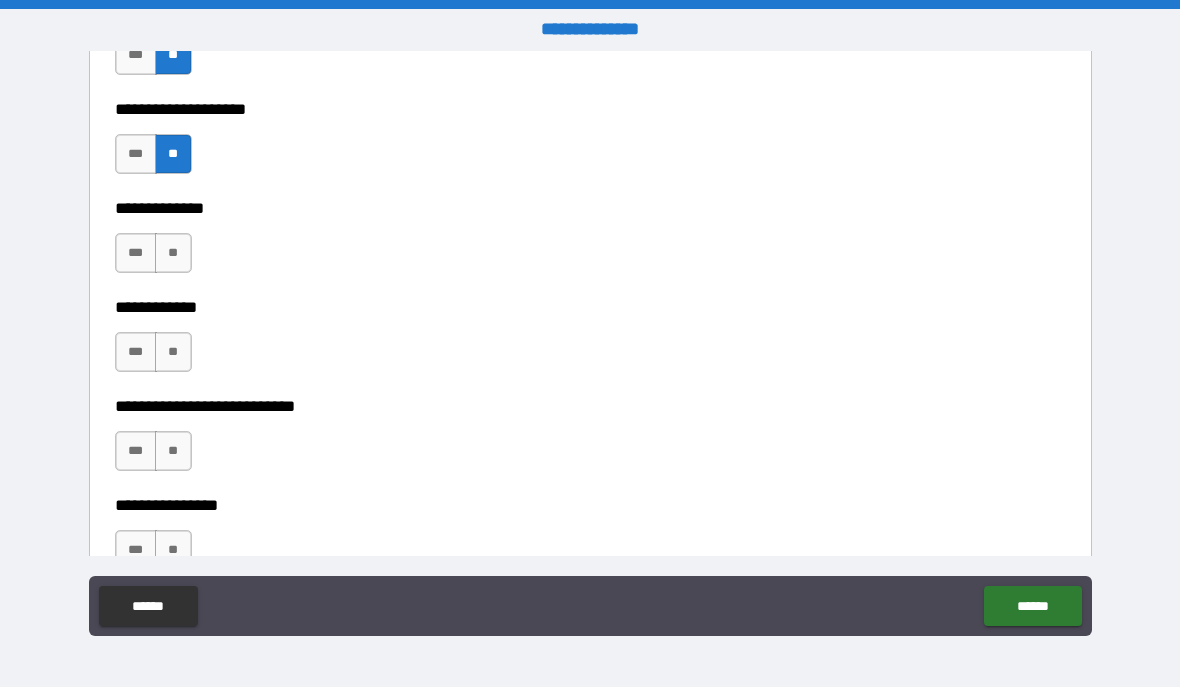 click on "**" at bounding box center [173, 254] 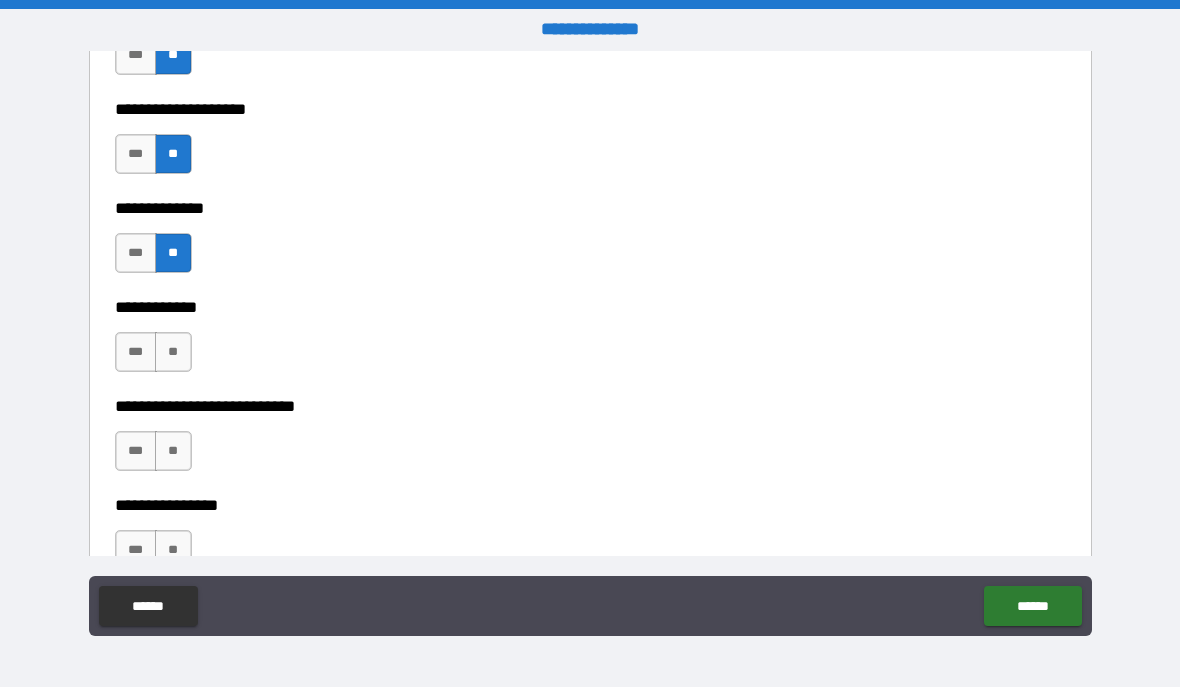 click on "**" at bounding box center [173, 353] 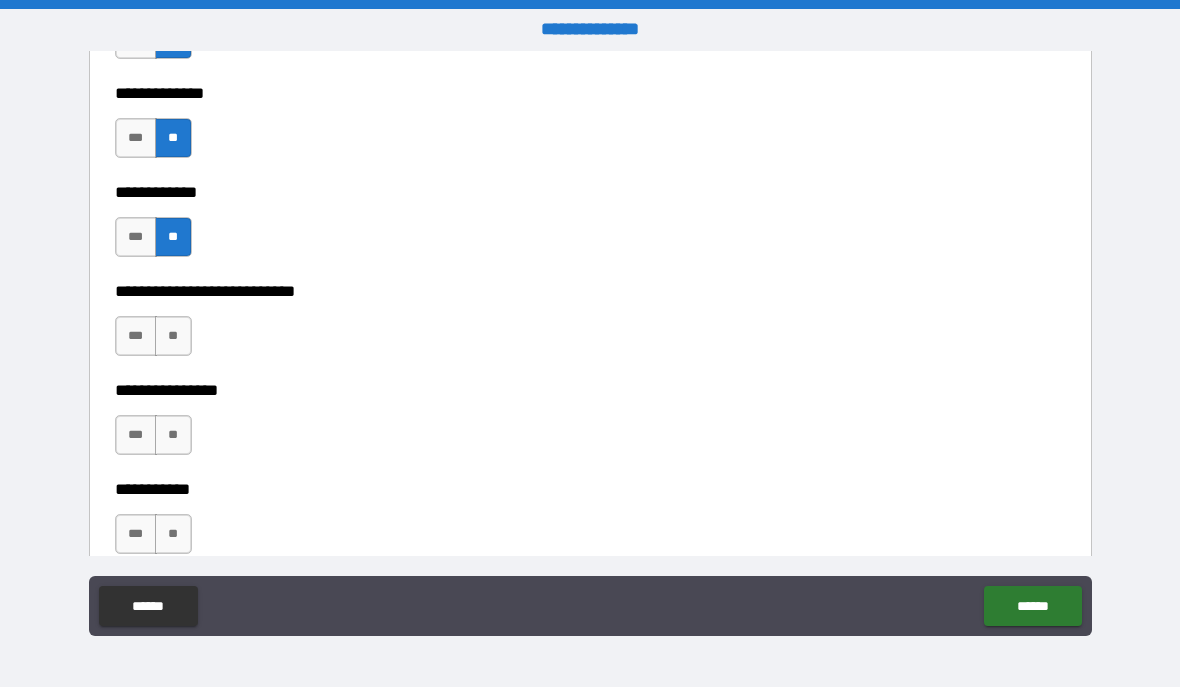 scroll, scrollTop: 5250, scrollLeft: 0, axis: vertical 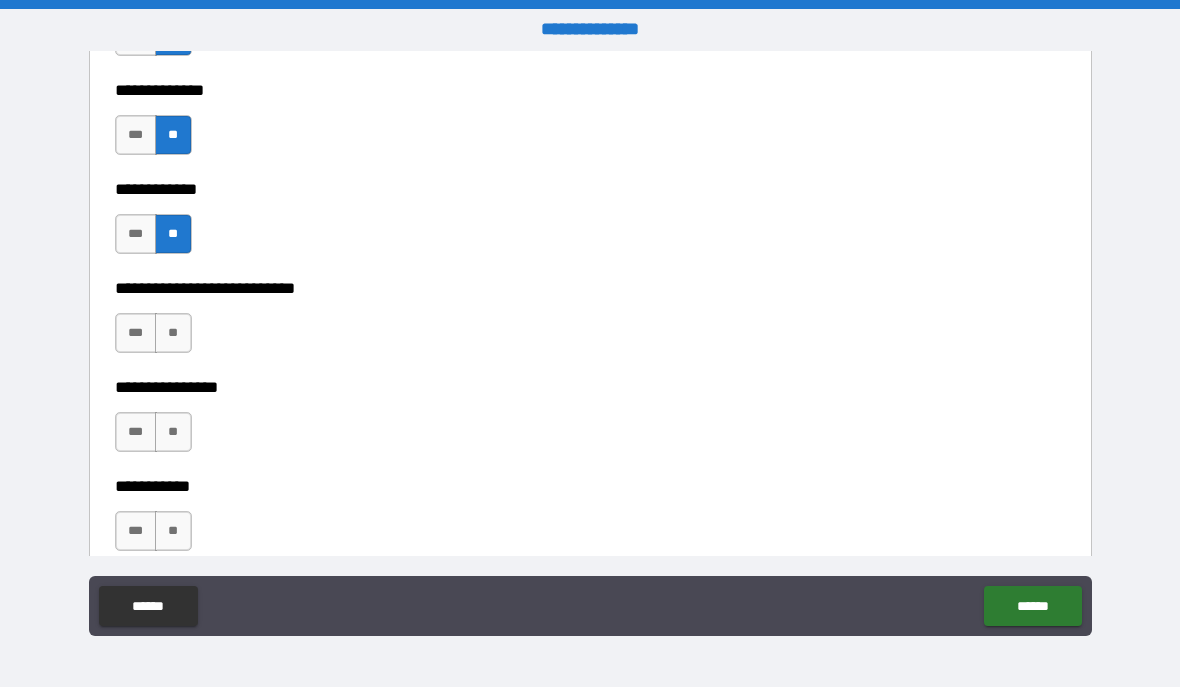 click on "**" at bounding box center (173, 334) 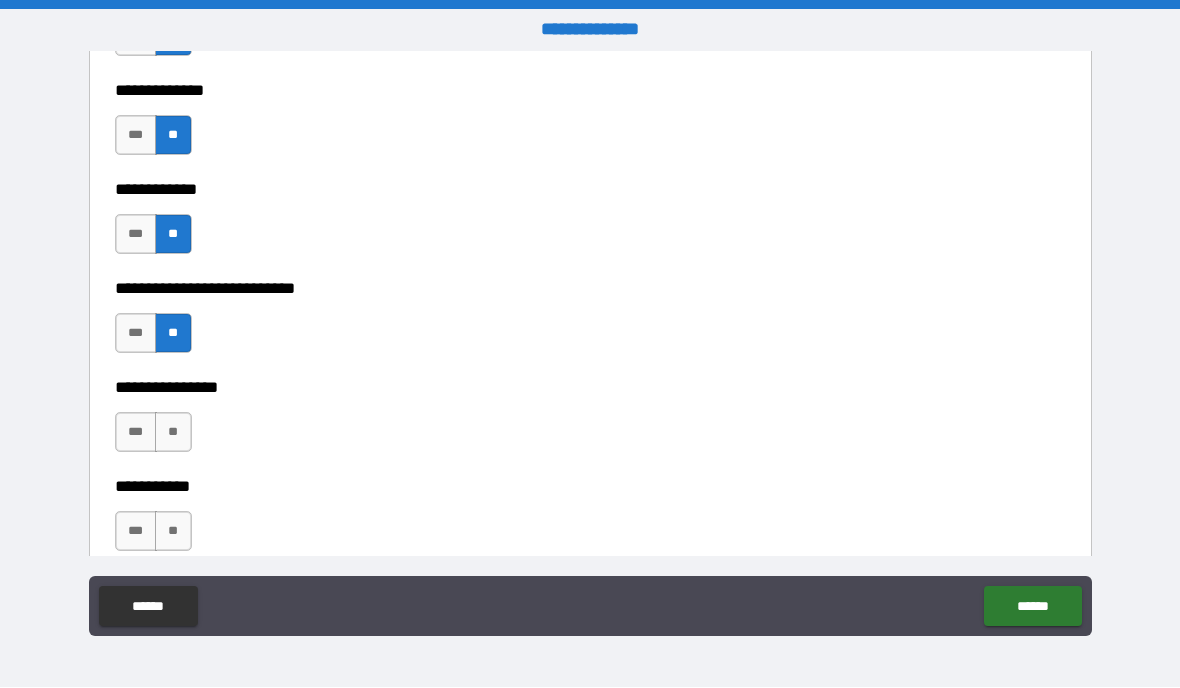 click on "**********" at bounding box center (590, 473) 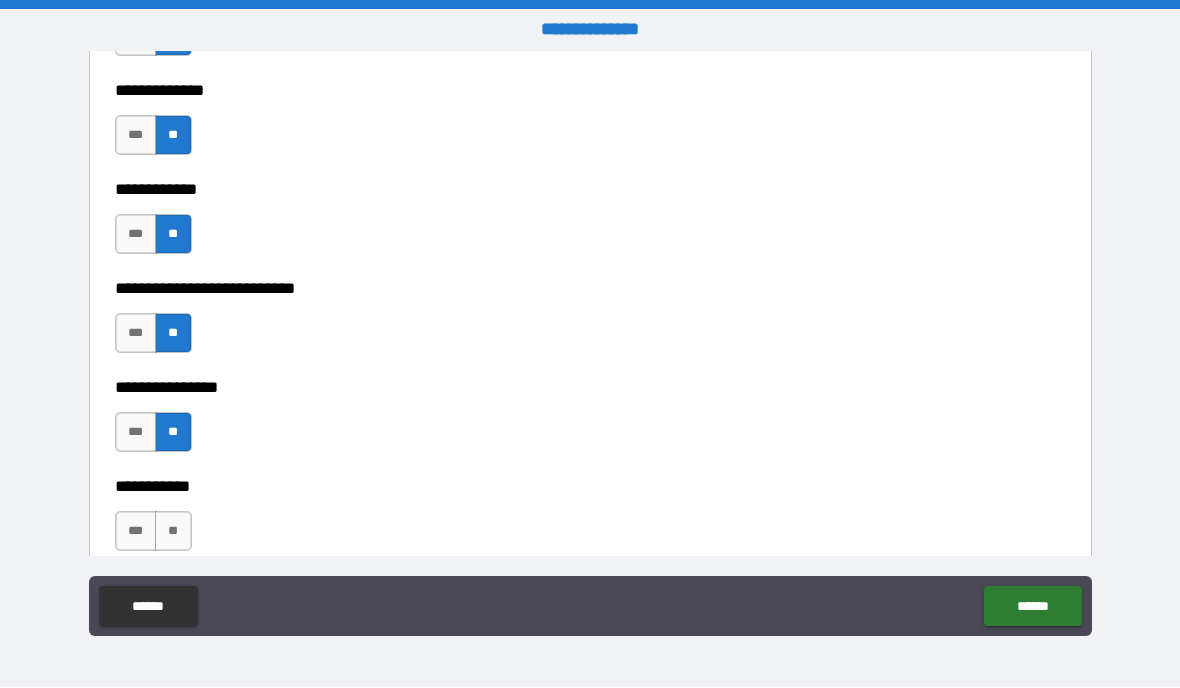 click on "**********" at bounding box center (590, 473) 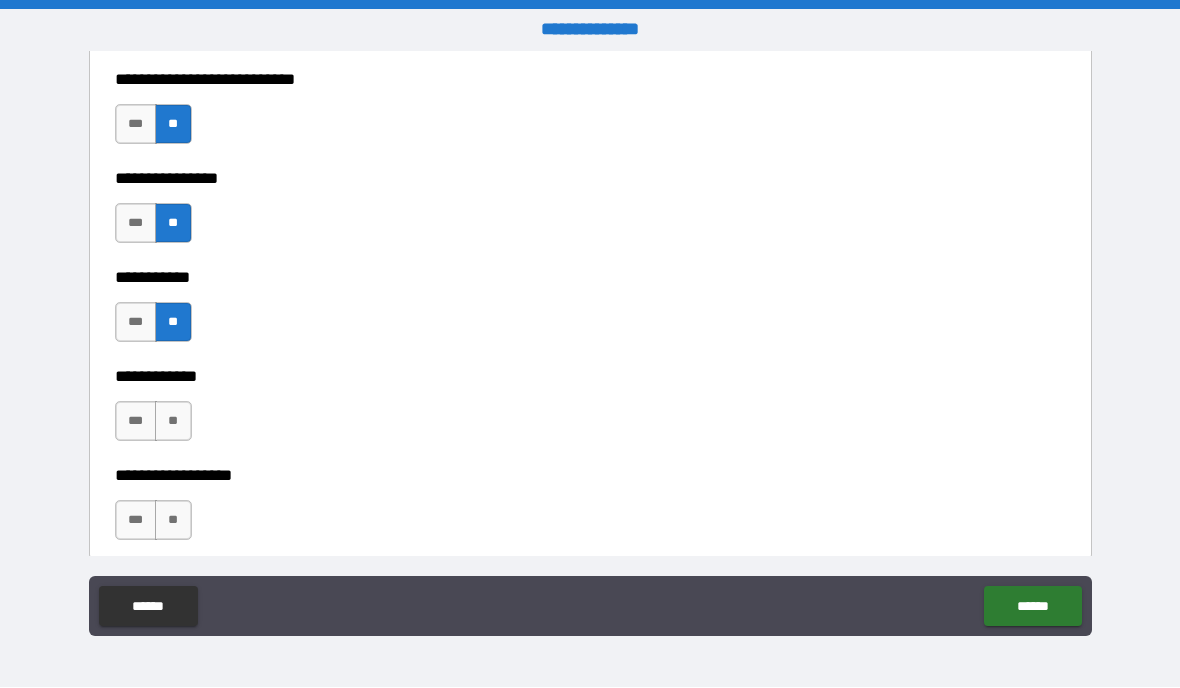 scroll, scrollTop: 5513, scrollLeft: 0, axis: vertical 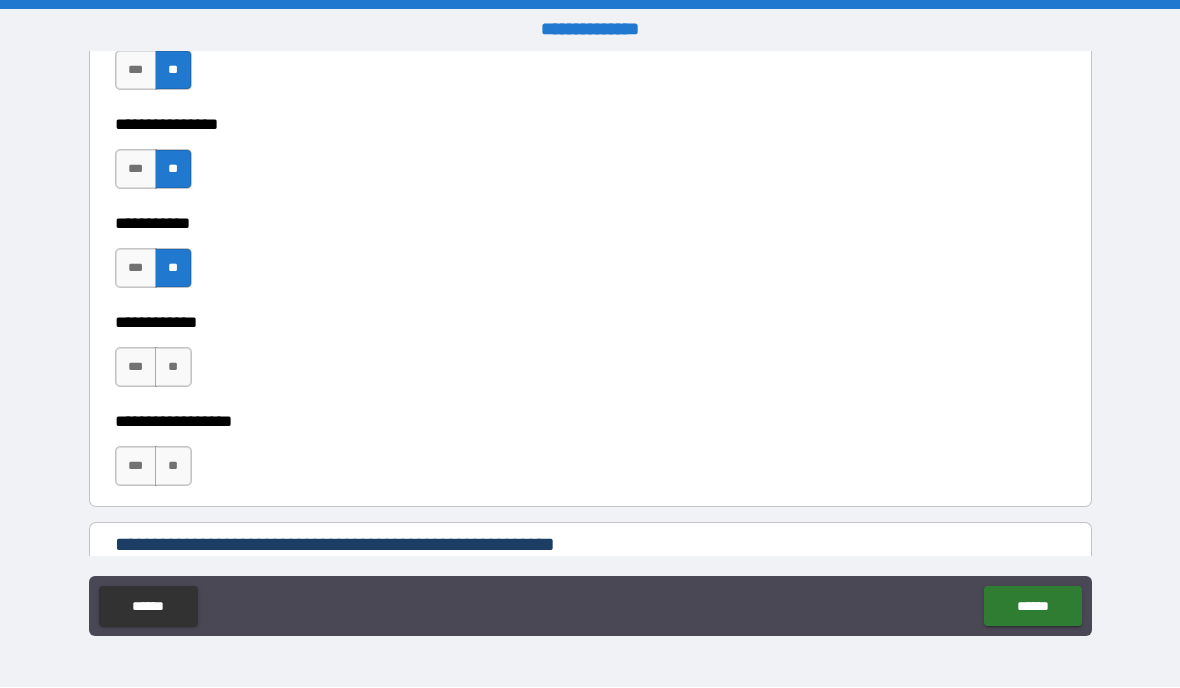 click on "**" at bounding box center [173, 368] 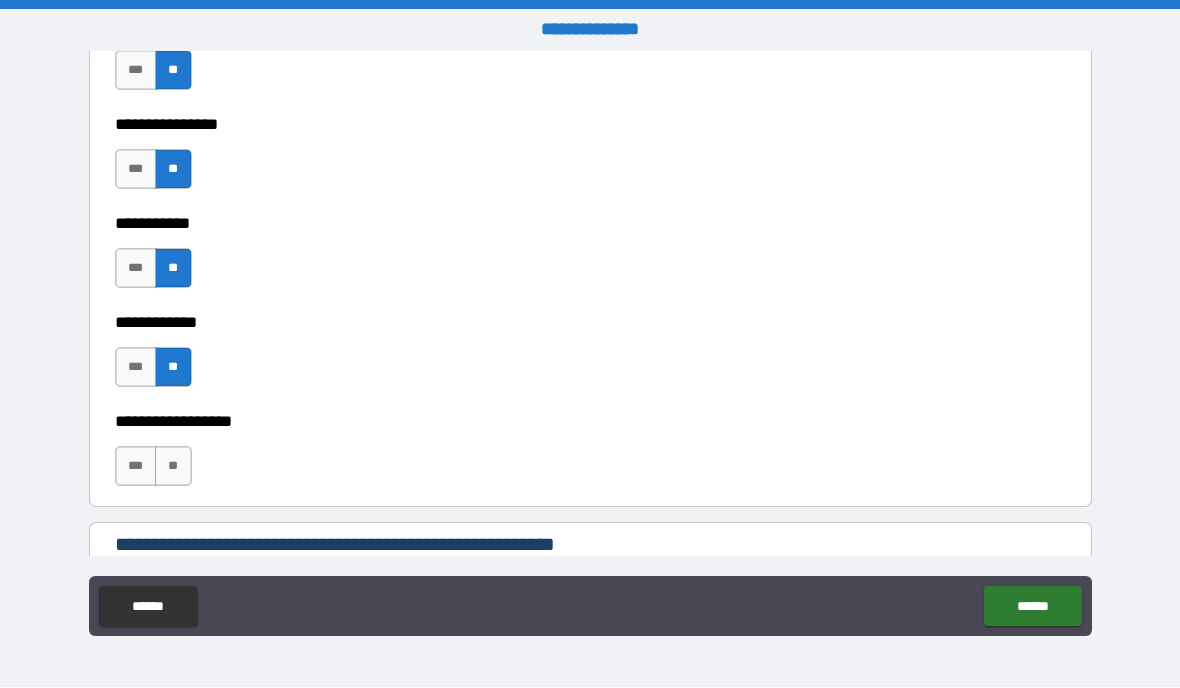 click on "**" at bounding box center (173, 467) 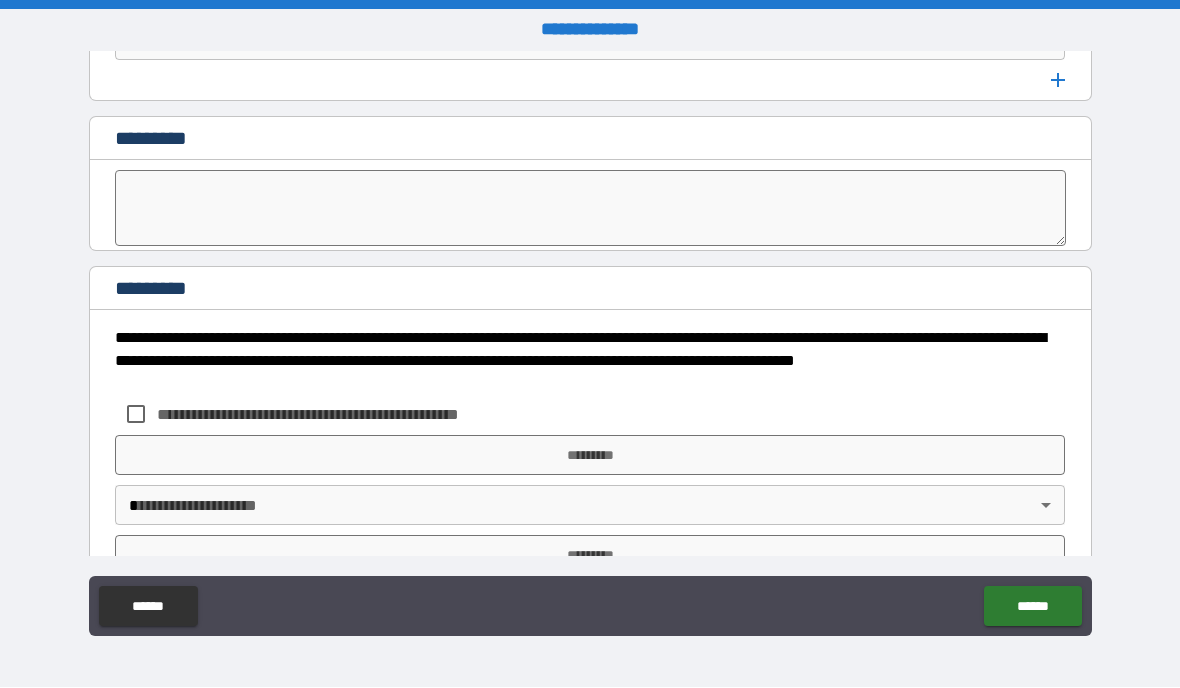 scroll, scrollTop: 6138, scrollLeft: 0, axis: vertical 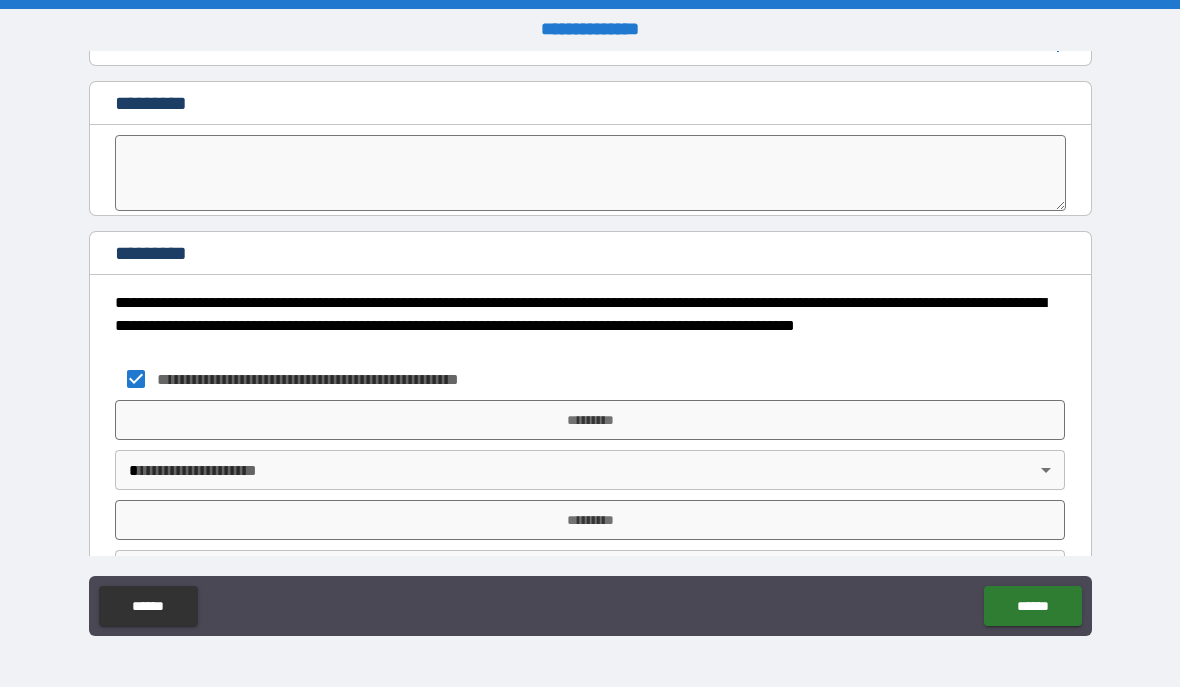 click on "*********" at bounding box center (590, 421) 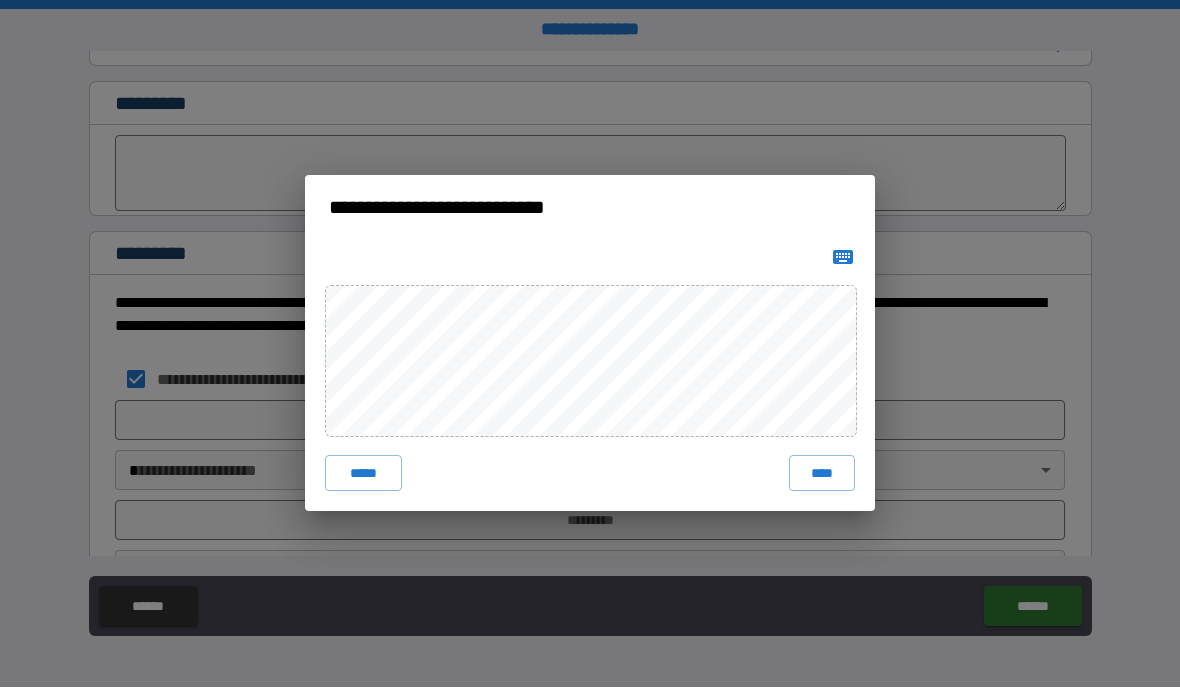 click on "****" at bounding box center (822, 474) 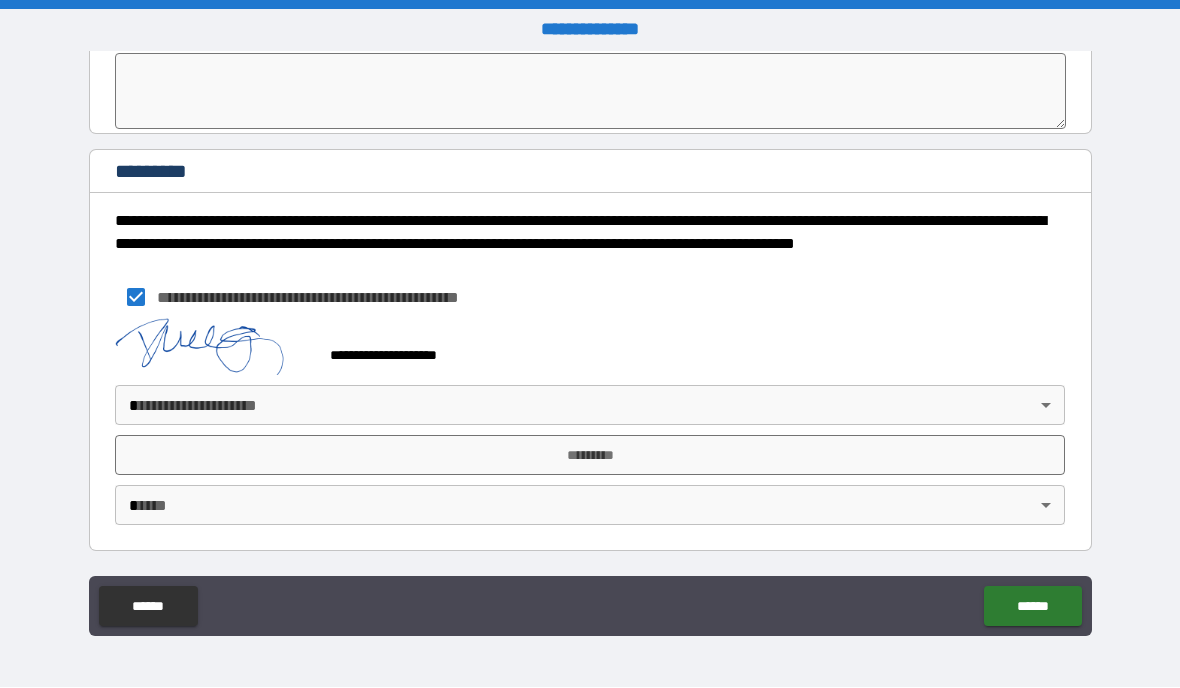 scroll, scrollTop: 6220, scrollLeft: 0, axis: vertical 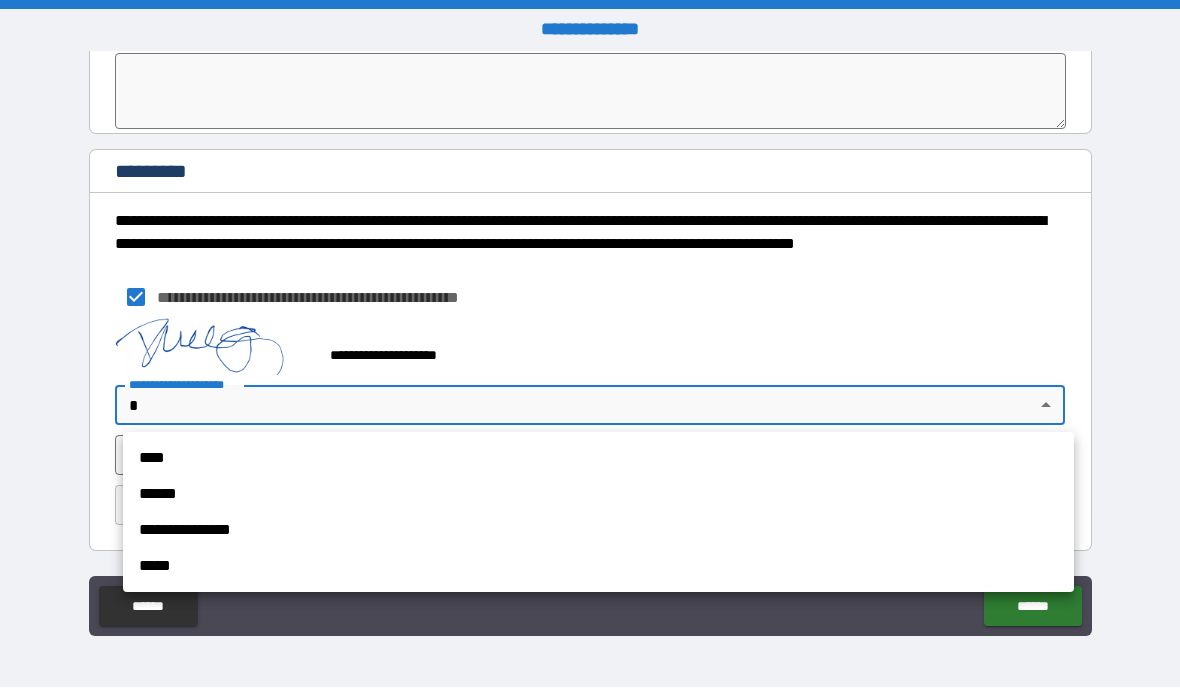 click on "******" at bounding box center [598, 495] 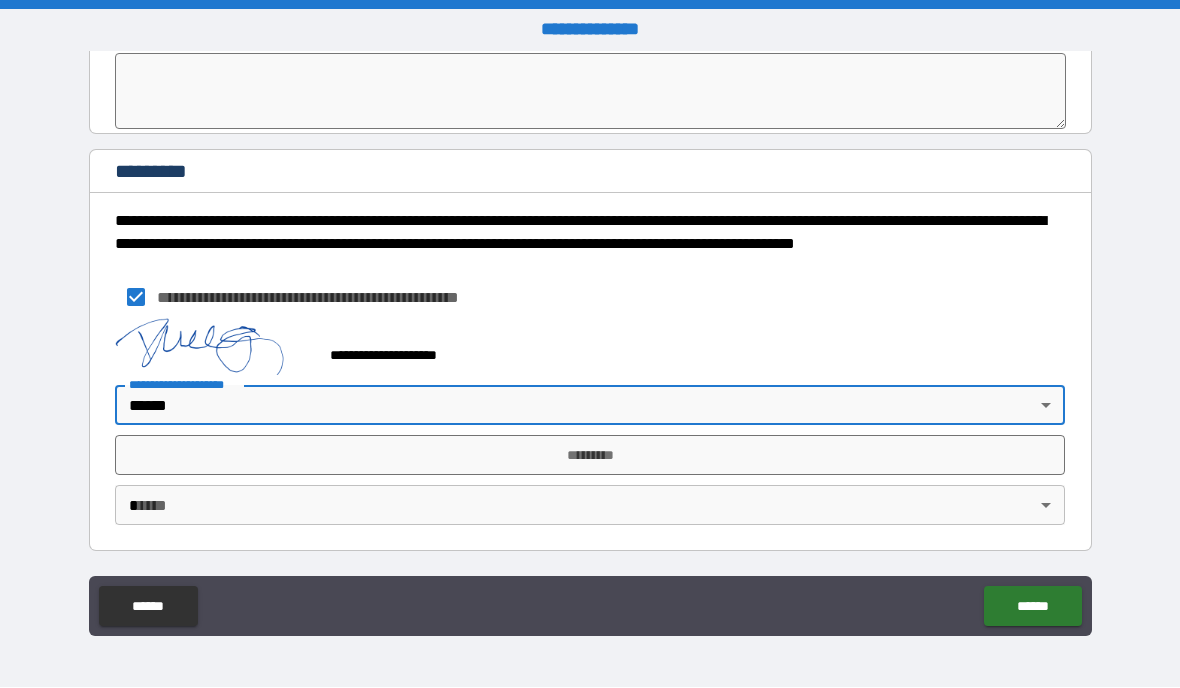 click on "******" at bounding box center (1032, 607) 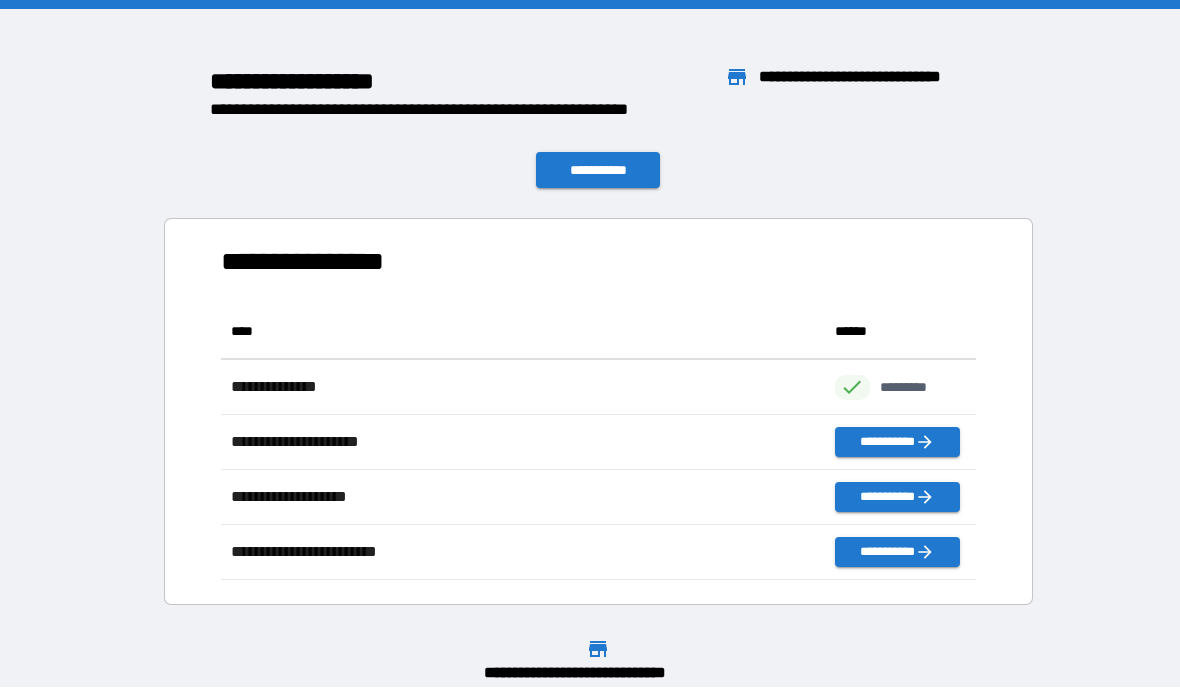 scroll, scrollTop: 1, scrollLeft: 1, axis: both 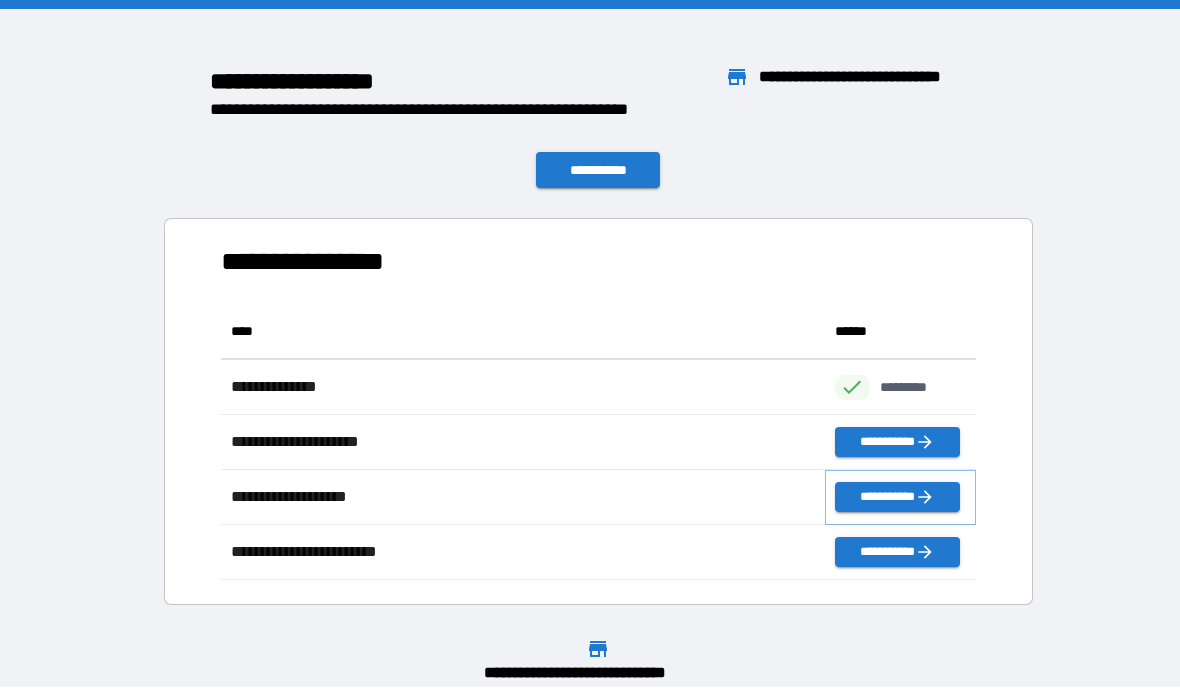 click on "**********" at bounding box center [897, 498] 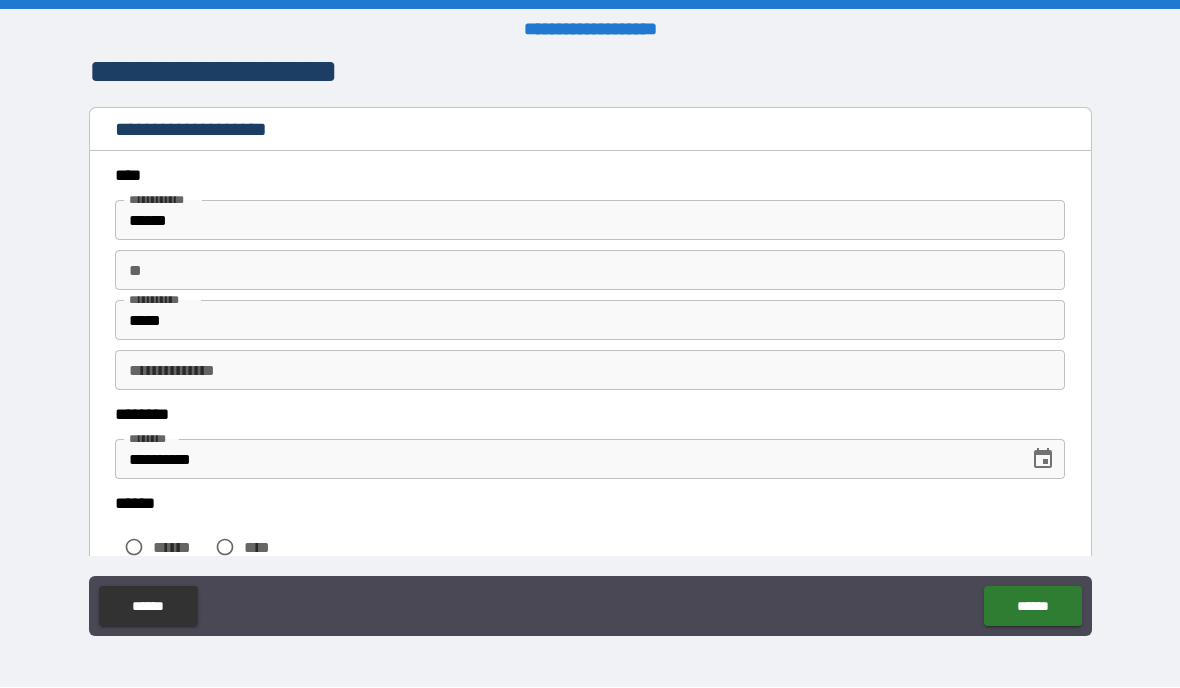 click on "*****" at bounding box center (590, 321) 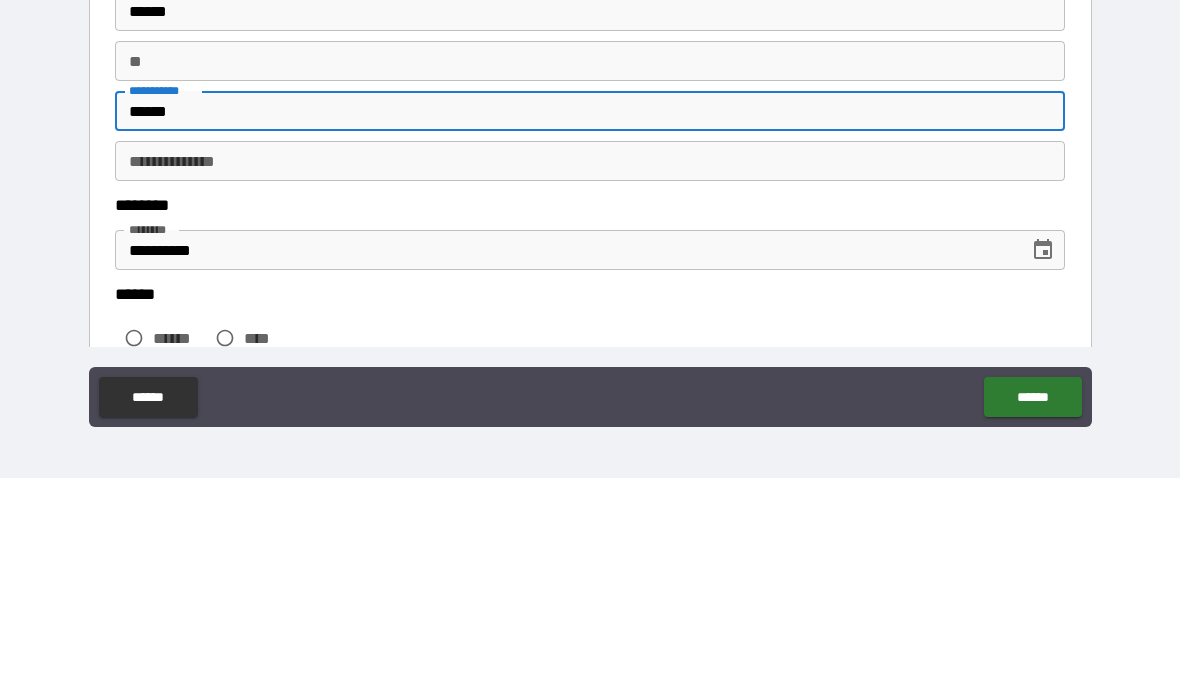 type on "******" 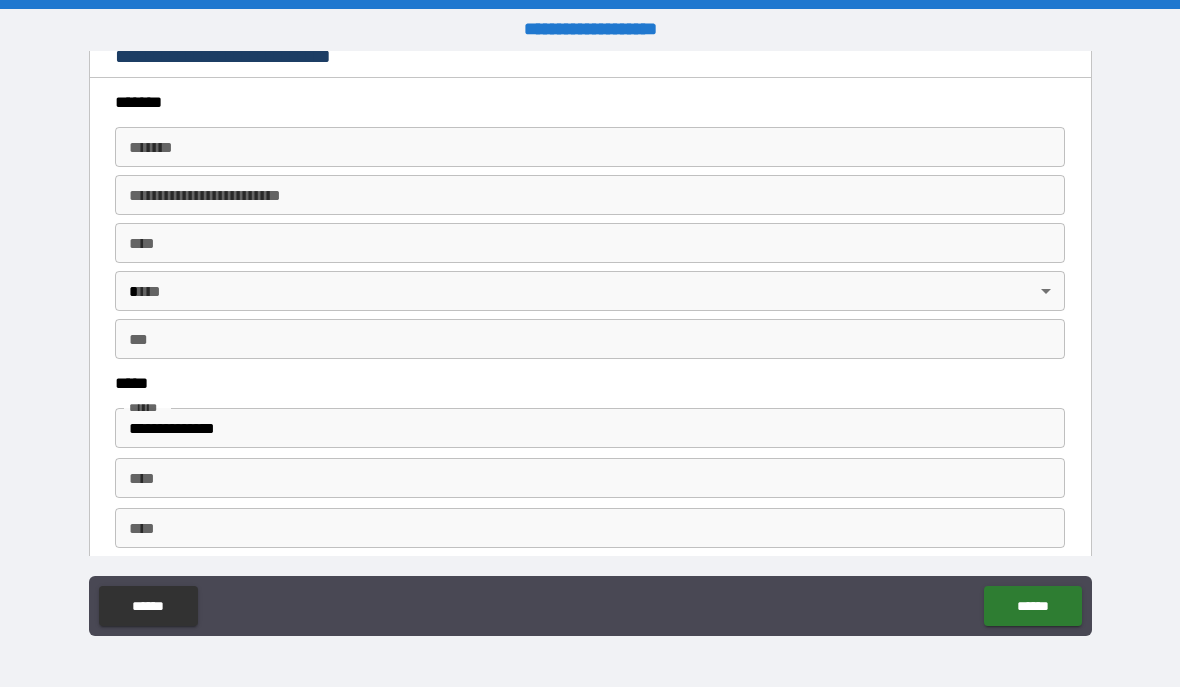 scroll, scrollTop: 647, scrollLeft: 0, axis: vertical 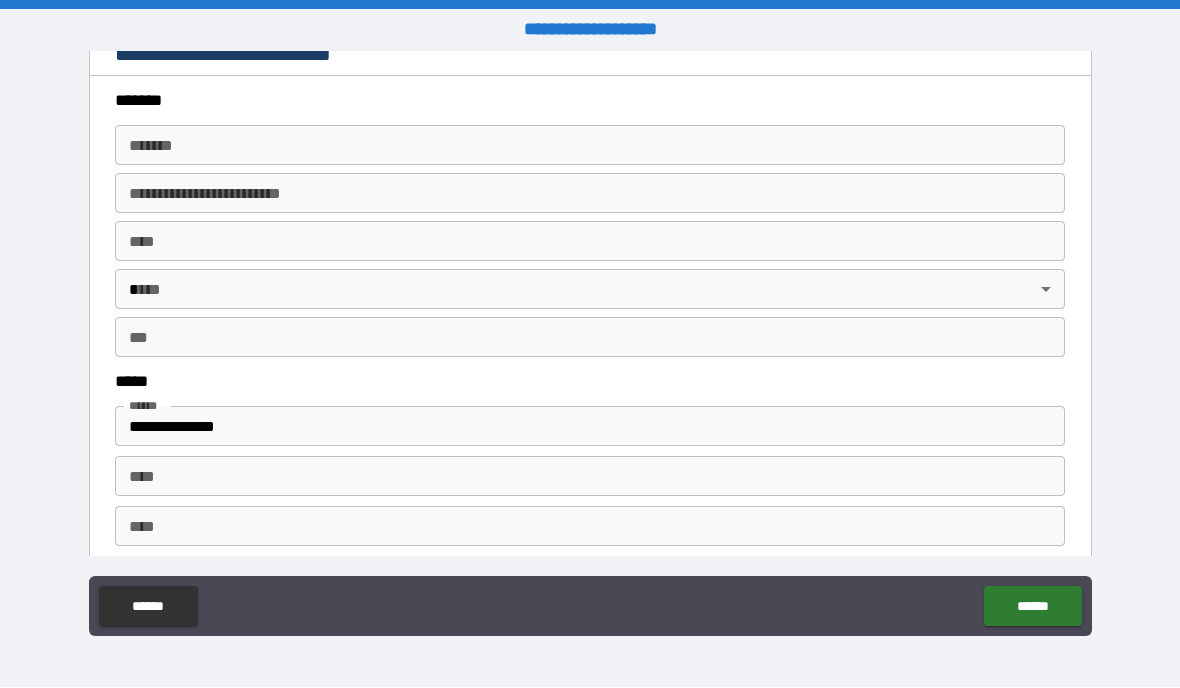 click on "******* *******" at bounding box center (590, 146) 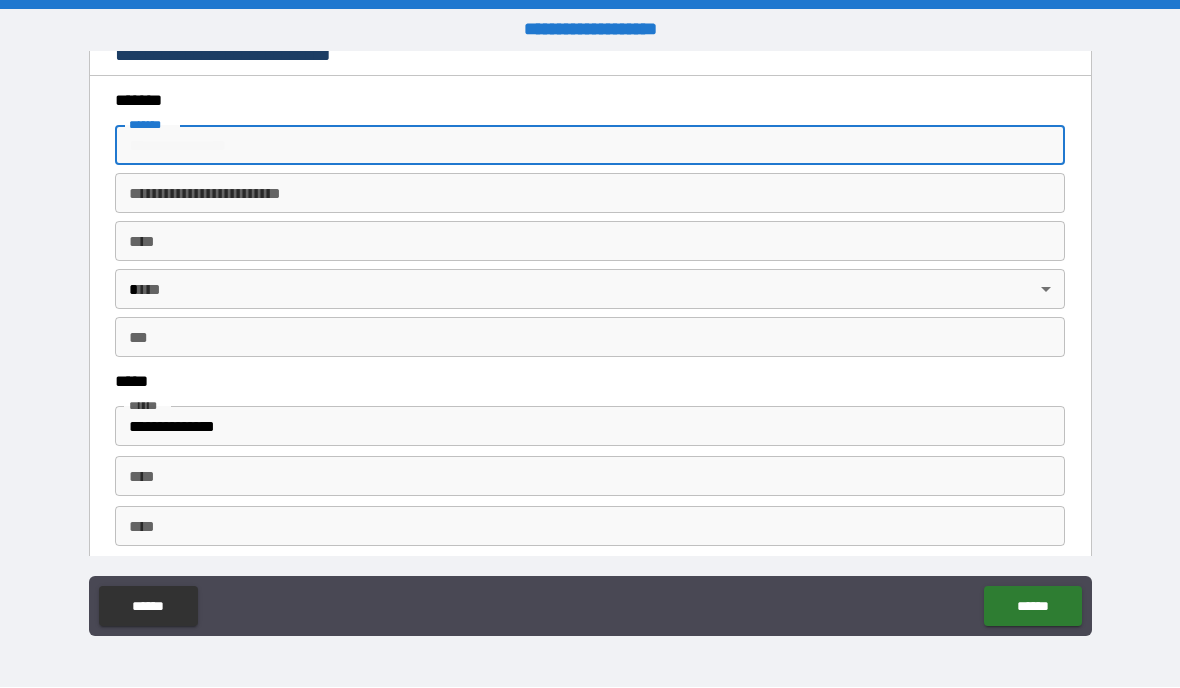 click on "*******" at bounding box center (590, 146) 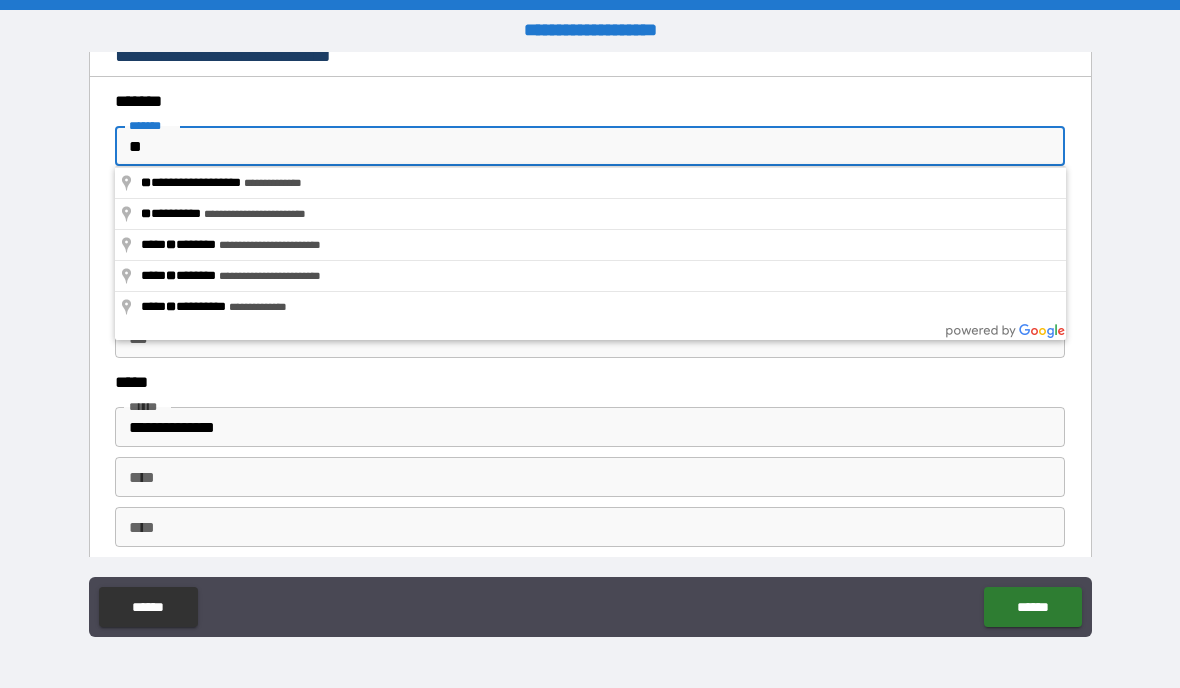 type on "*" 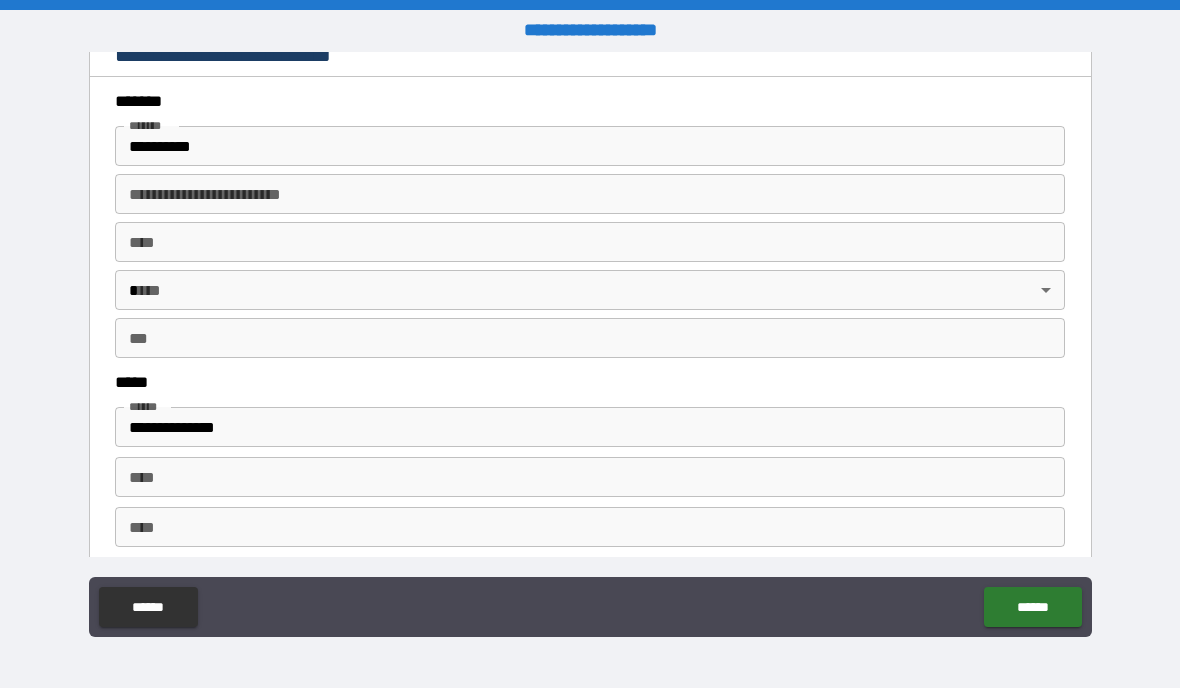 type on "**********" 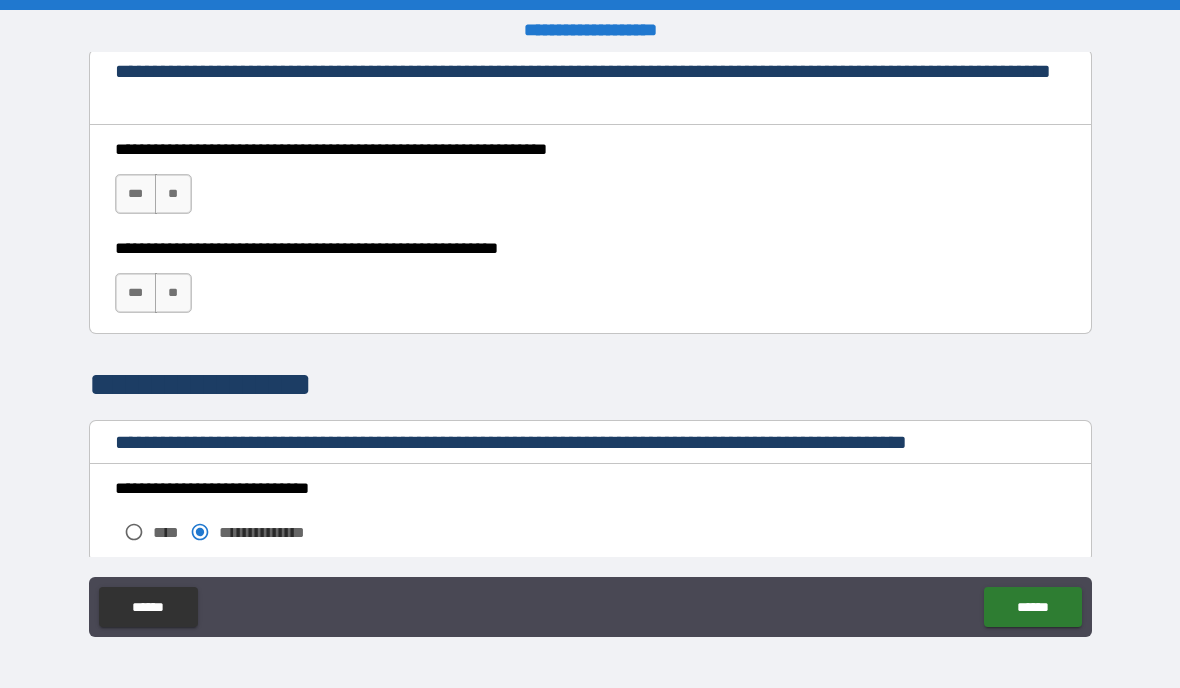 scroll, scrollTop: 1258, scrollLeft: 0, axis: vertical 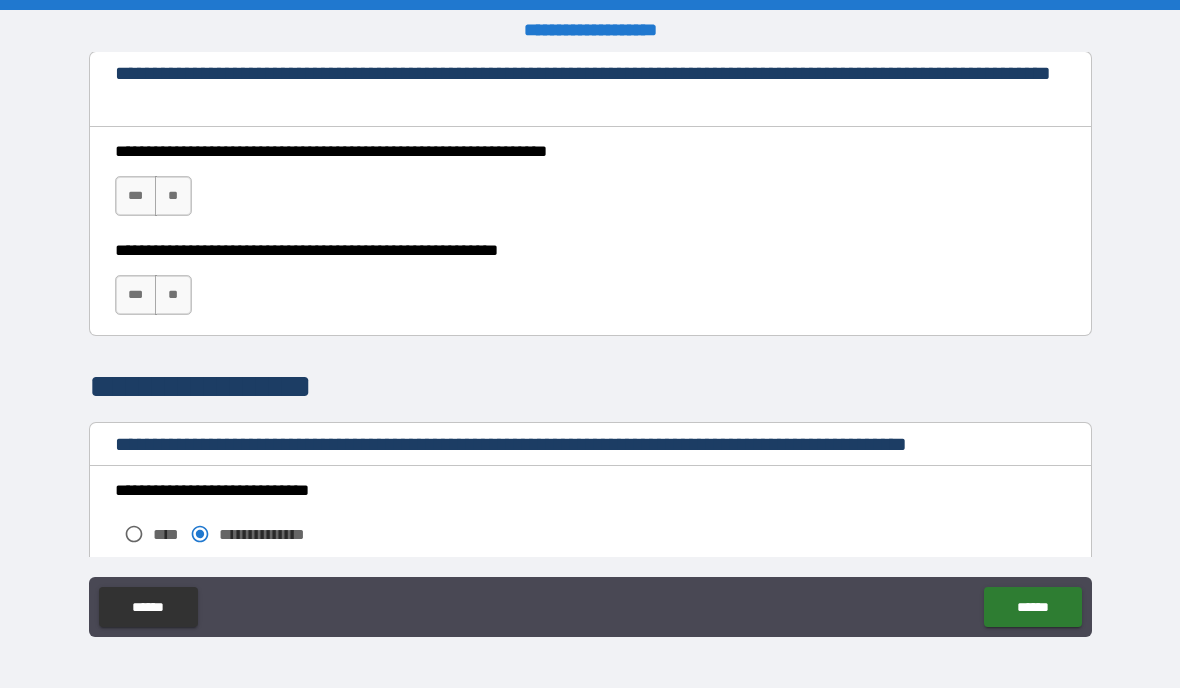click on "**********" at bounding box center [590, 186] 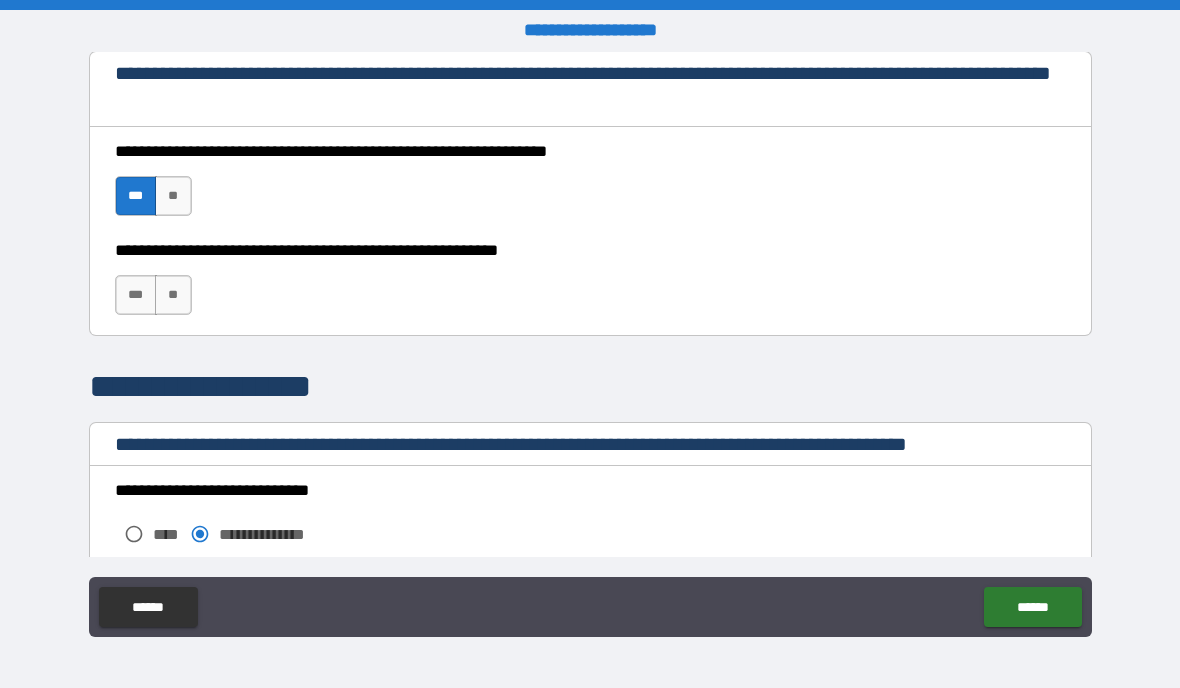 click on "***" at bounding box center (136, 295) 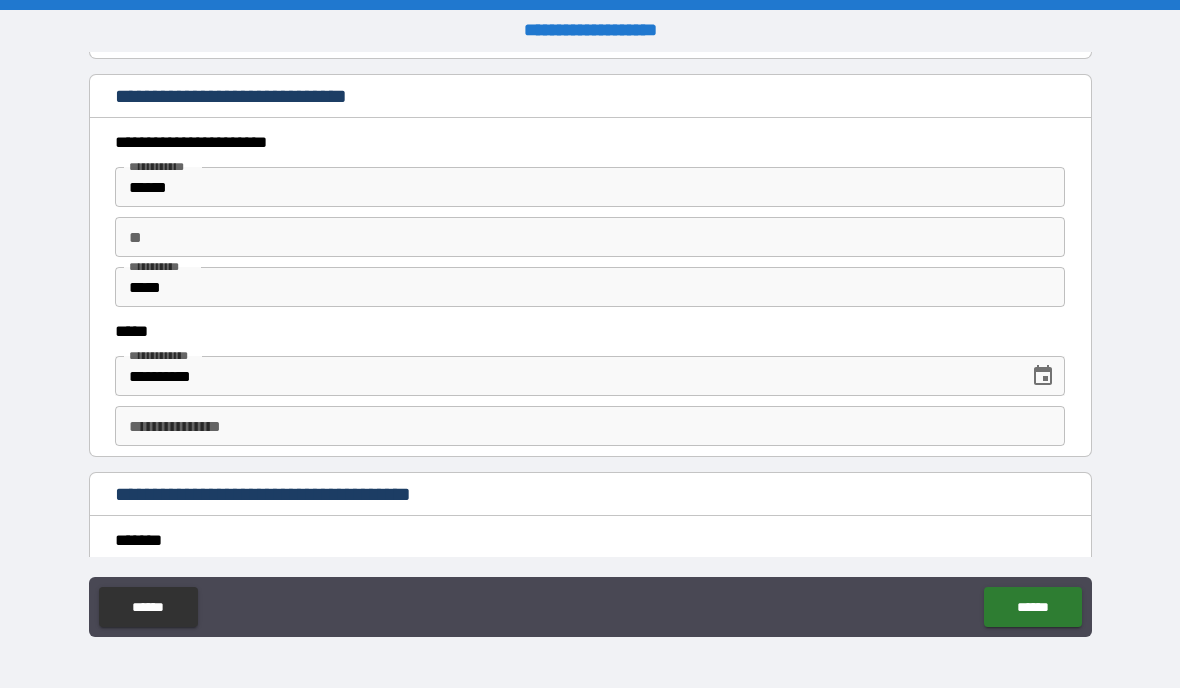 scroll, scrollTop: 1790, scrollLeft: 0, axis: vertical 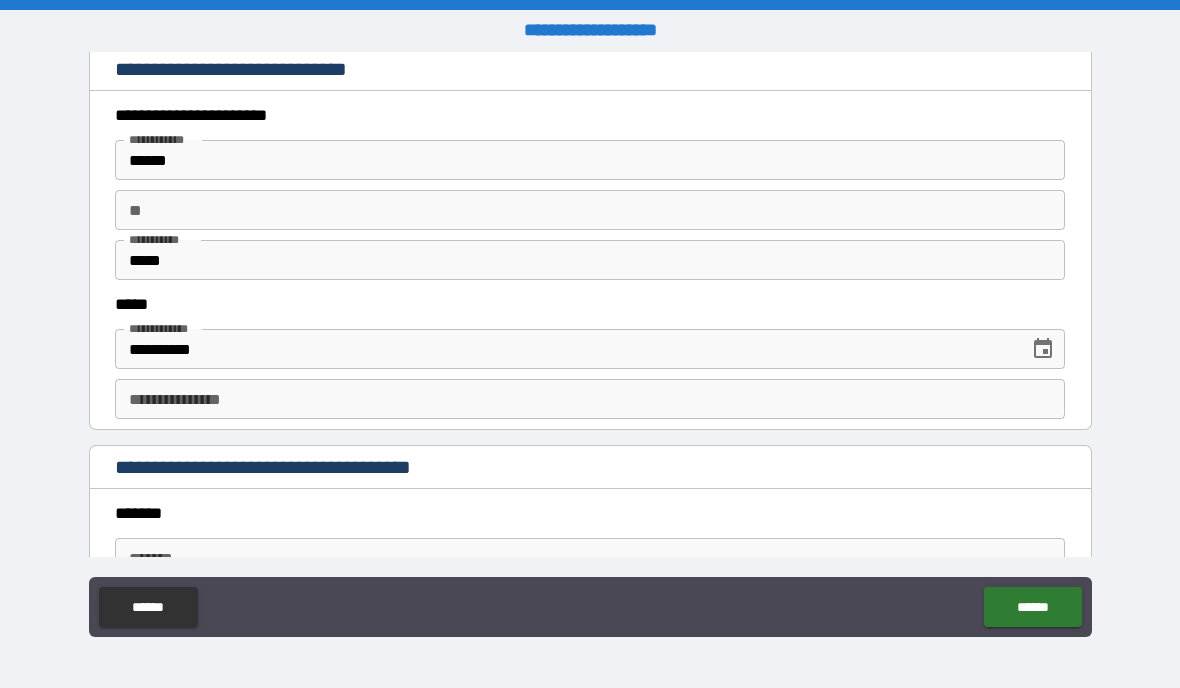 click on "*****" at bounding box center [590, 260] 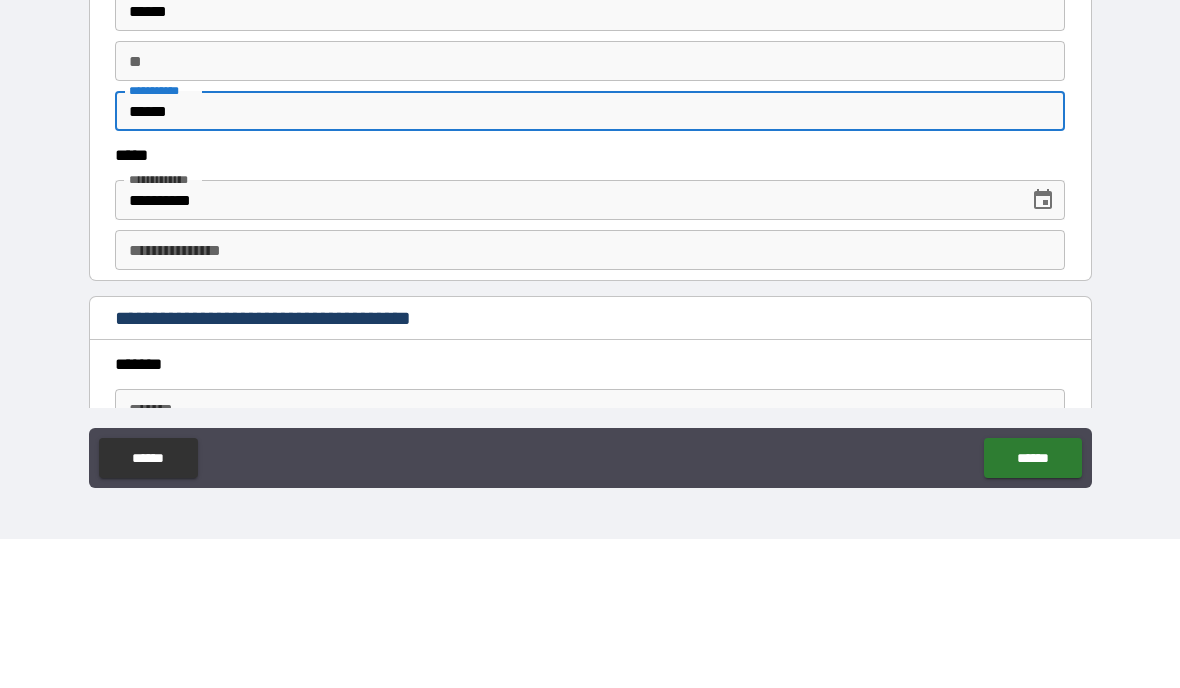 type on "******" 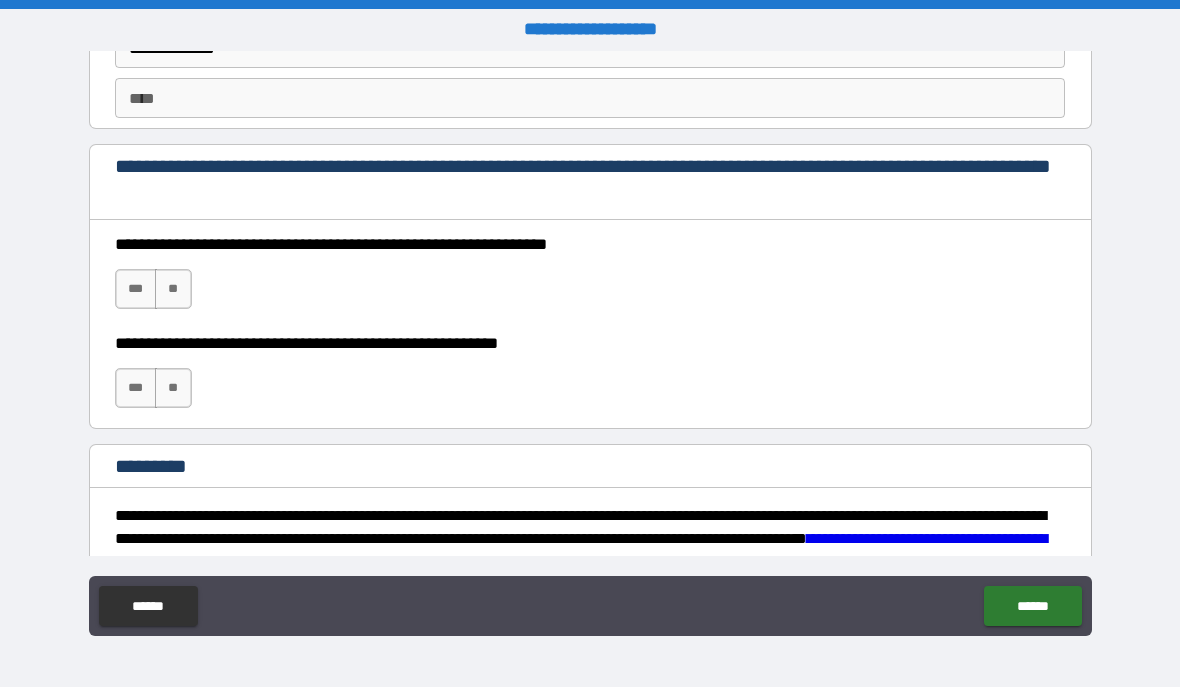 scroll, scrollTop: 2671, scrollLeft: 0, axis: vertical 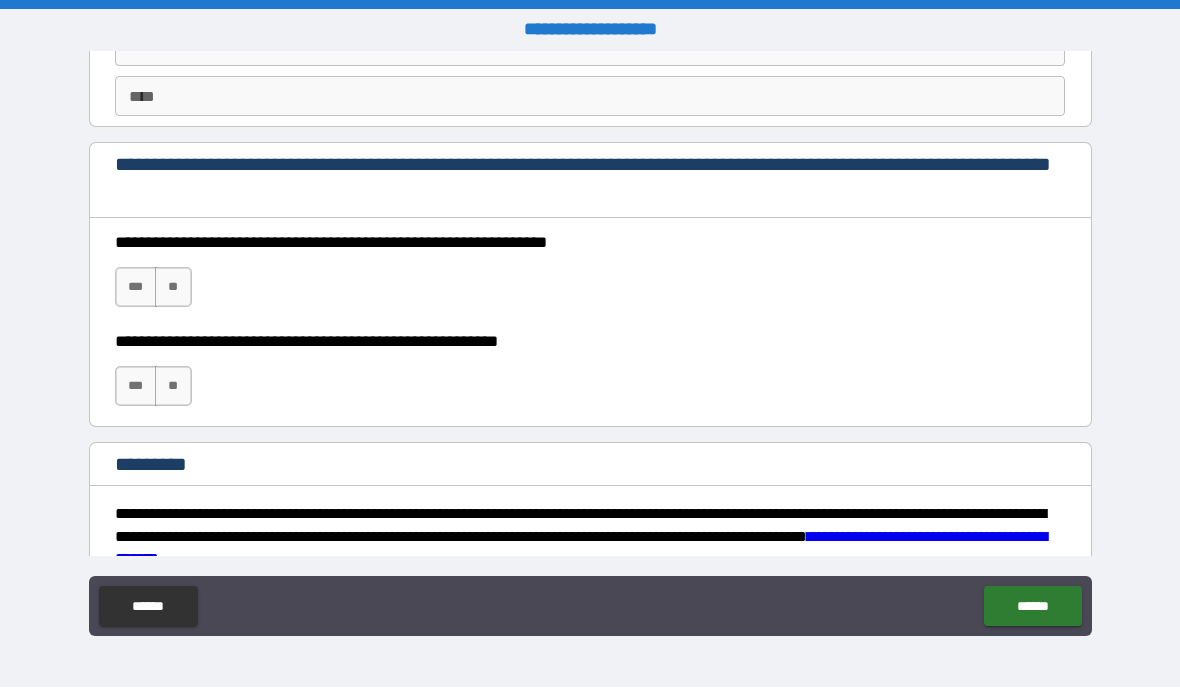 click on "***" at bounding box center [136, 288] 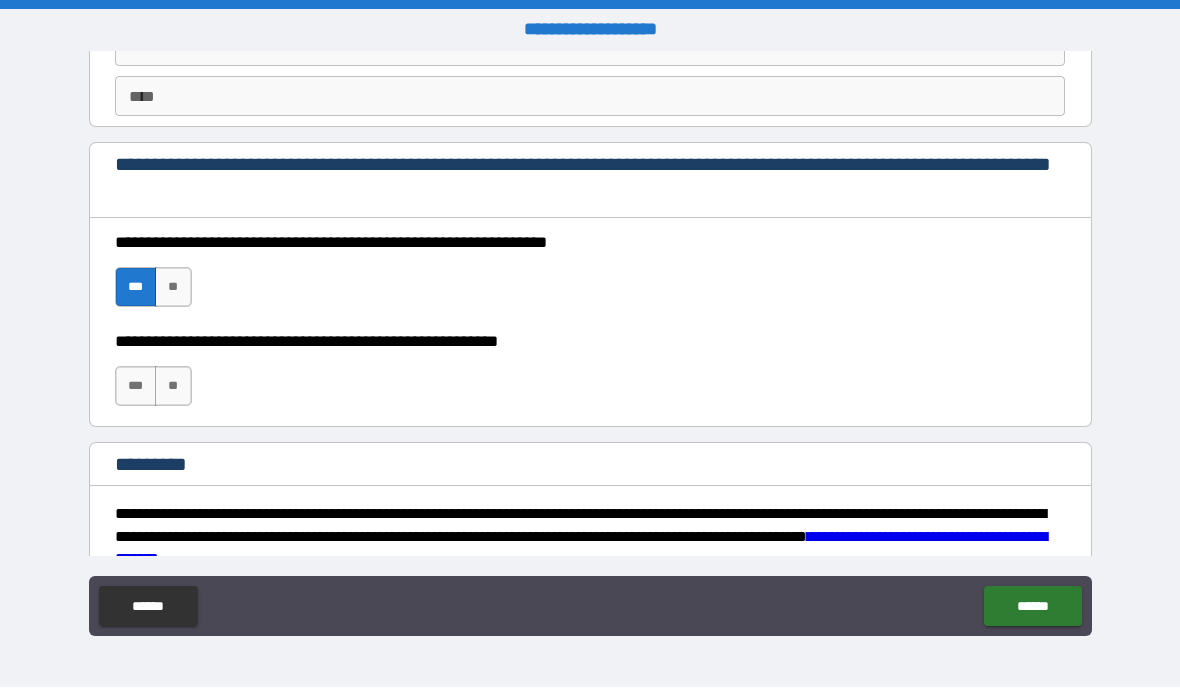 click on "***" at bounding box center (136, 387) 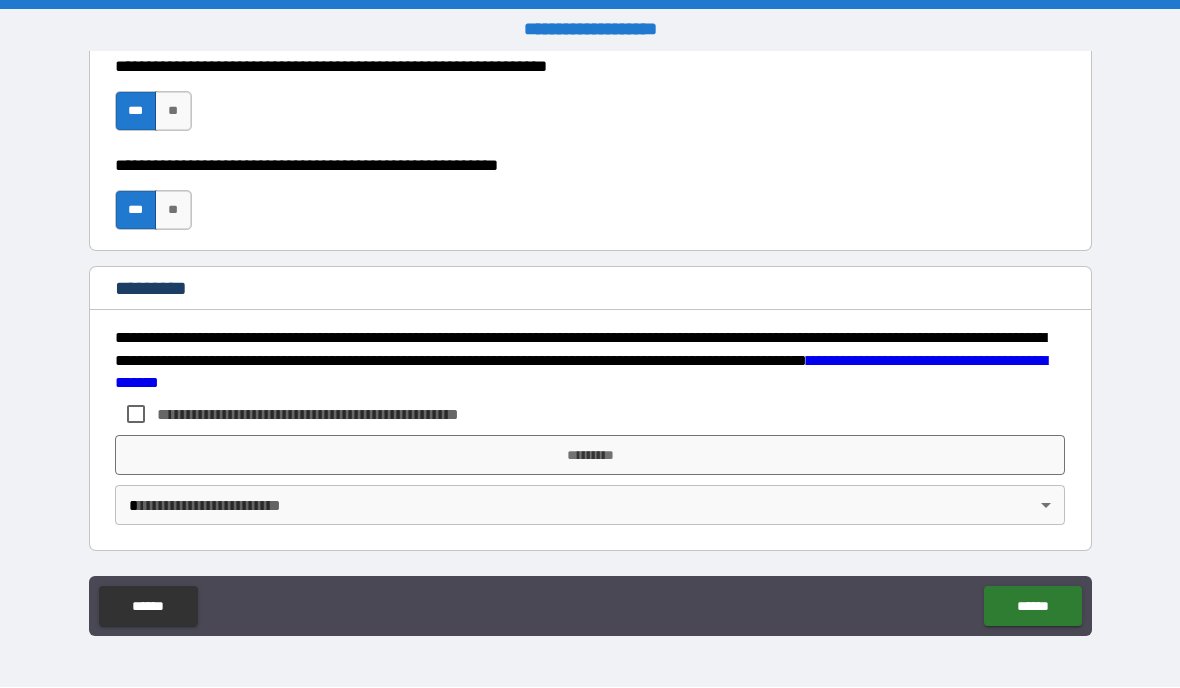 scroll, scrollTop: 2847, scrollLeft: 0, axis: vertical 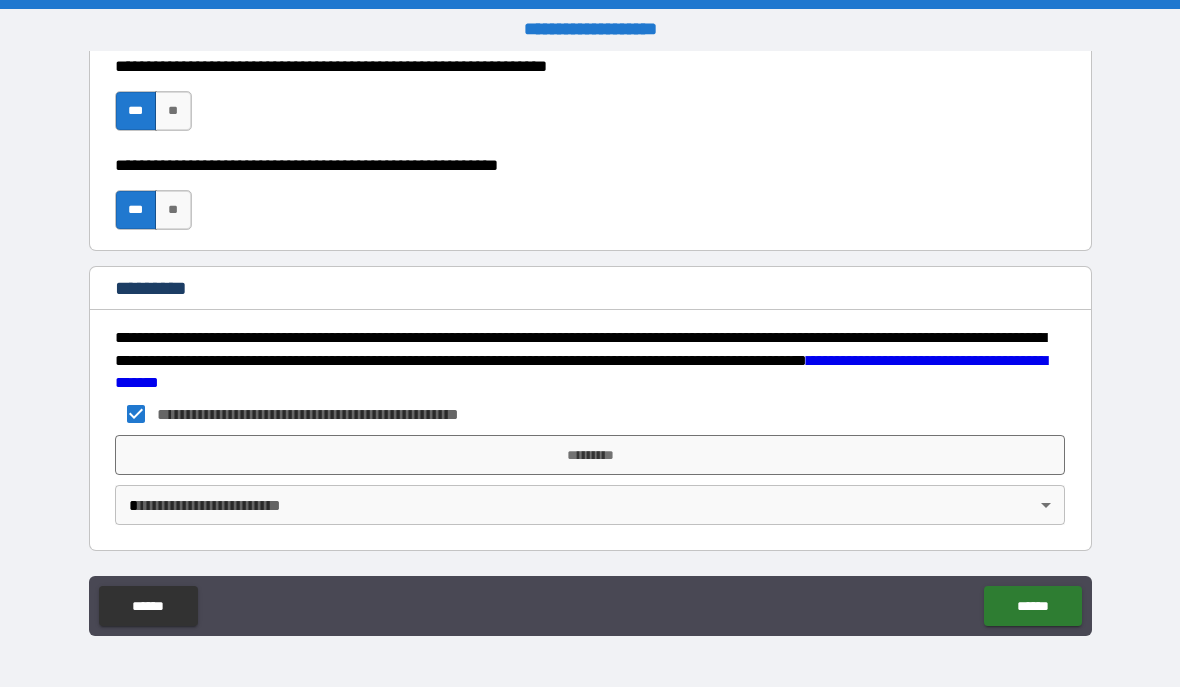 click on "*********" at bounding box center [590, 456] 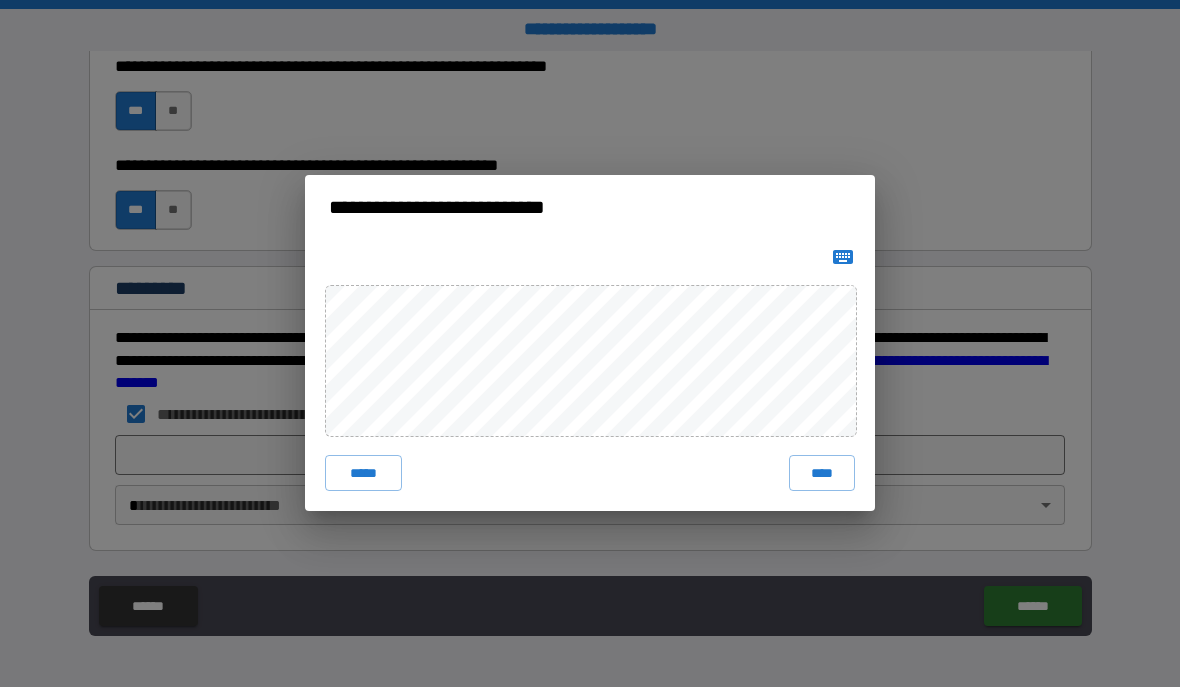 click on "****" at bounding box center (822, 474) 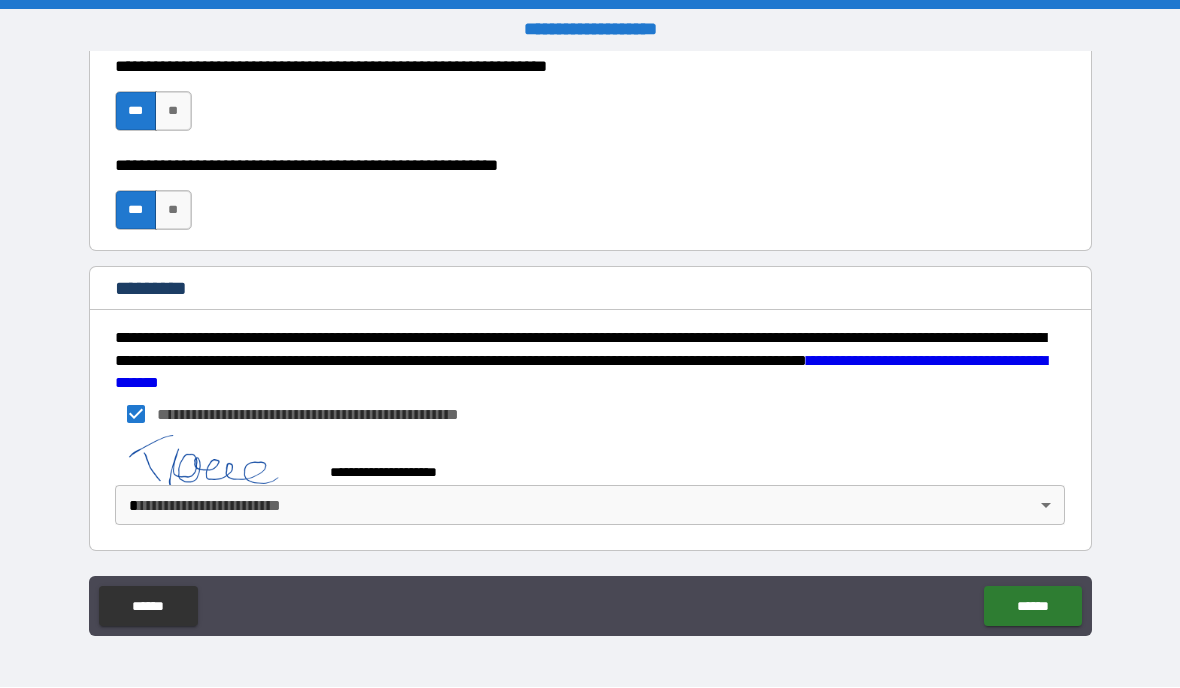 scroll, scrollTop: 2837, scrollLeft: 0, axis: vertical 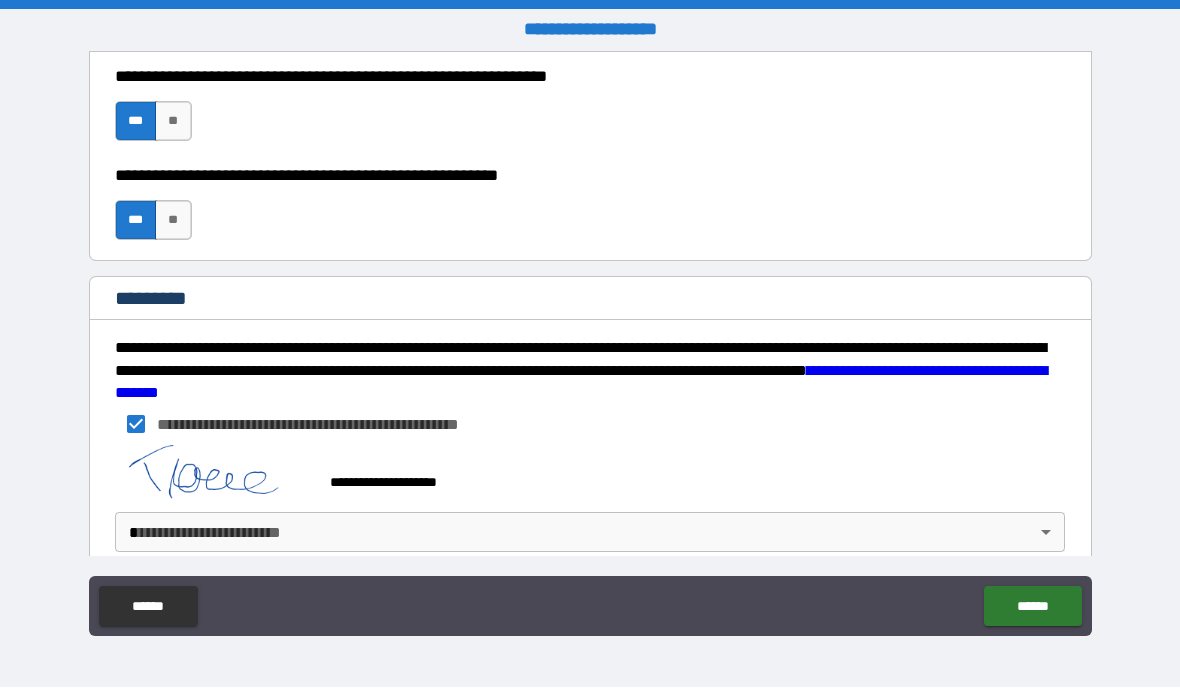 click on "******" at bounding box center (1032, 607) 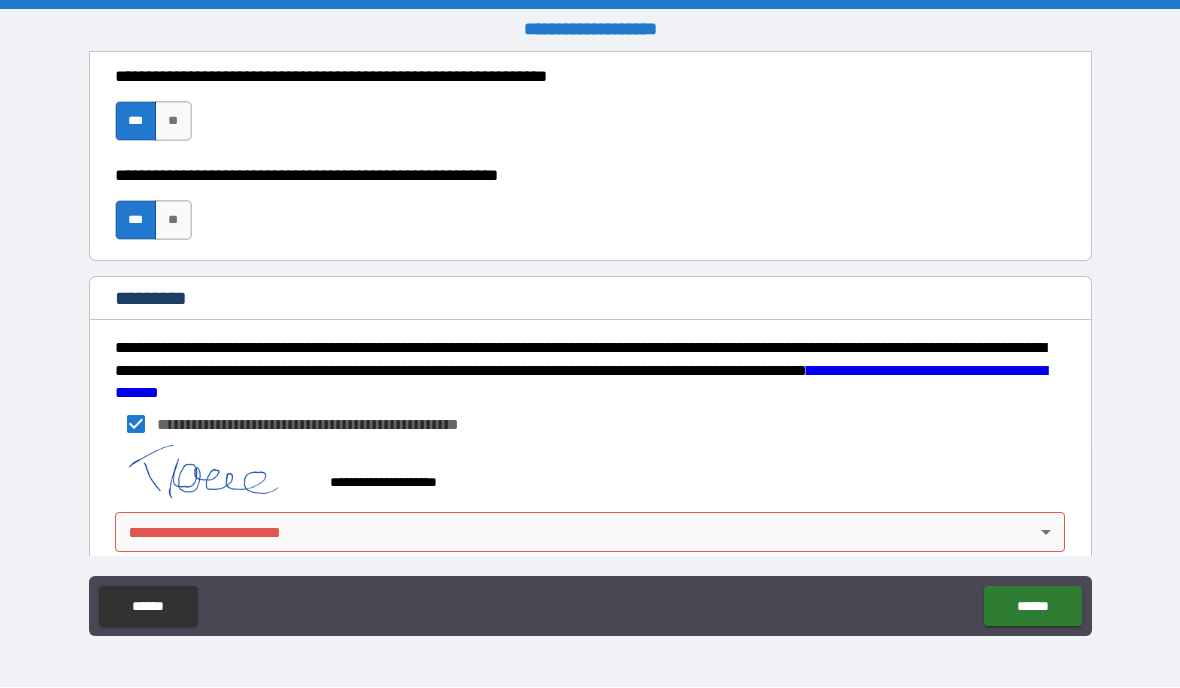 click on "**********" at bounding box center (590, 344) 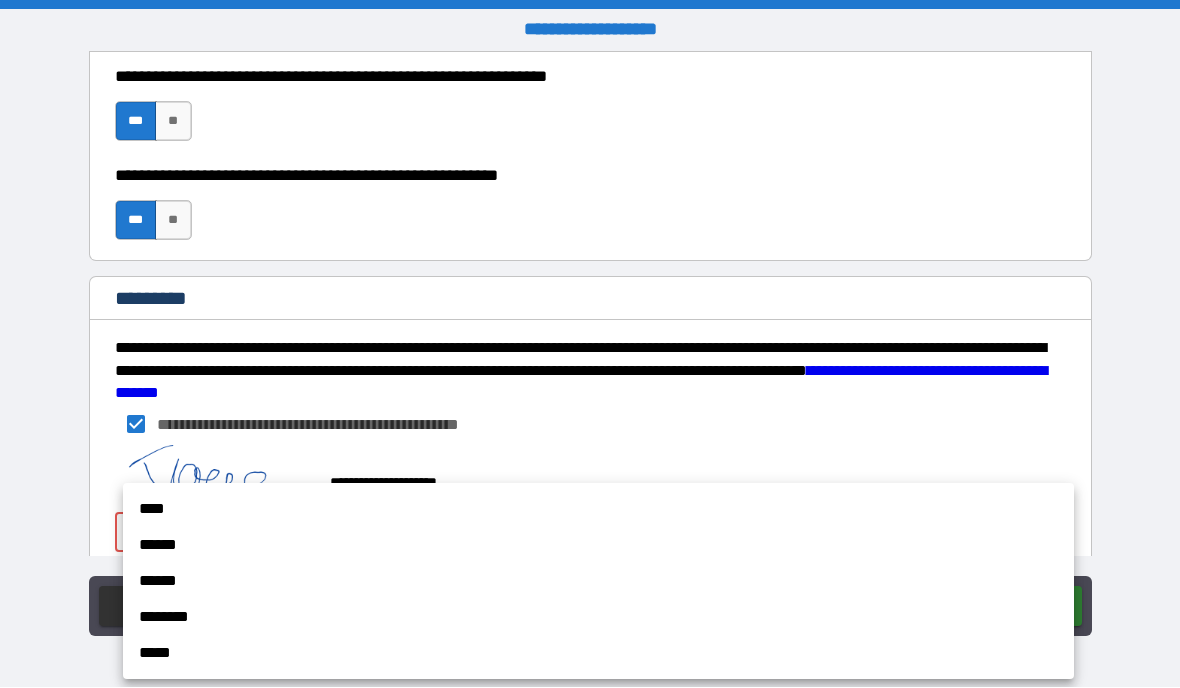 click on "******" at bounding box center [598, 582] 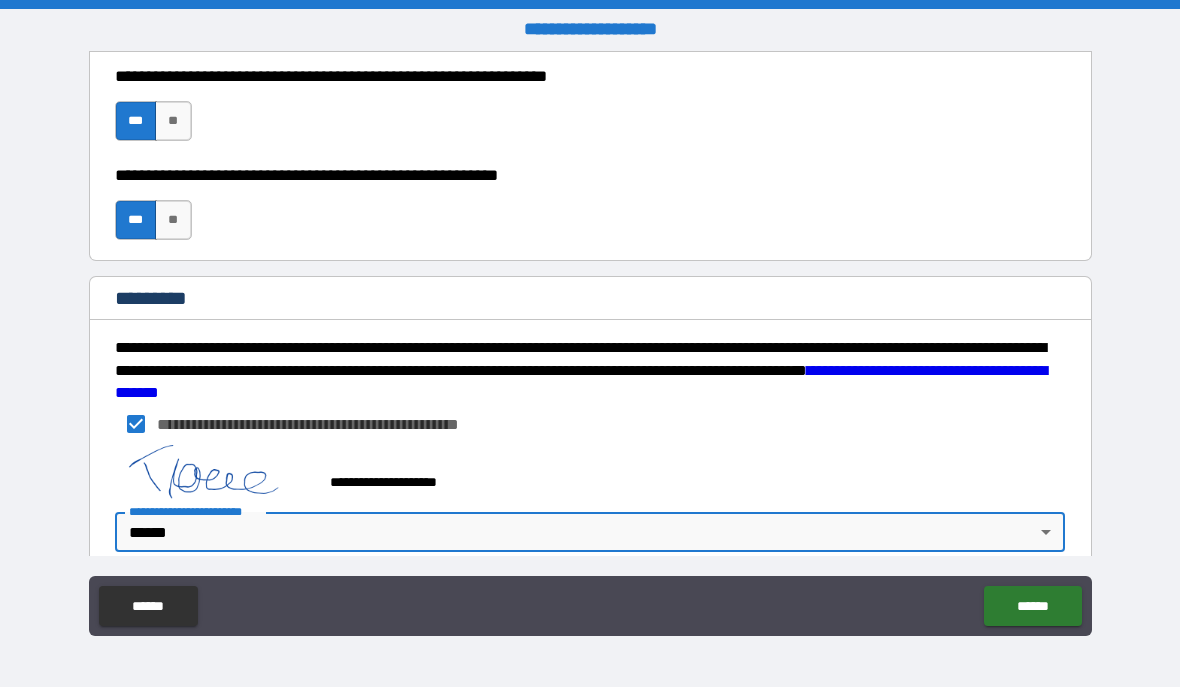 click on "**********" at bounding box center [590, 344] 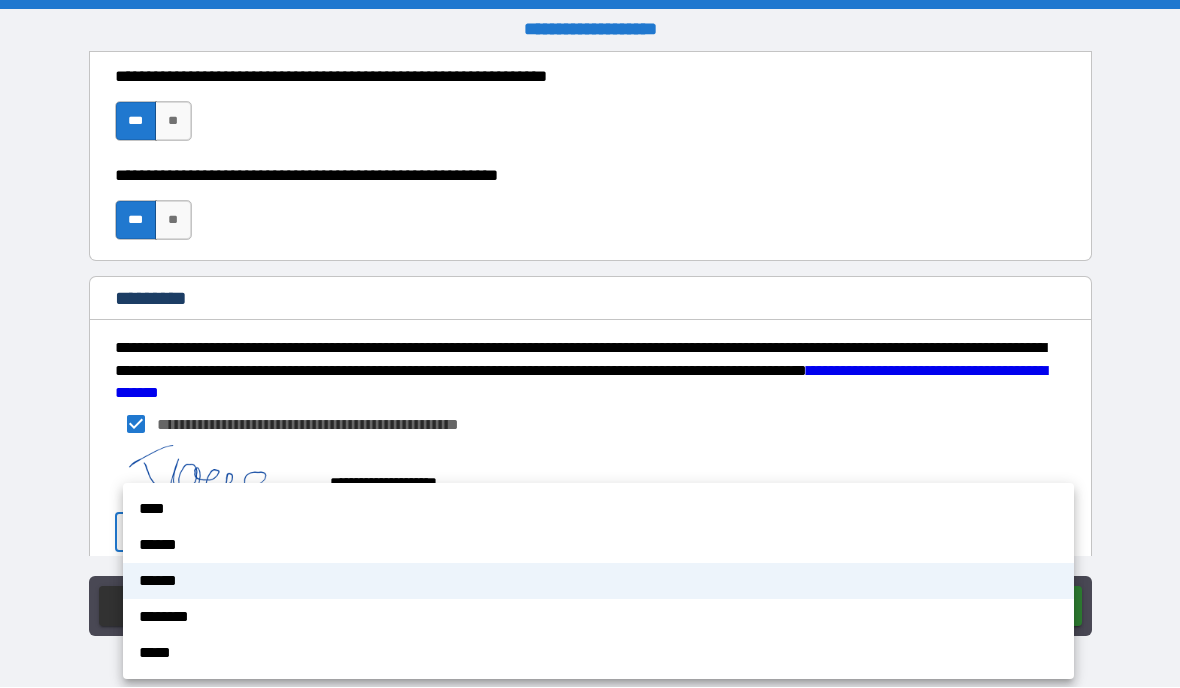 click on "******" at bounding box center (598, 546) 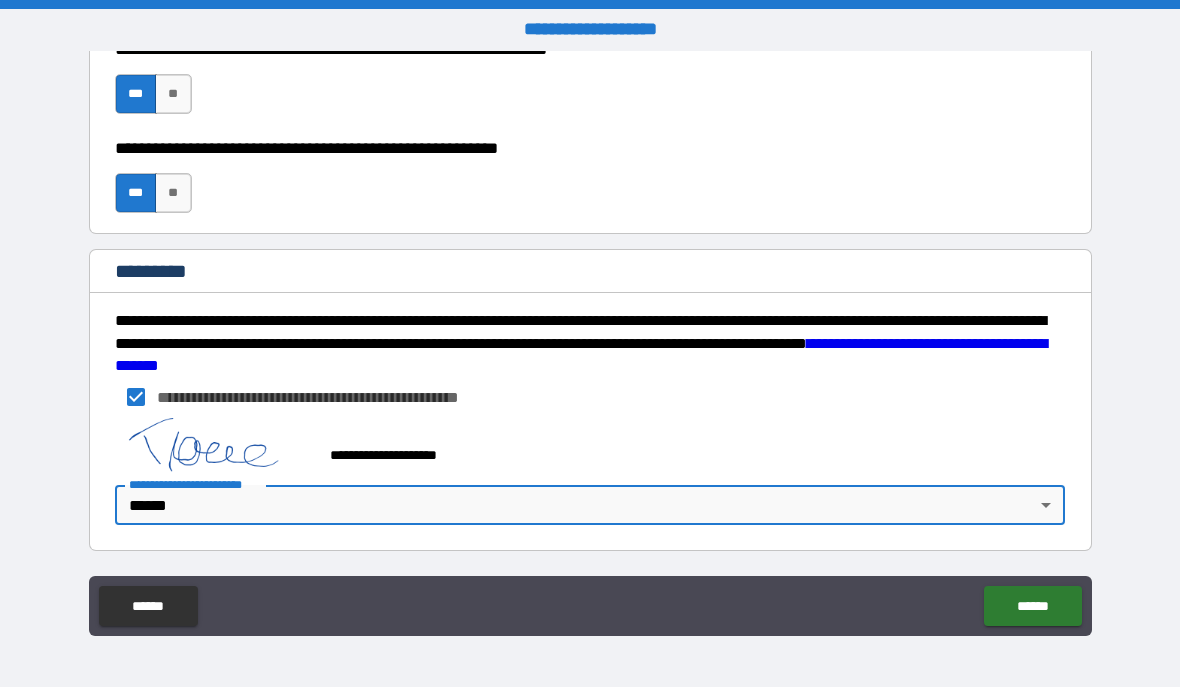 scroll, scrollTop: 2864, scrollLeft: 0, axis: vertical 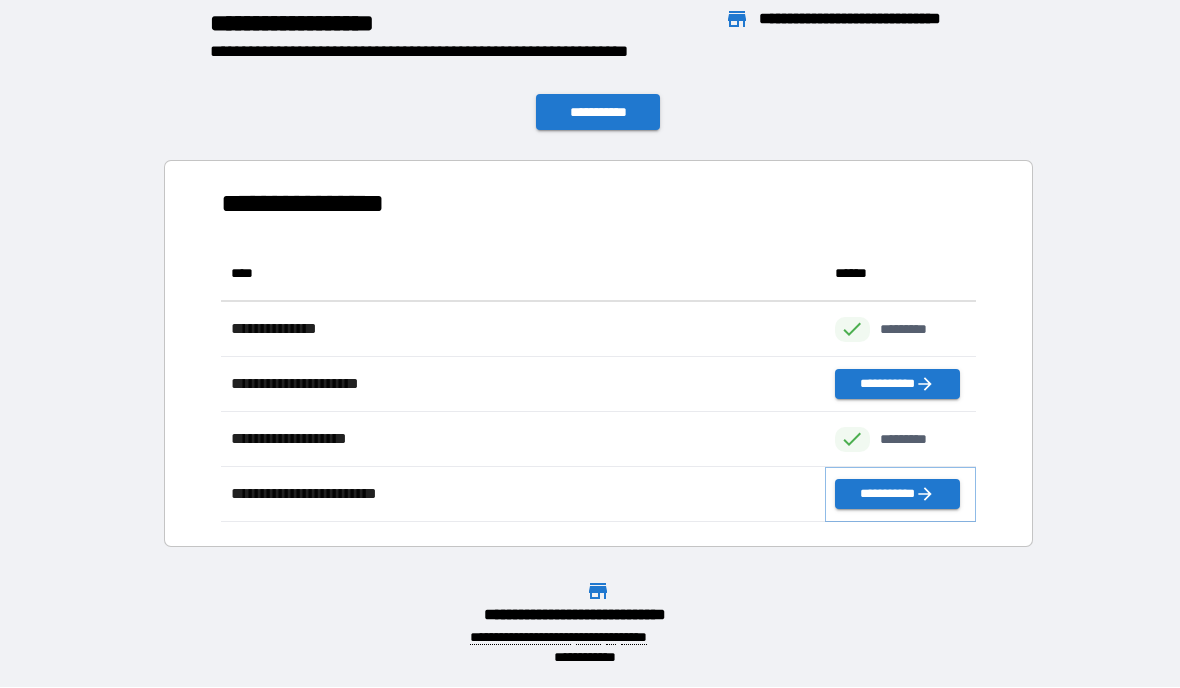 click on "**********" at bounding box center [897, 495] 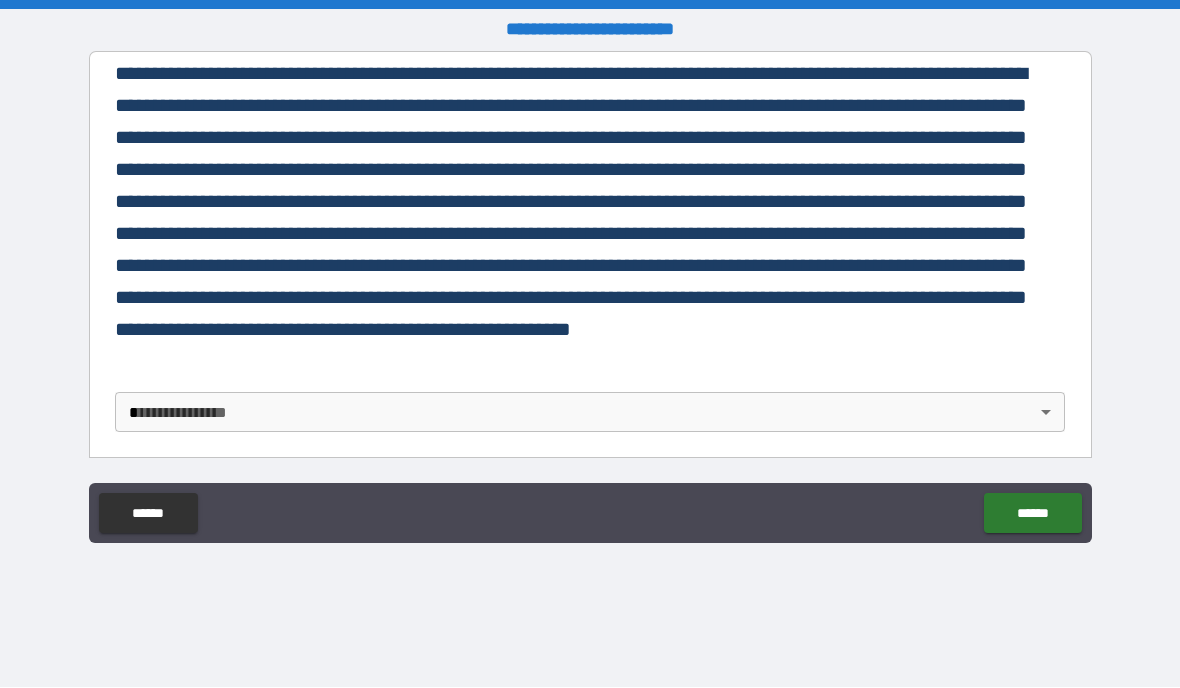 click on "**********" at bounding box center [590, 344] 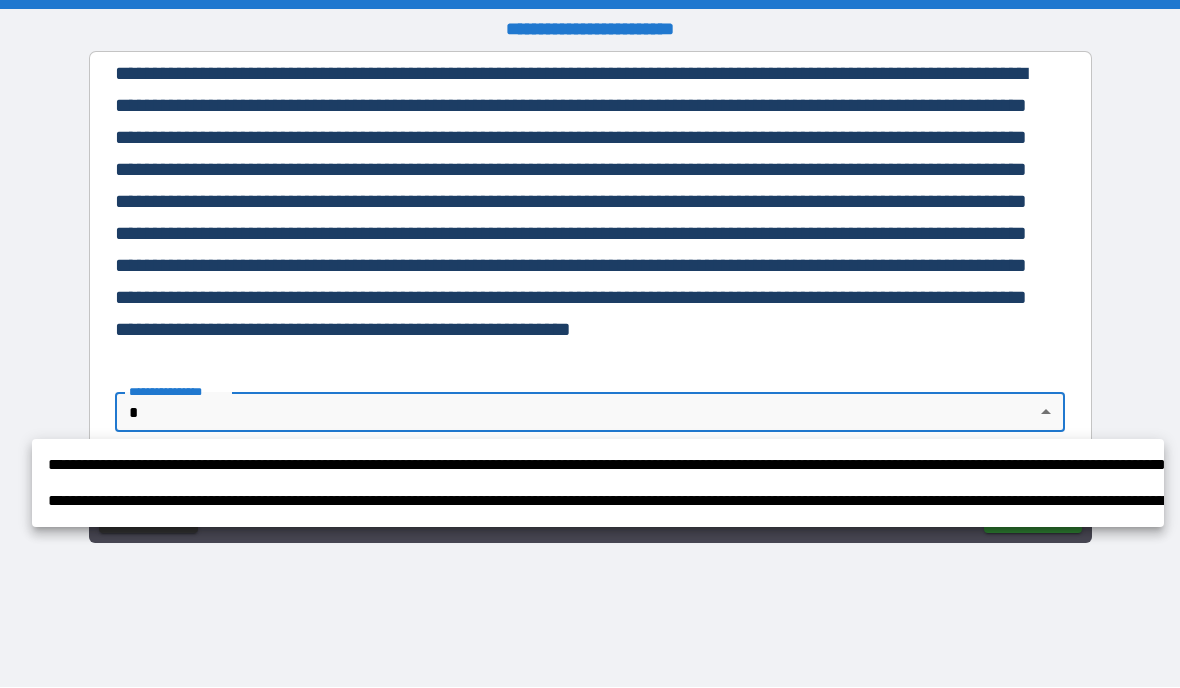 click on "**********" at bounding box center [598, 502] 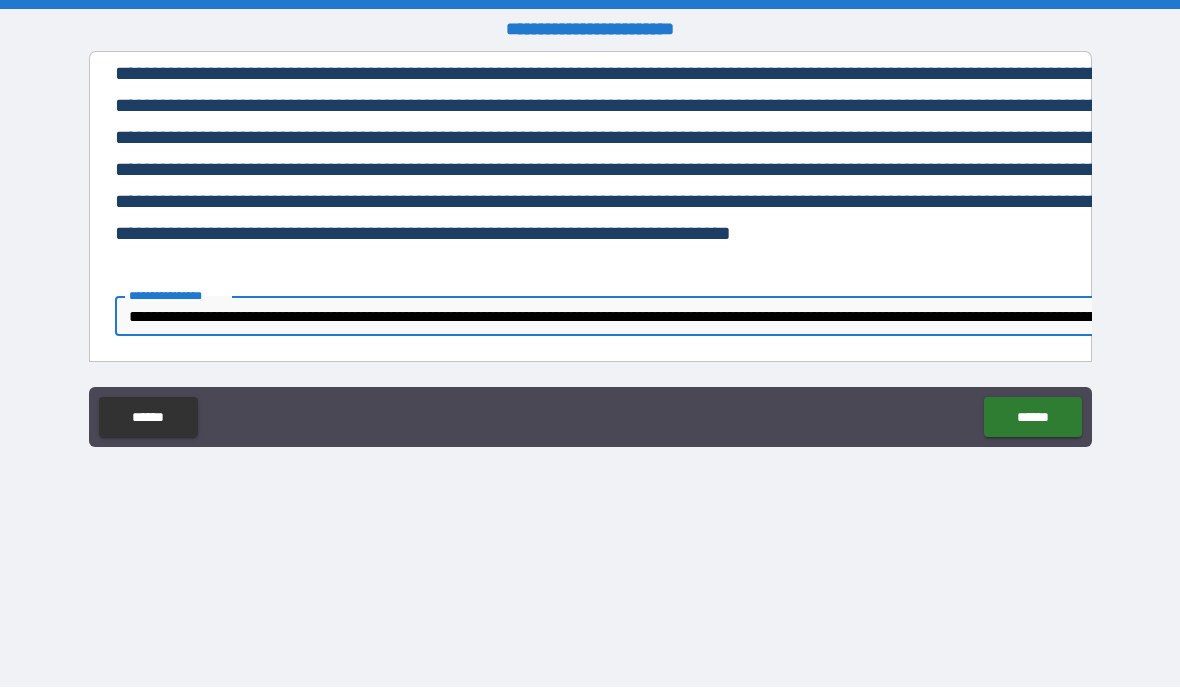 click on "**********" at bounding box center [590, 344] 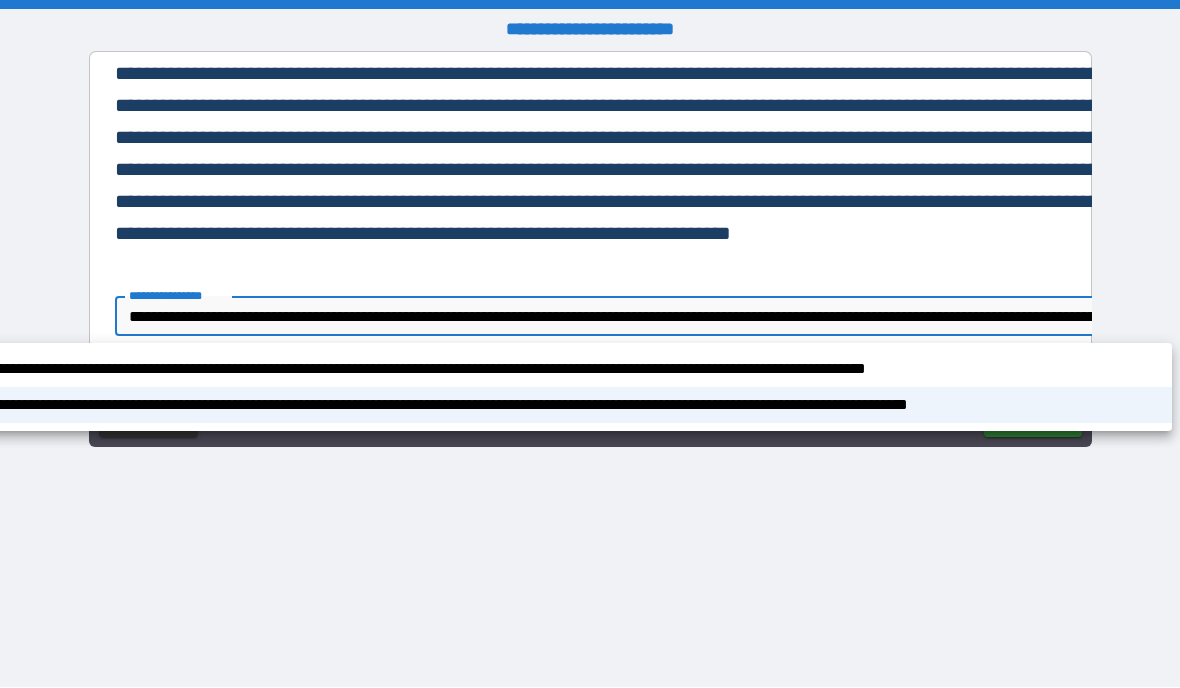 click on "**********" at bounding box center [452, 370] 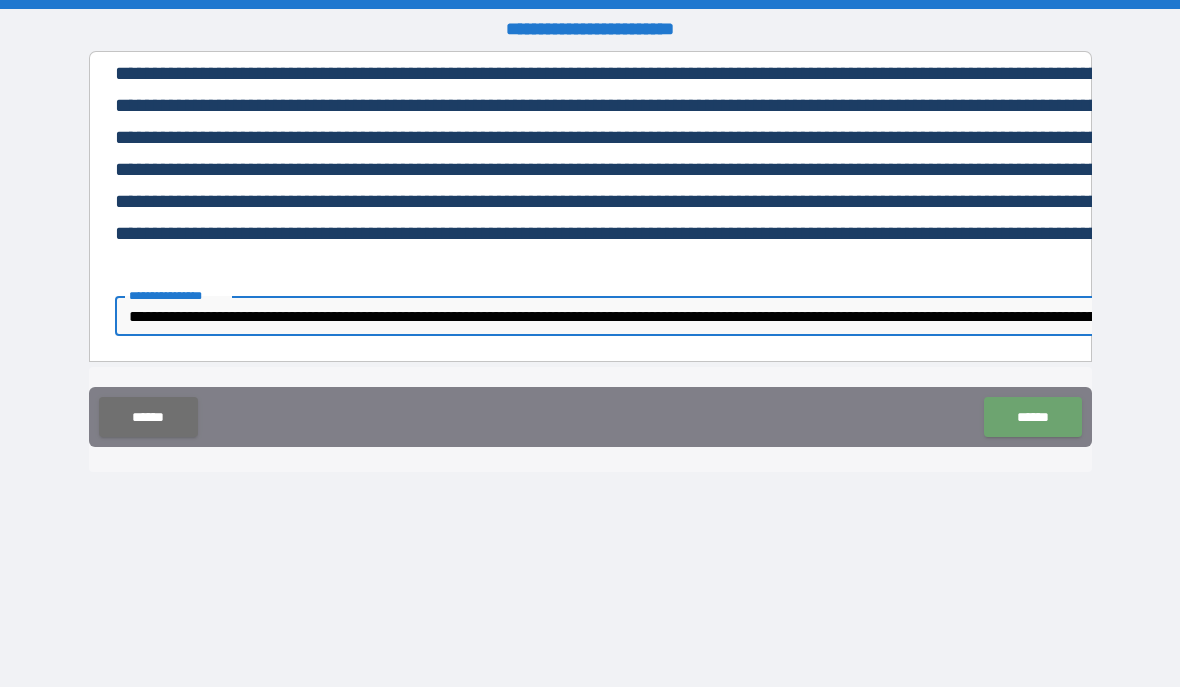 click on "******" at bounding box center [1032, 418] 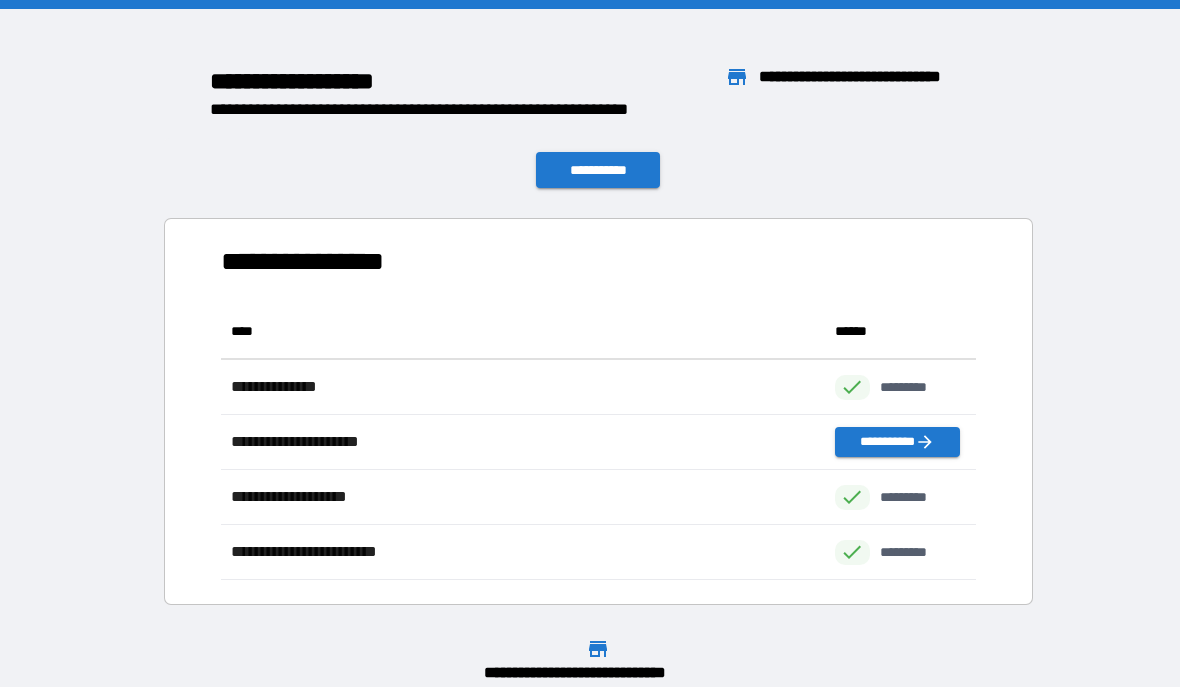 scroll, scrollTop: 1, scrollLeft: 1, axis: both 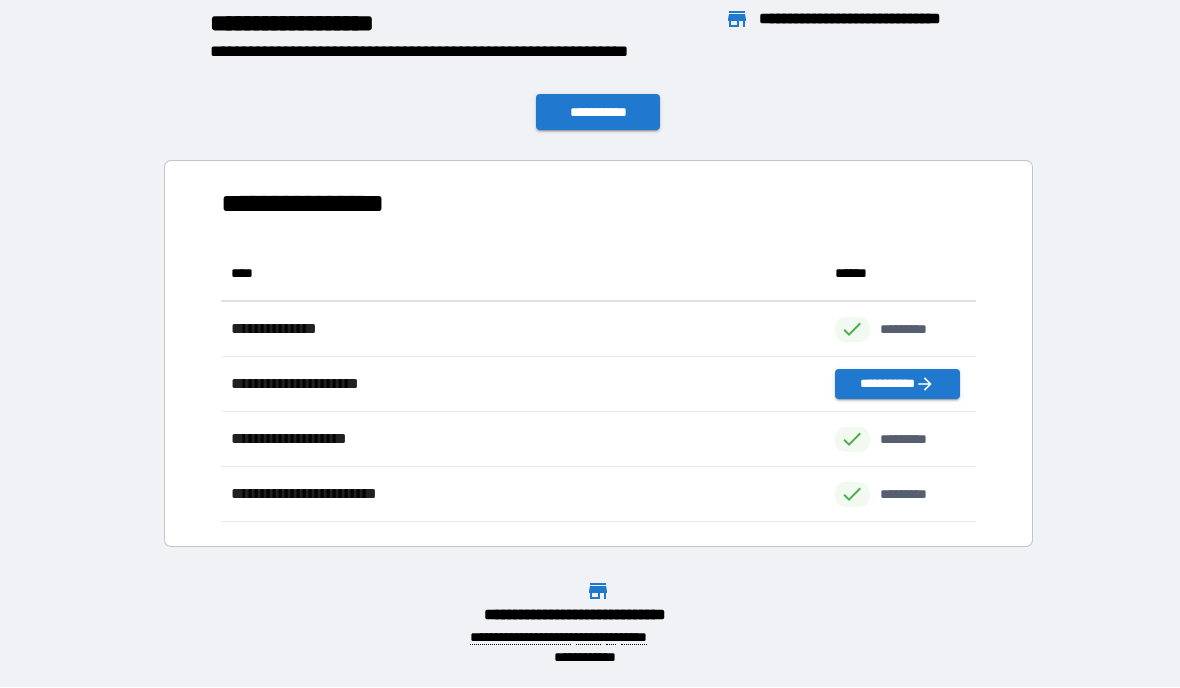 click on "**********" at bounding box center (598, 113) 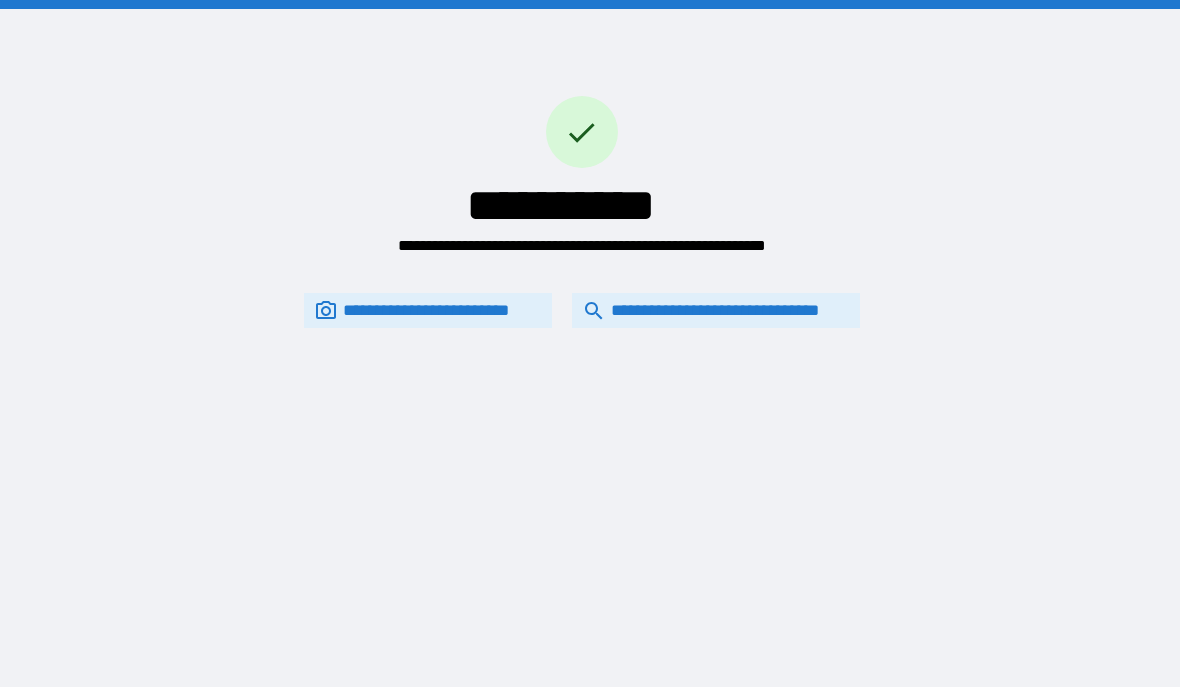 scroll, scrollTop: 0, scrollLeft: 0, axis: both 